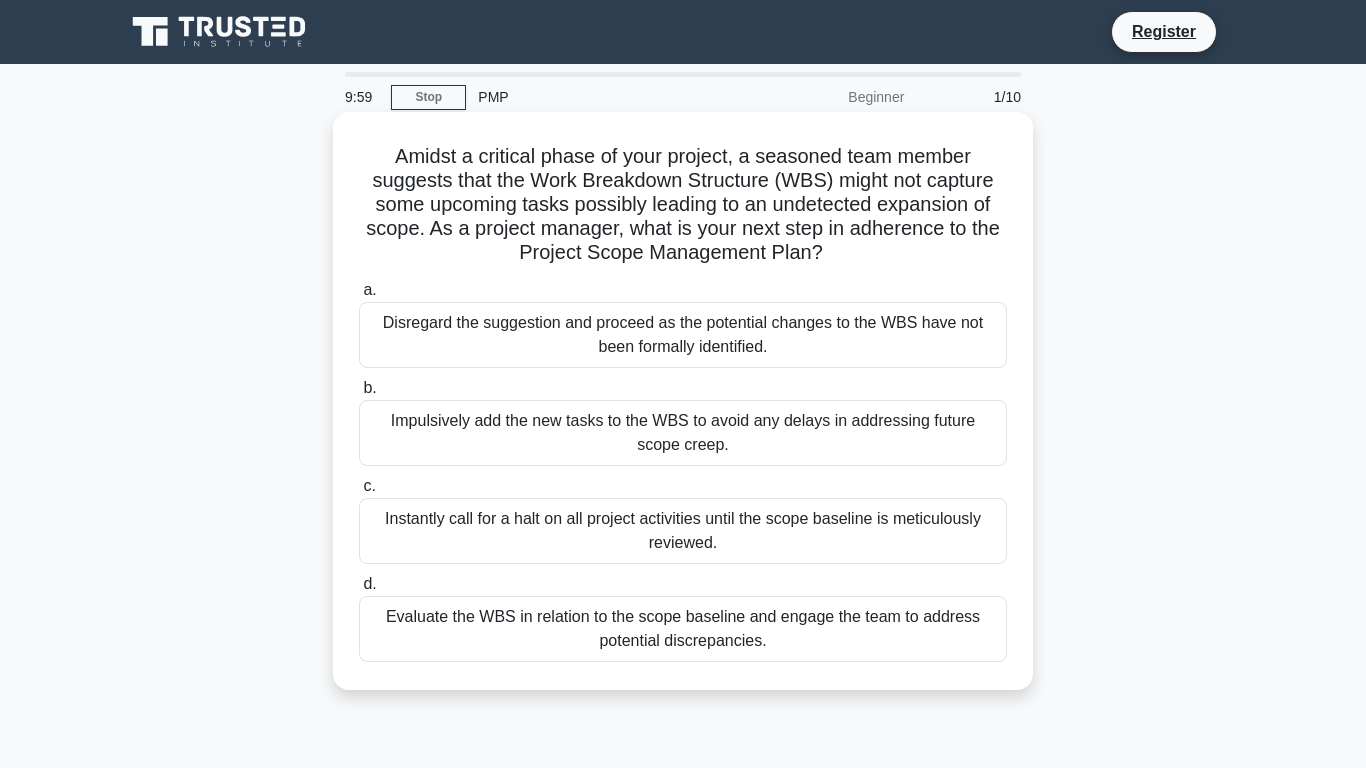 scroll, scrollTop: 0, scrollLeft: 0, axis: both 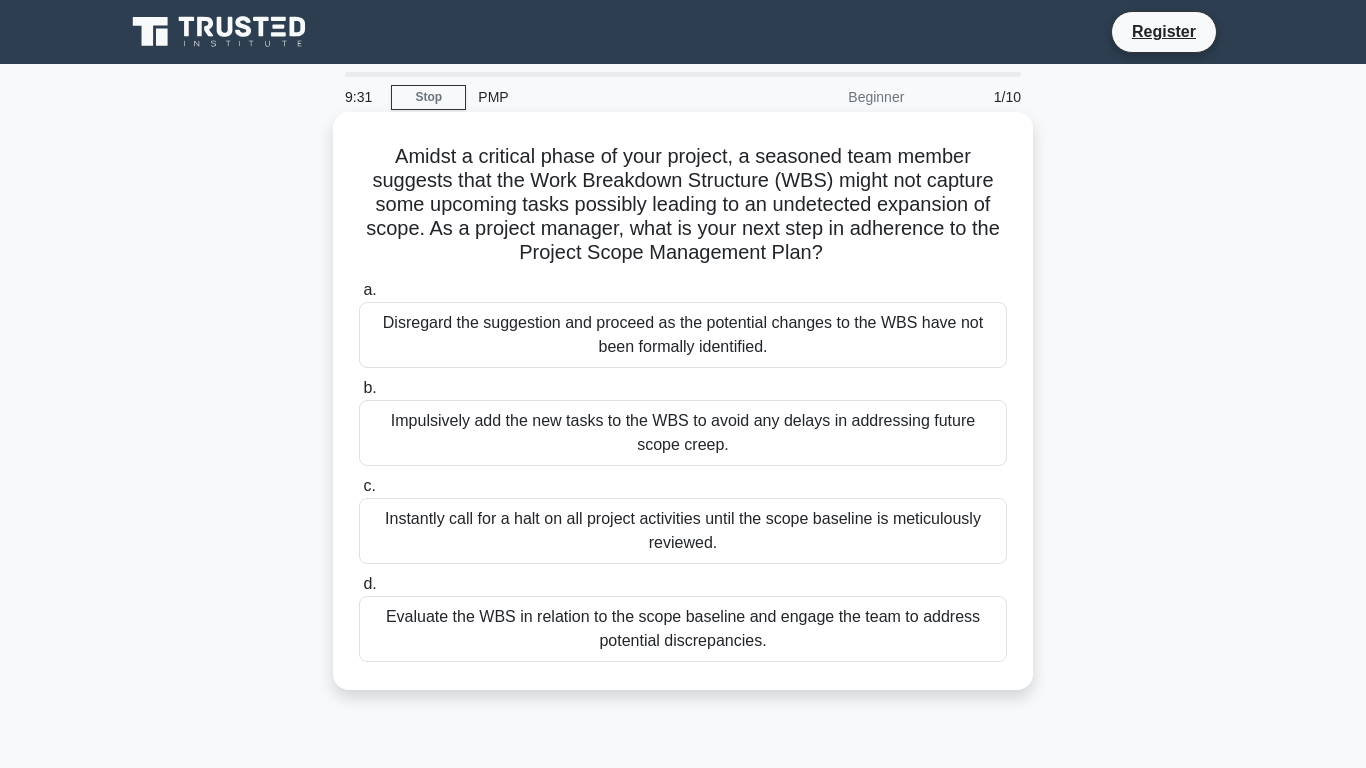 click on "Evaluate the WBS in relation to the scope baseline and engage the team to address potential discrepancies." at bounding box center [683, 629] 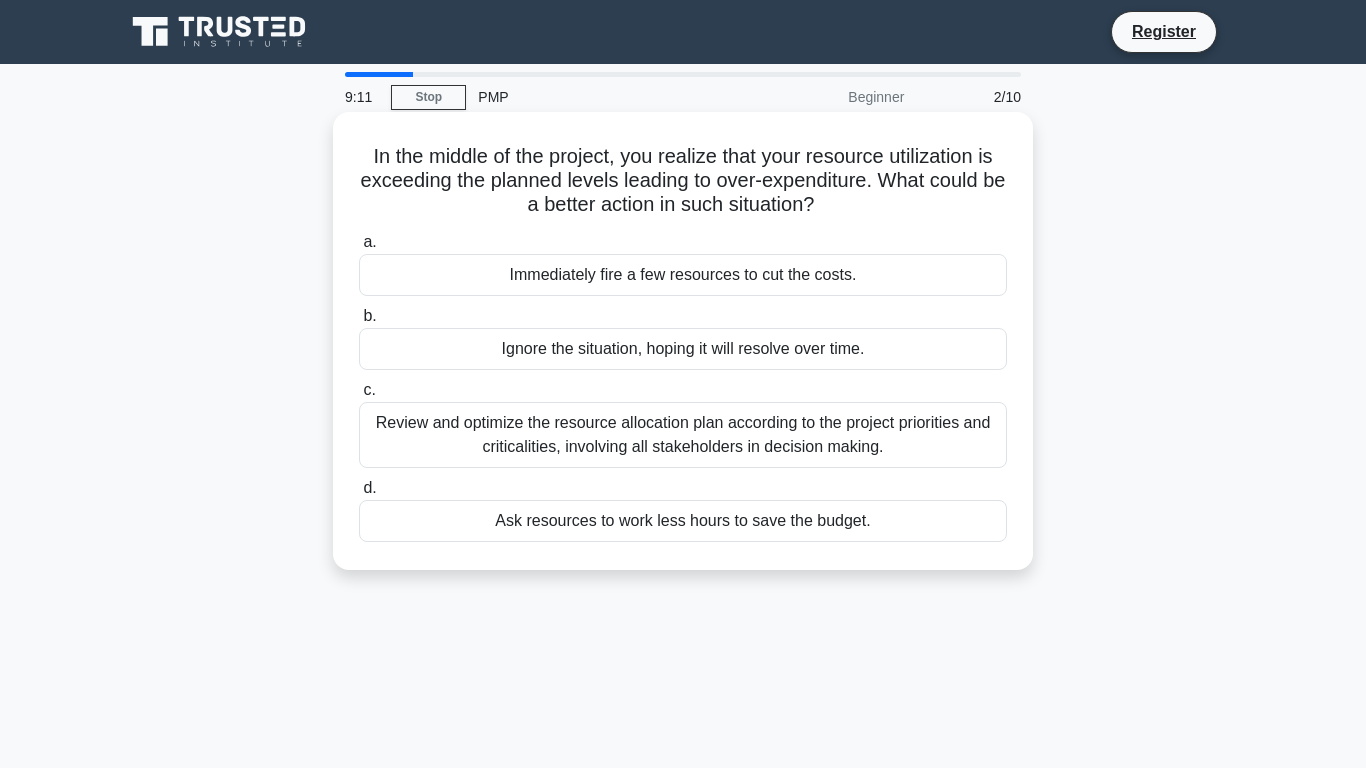 click on "Review and optimize the resource allocation plan according to the project priorities and criticalities, involving all stakeholders in decision making." at bounding box center [683, 435] 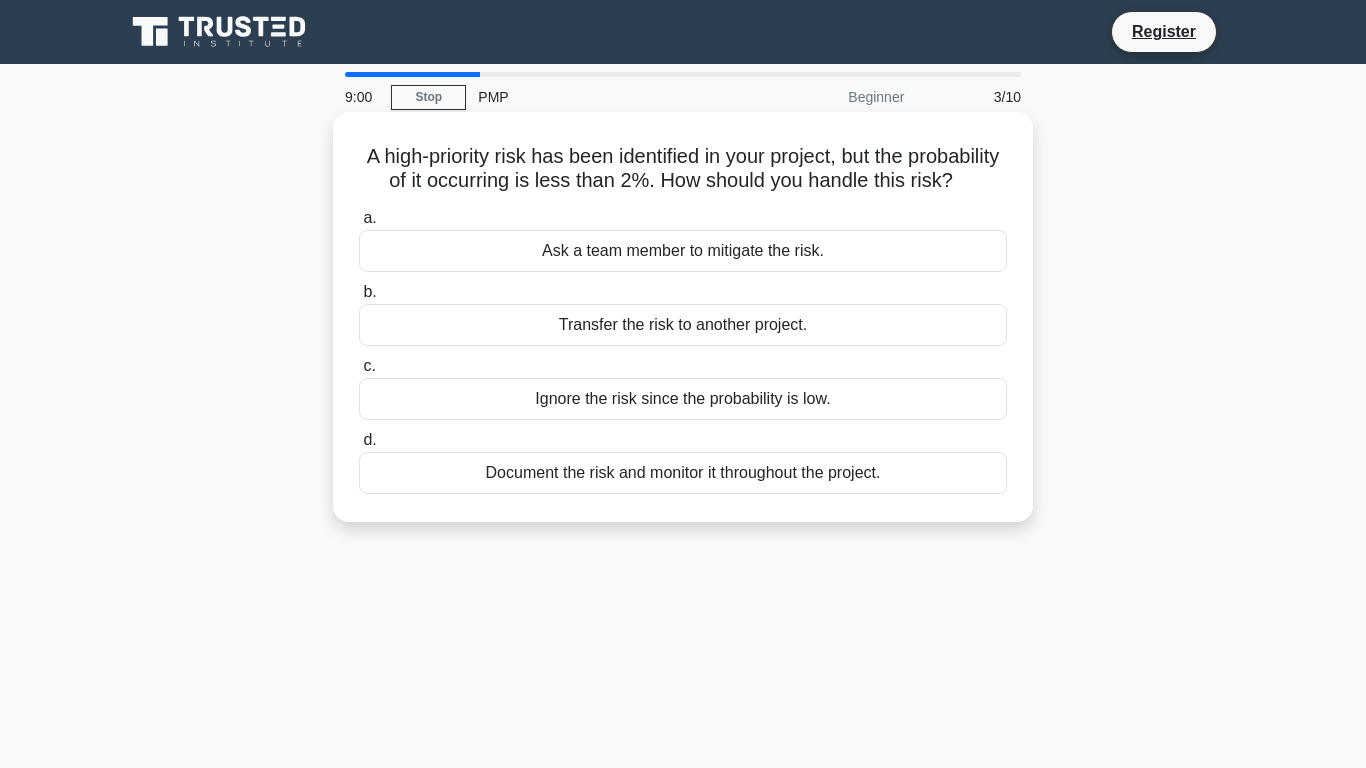click on "Document the risk and monitor it throughout the project." at bounding box center (683, 473) 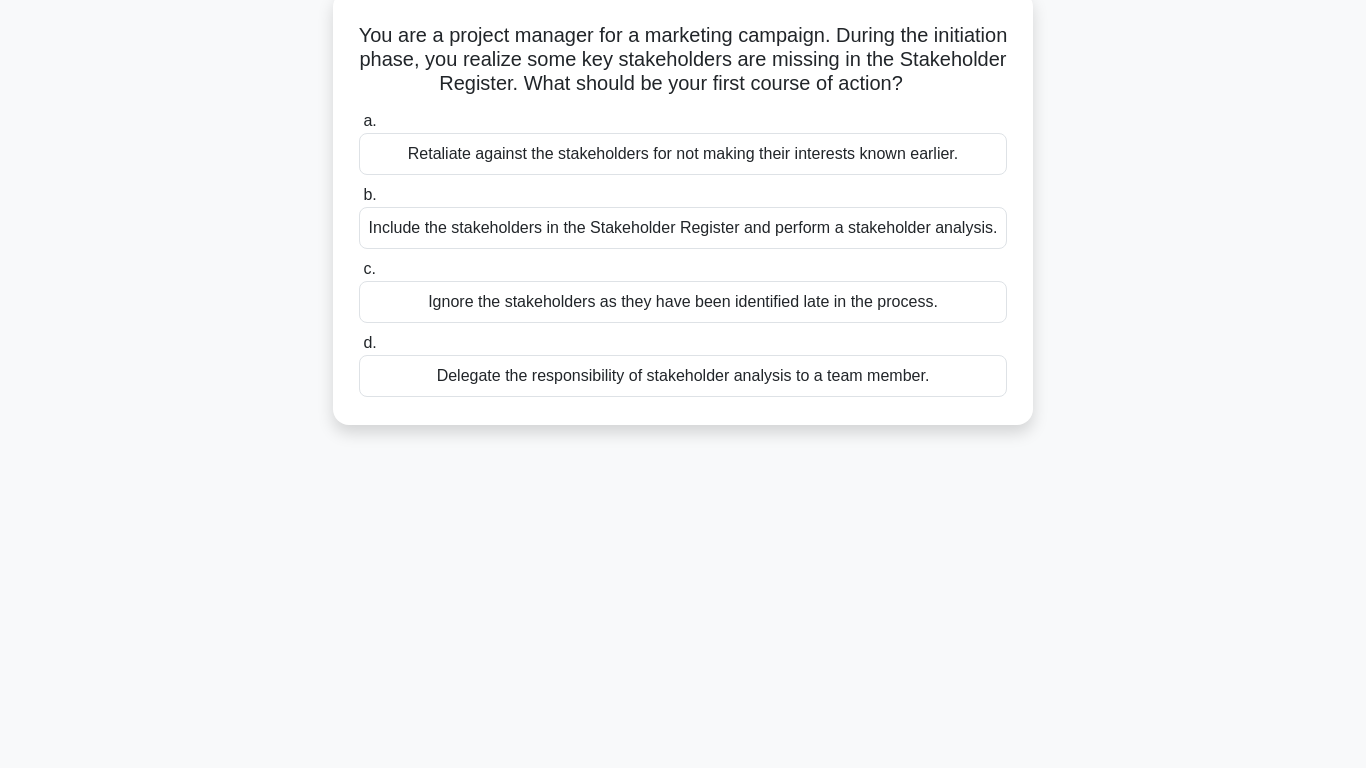 scroll, scrollTop: 132, scrollLeft: 0, axis: vertical 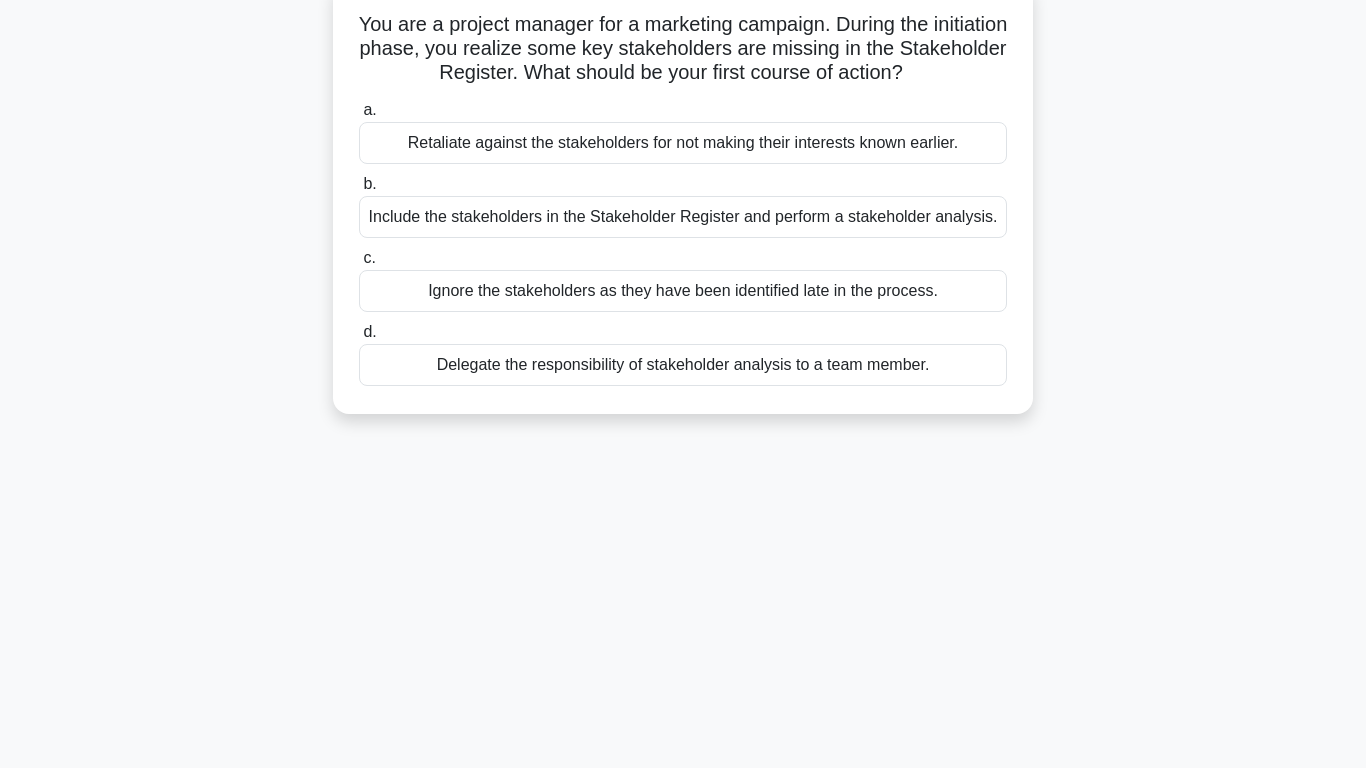 click on "Include the stakeholders in the Stakeholder Register and perform a stakeholder analysis." at bounding box center [683, 217] 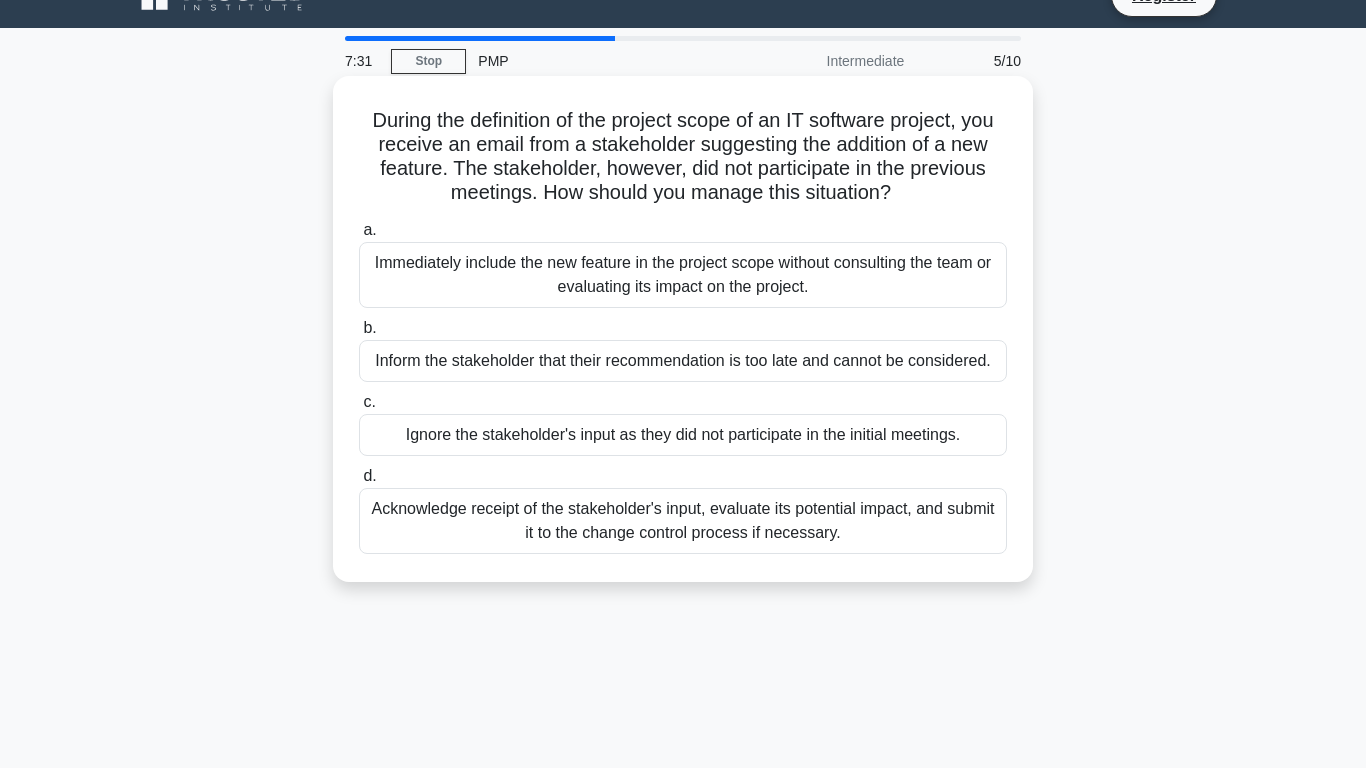 scroll, scrollTop: 37, scrollLeft: 0, axis: vertical 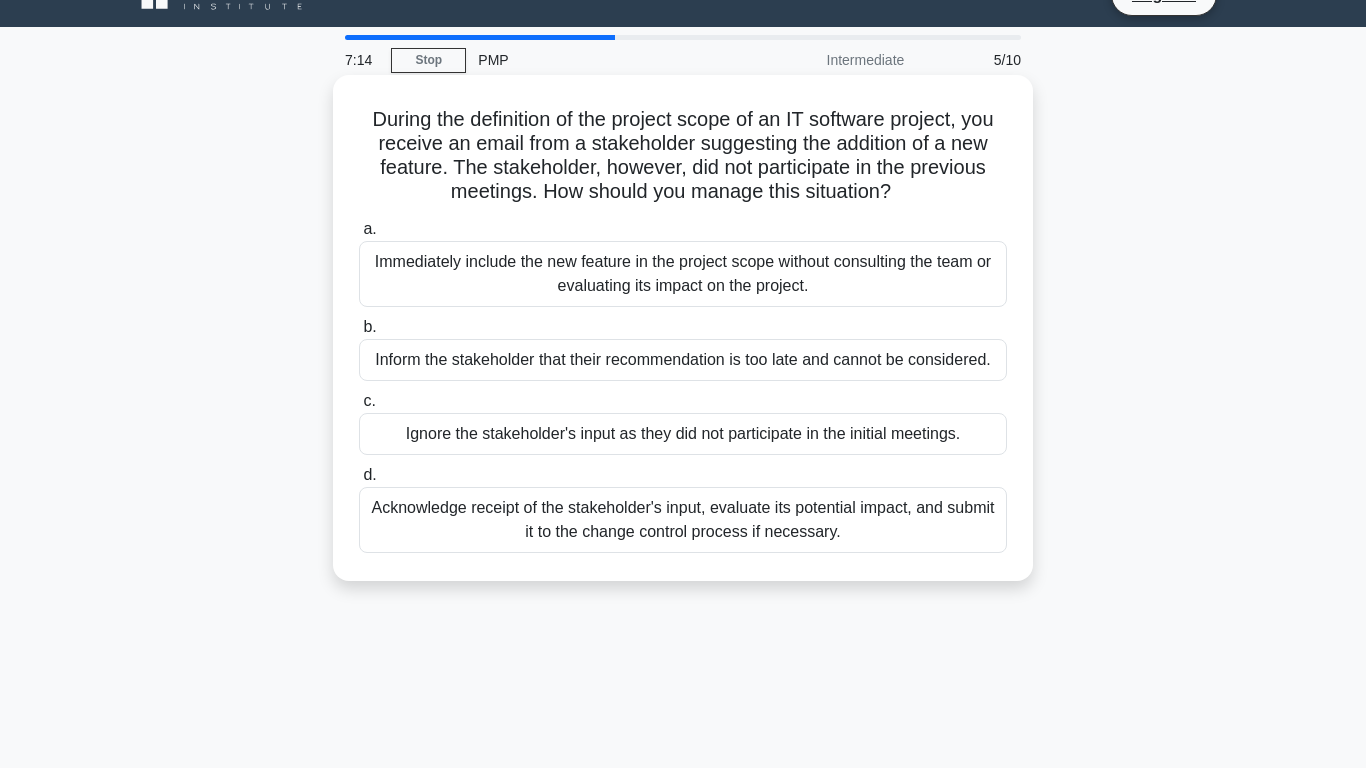 click on "Acknowledge receipt of the stakeholder's input, evaluate its potential impact, and submit it to the change control process if necessary." at bounding box center (683, 520) 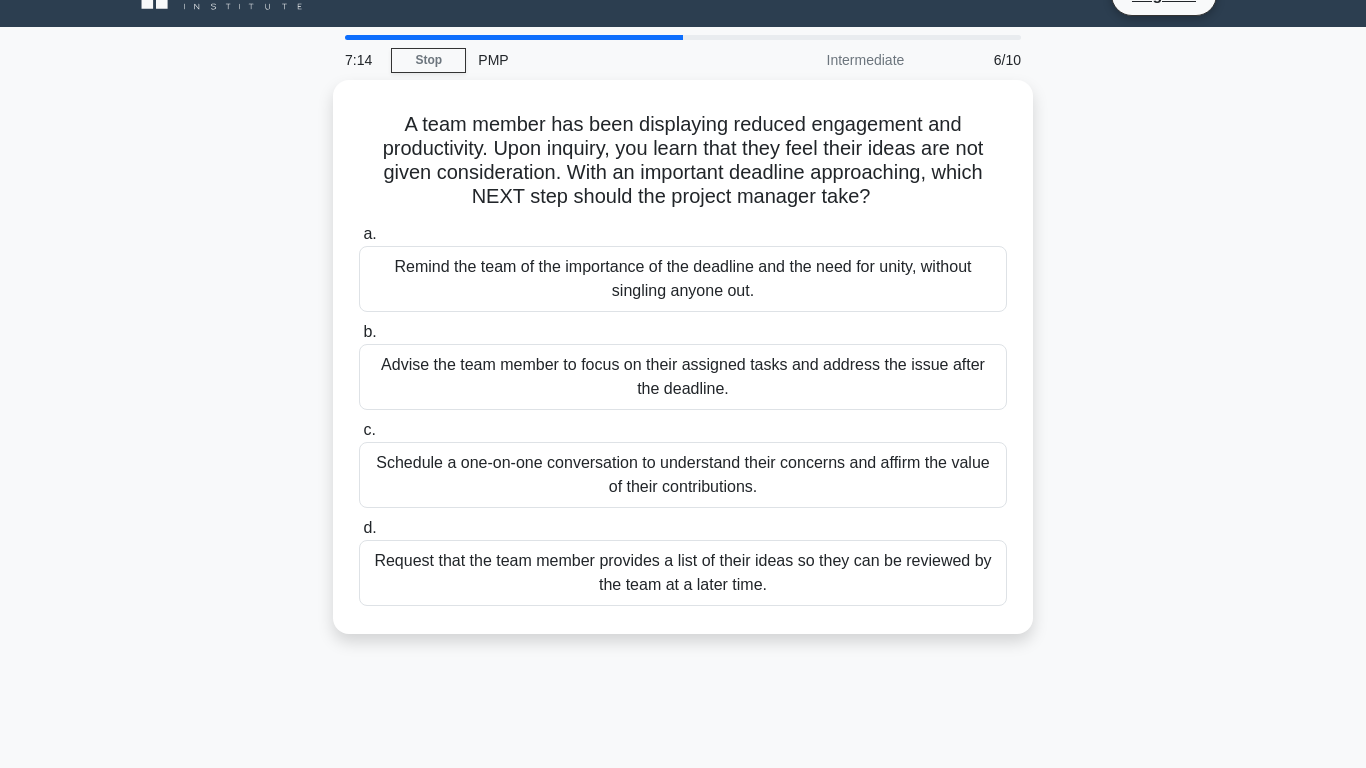 scroll, scrollTop: 0, scrollLeft: 0, axis: both 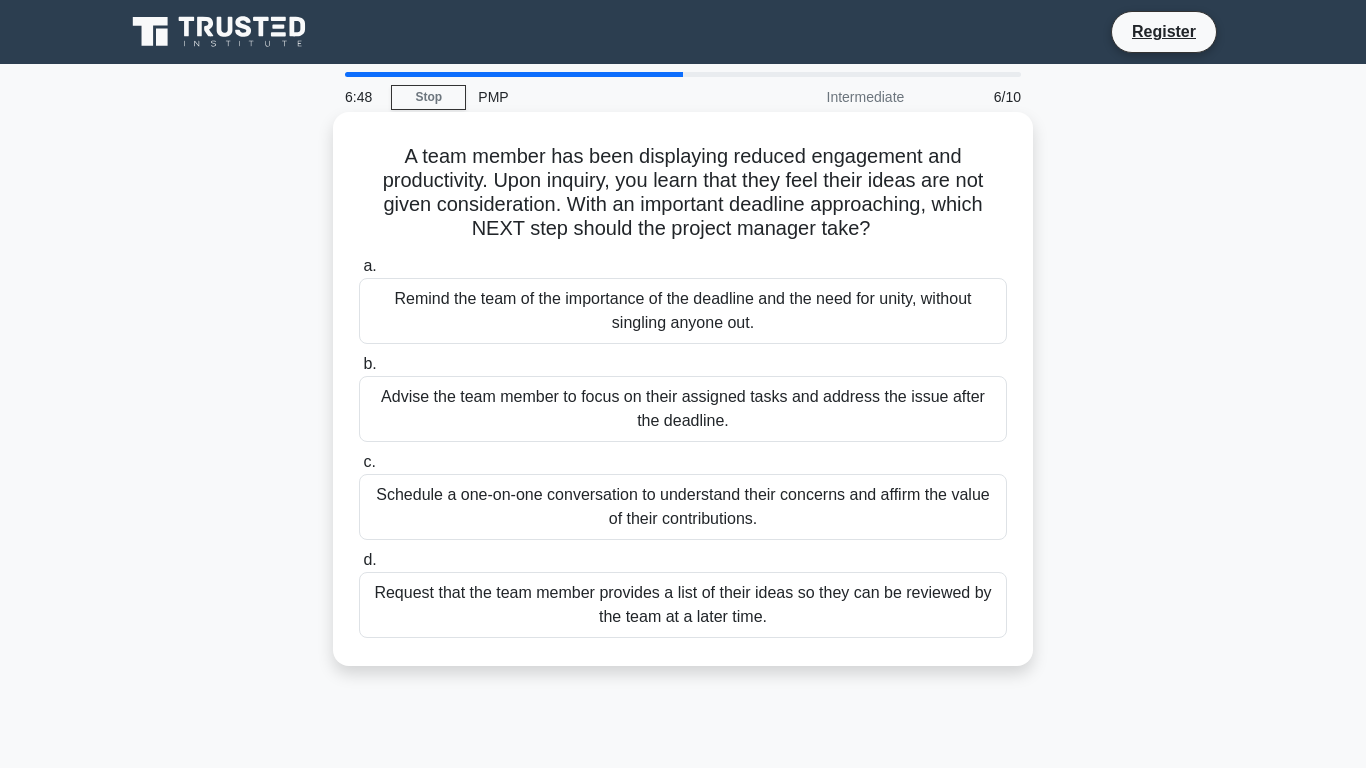 click on "Schedule a one-on-one conversation to understand their concerns and affirm the value of their contributions." at bounding box center (683, 507) 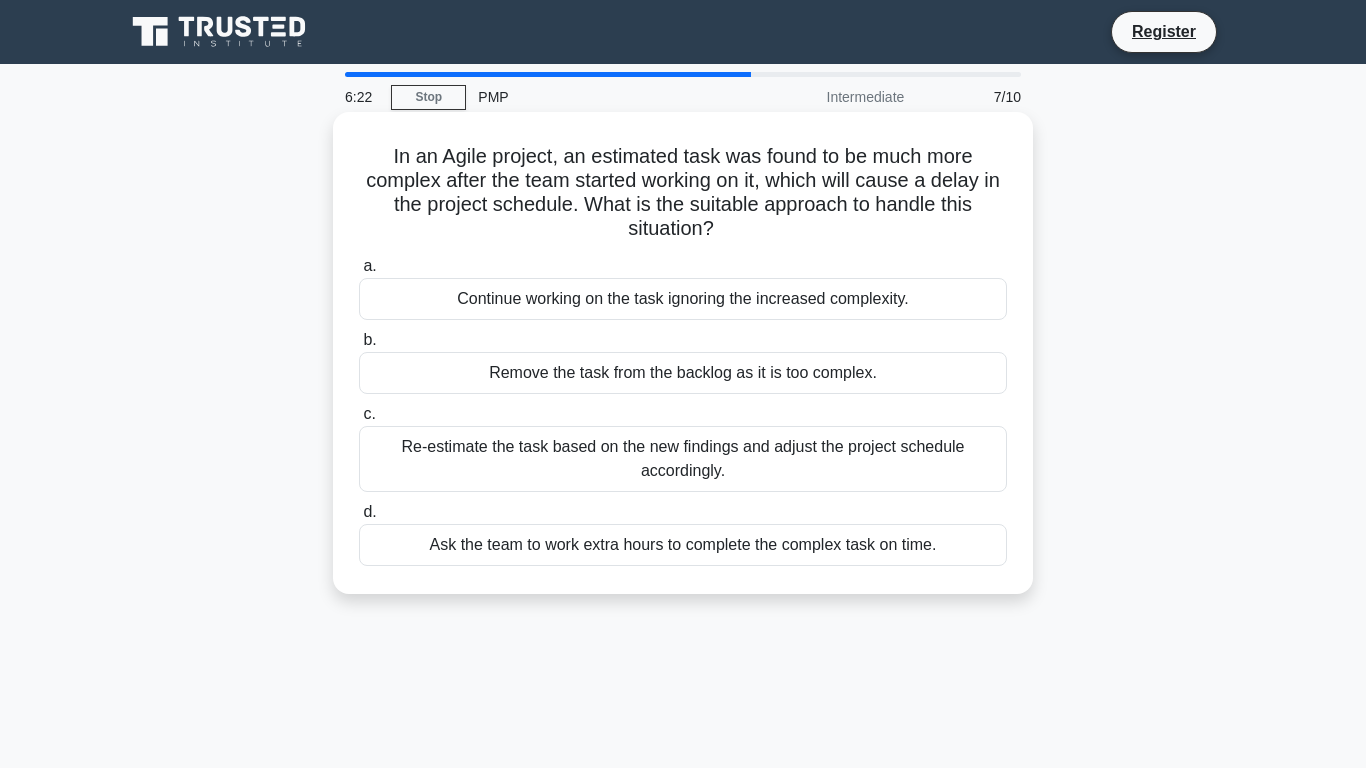click on "Re-estimate the task based on the new findings and adjust the project schedule accordingly." at bounding box center [683, 459] 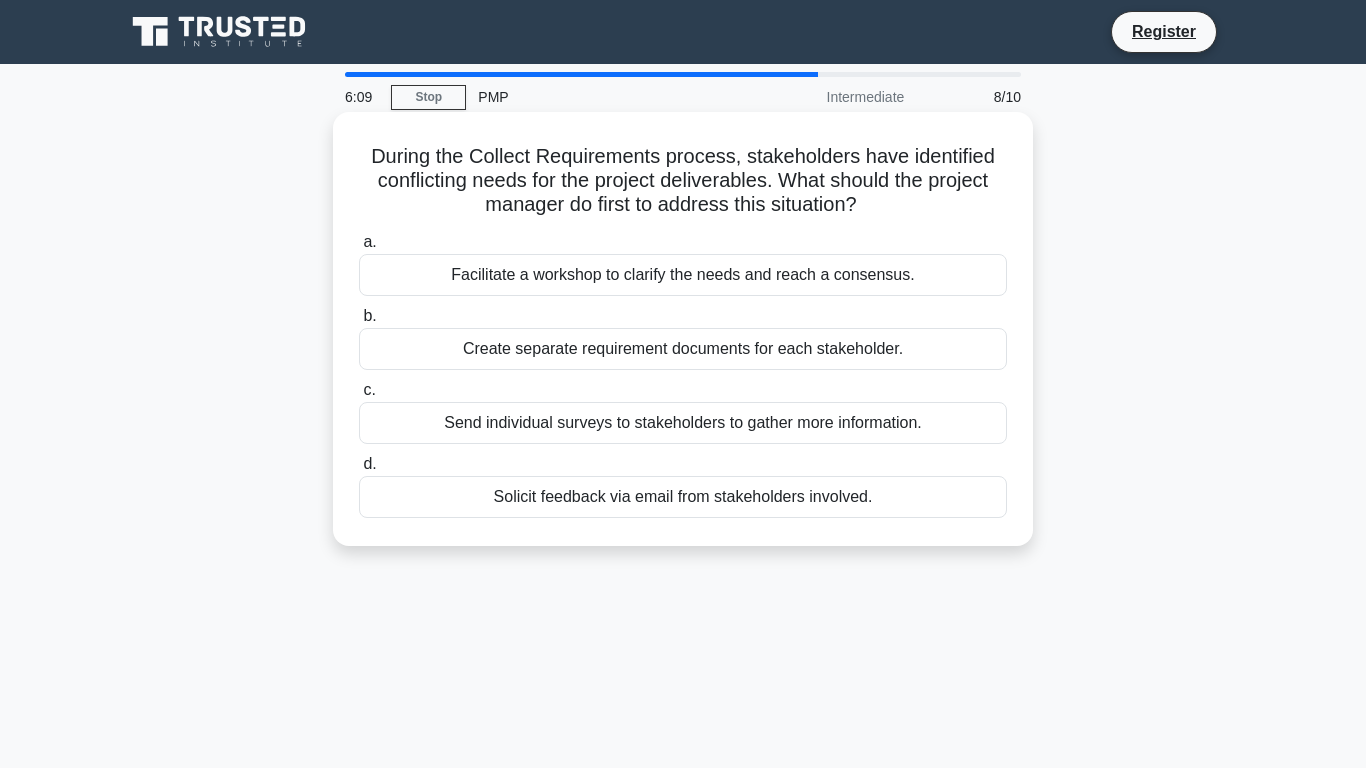 click on "Facilitate a workshop to clarify the needs and reach a consensus." at bounding box center (683, 275) 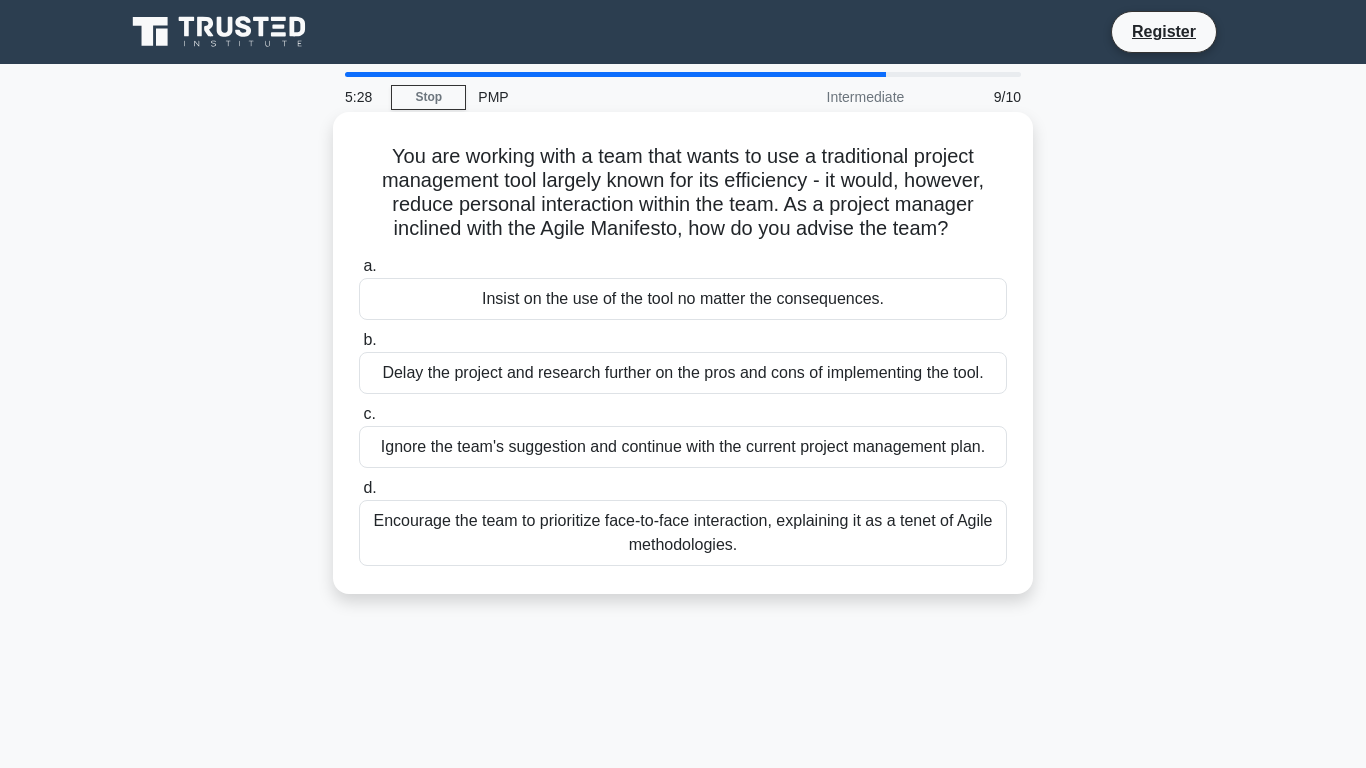 click on "Encourage the team to prioritize face-to-face interaction, explaining it as a tenet of Agile methodologies." at bounding box center (683, 533) 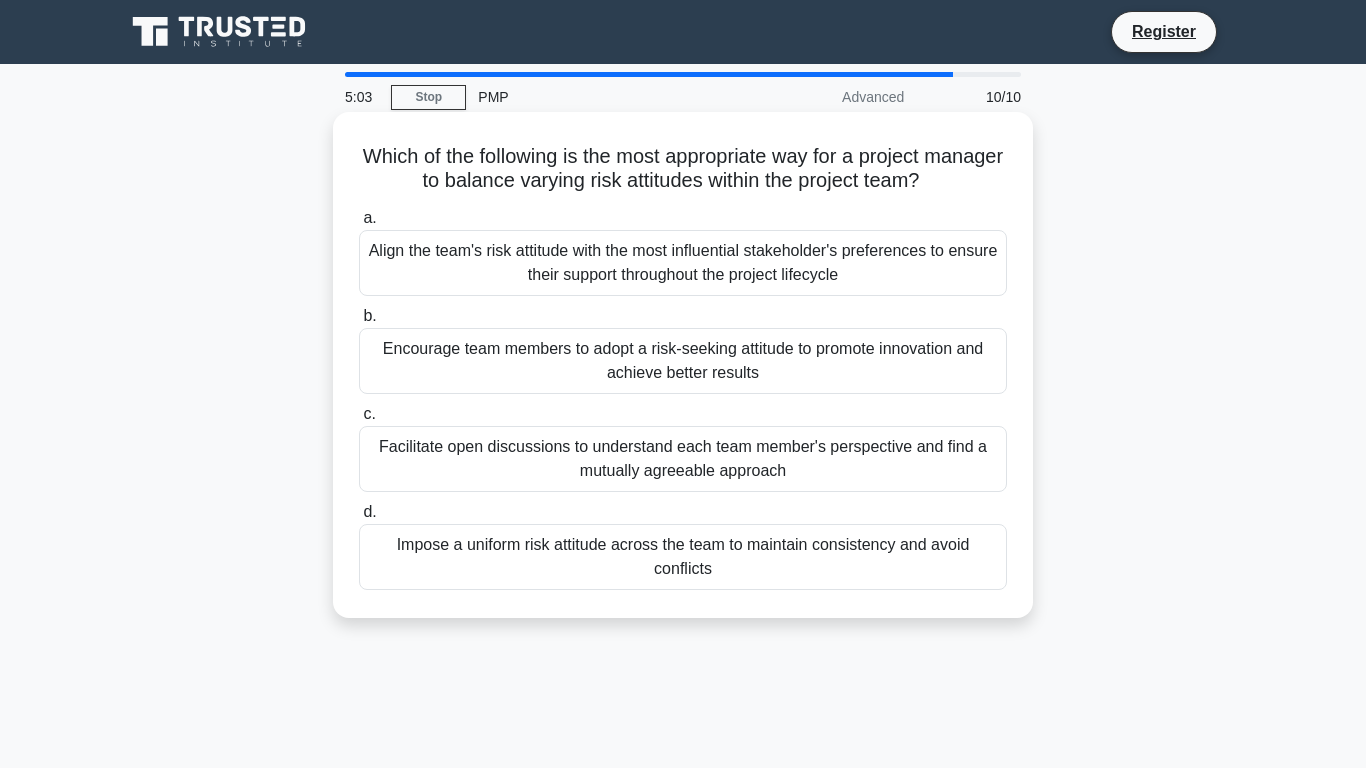 click on "Facilitate open discussions to understand each team member's perspective and find a mutually agreeable approach" at bounding box center [683, 459] 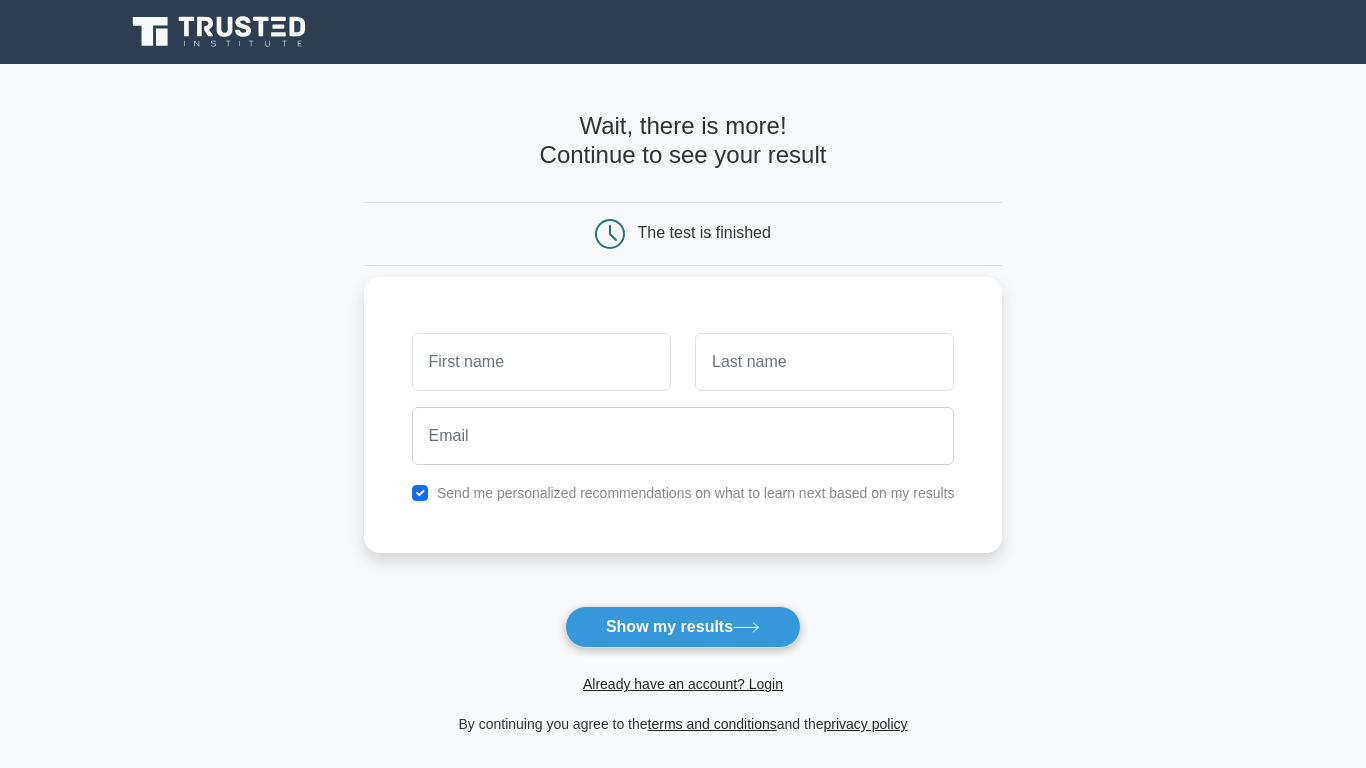 click at bounding box center [541, 362] 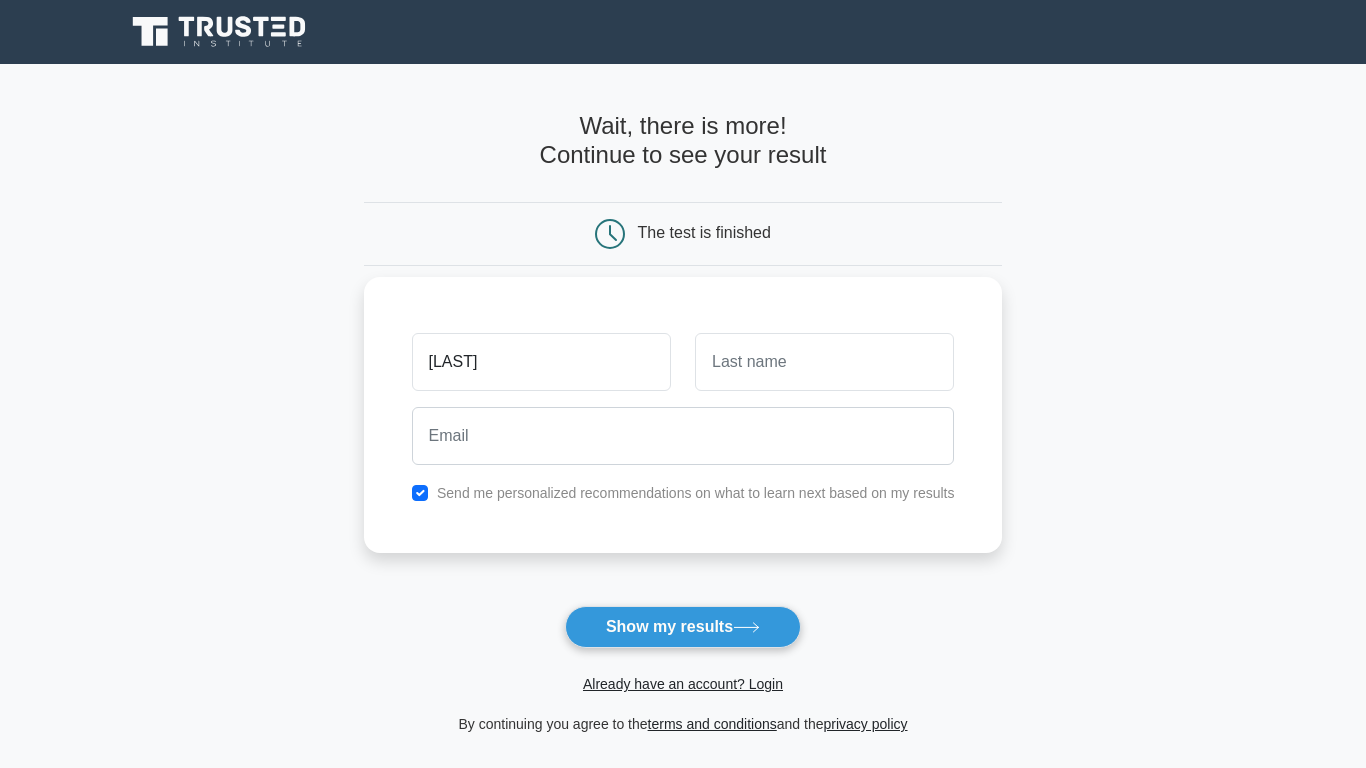 type on "[LAST]" 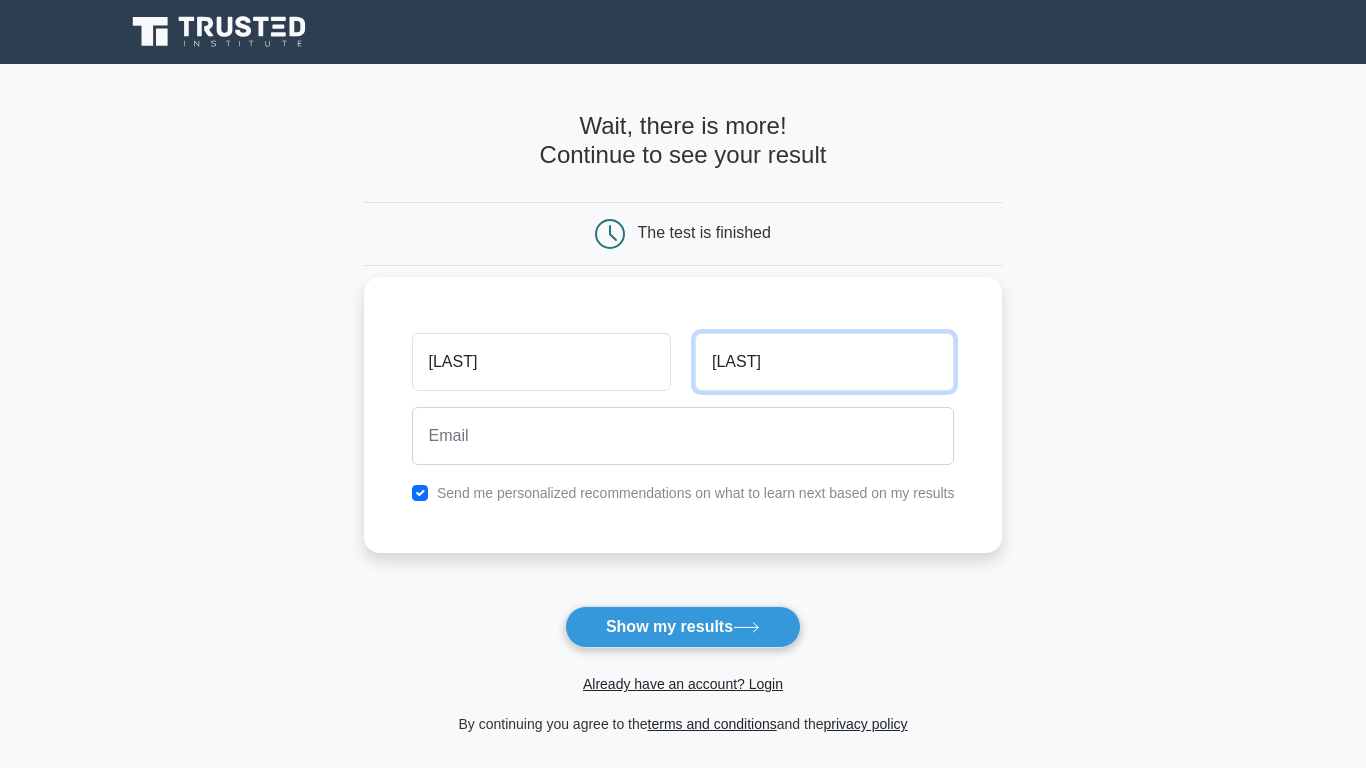 type on "[LAST]" 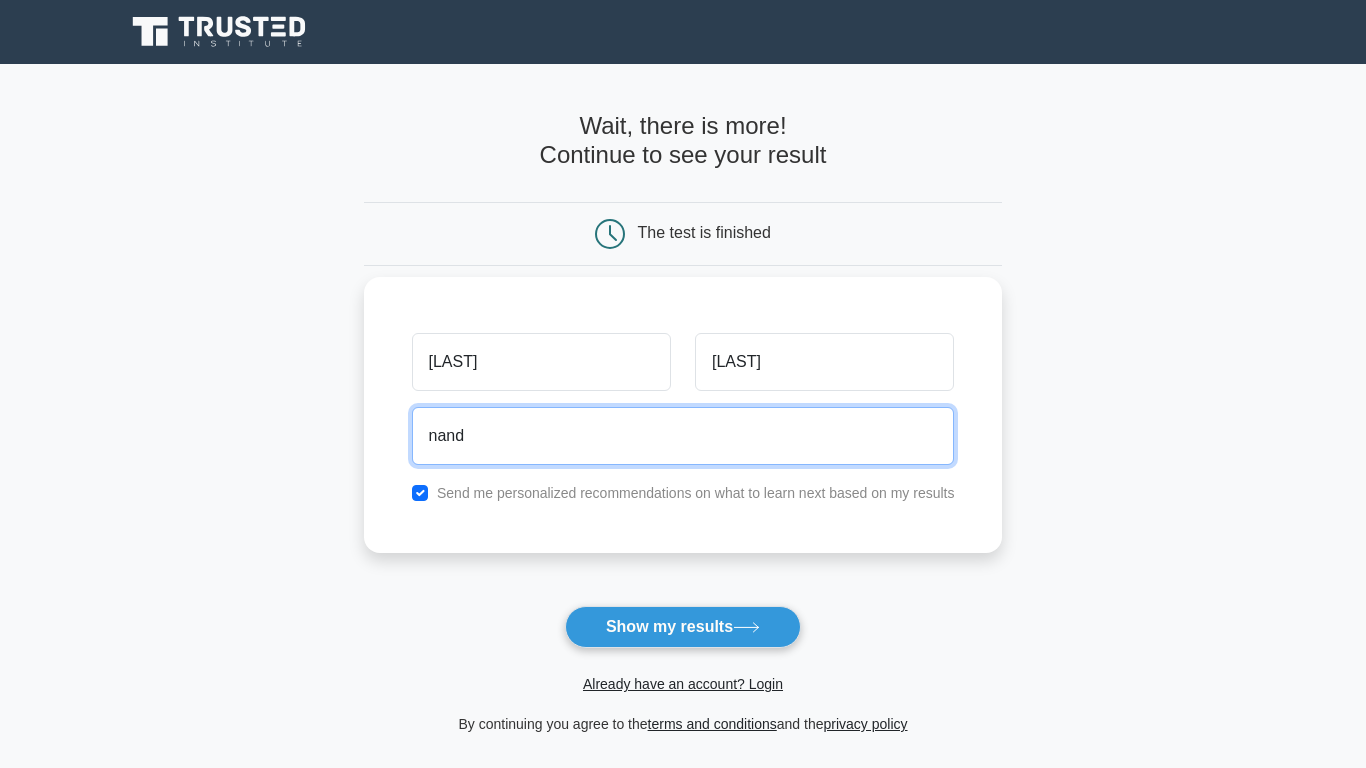 type on "[USERNAME]@[example.com]" 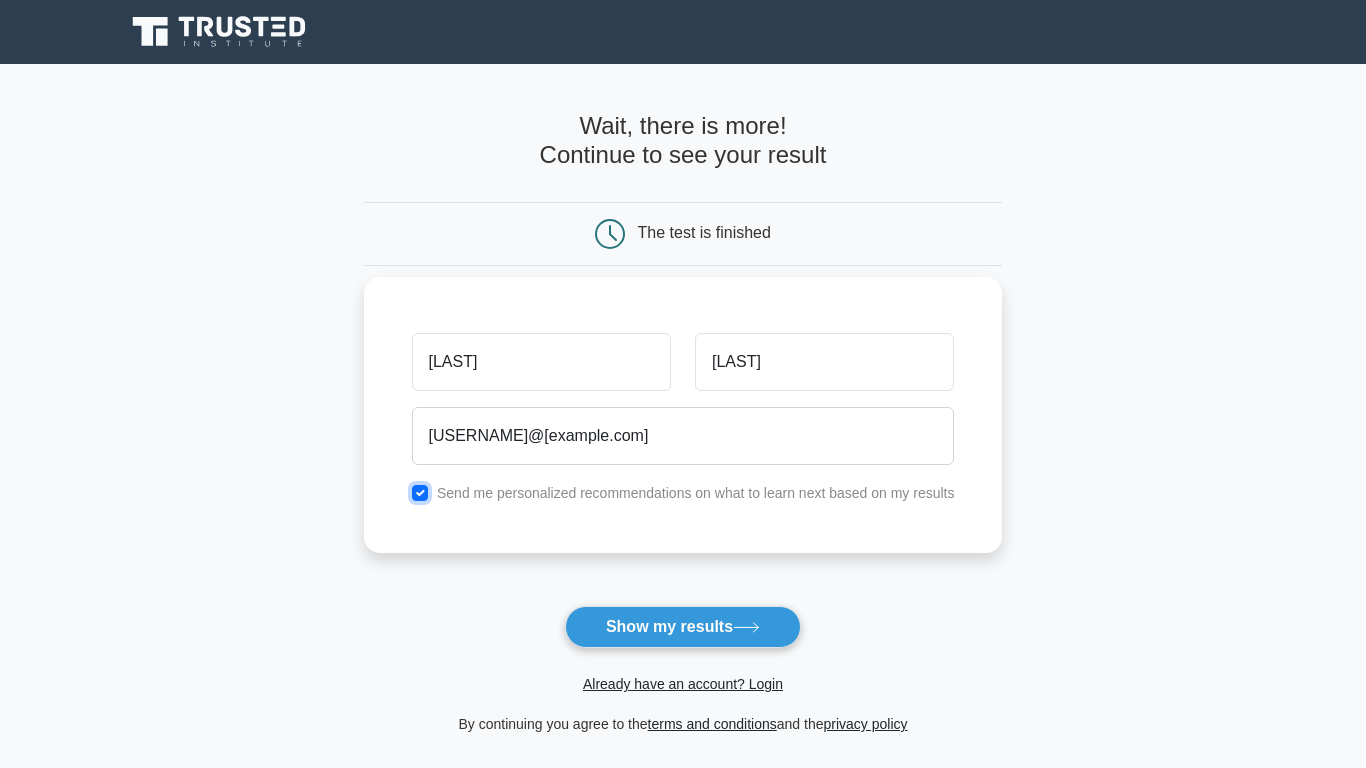 click at bounding box center [420, 493] 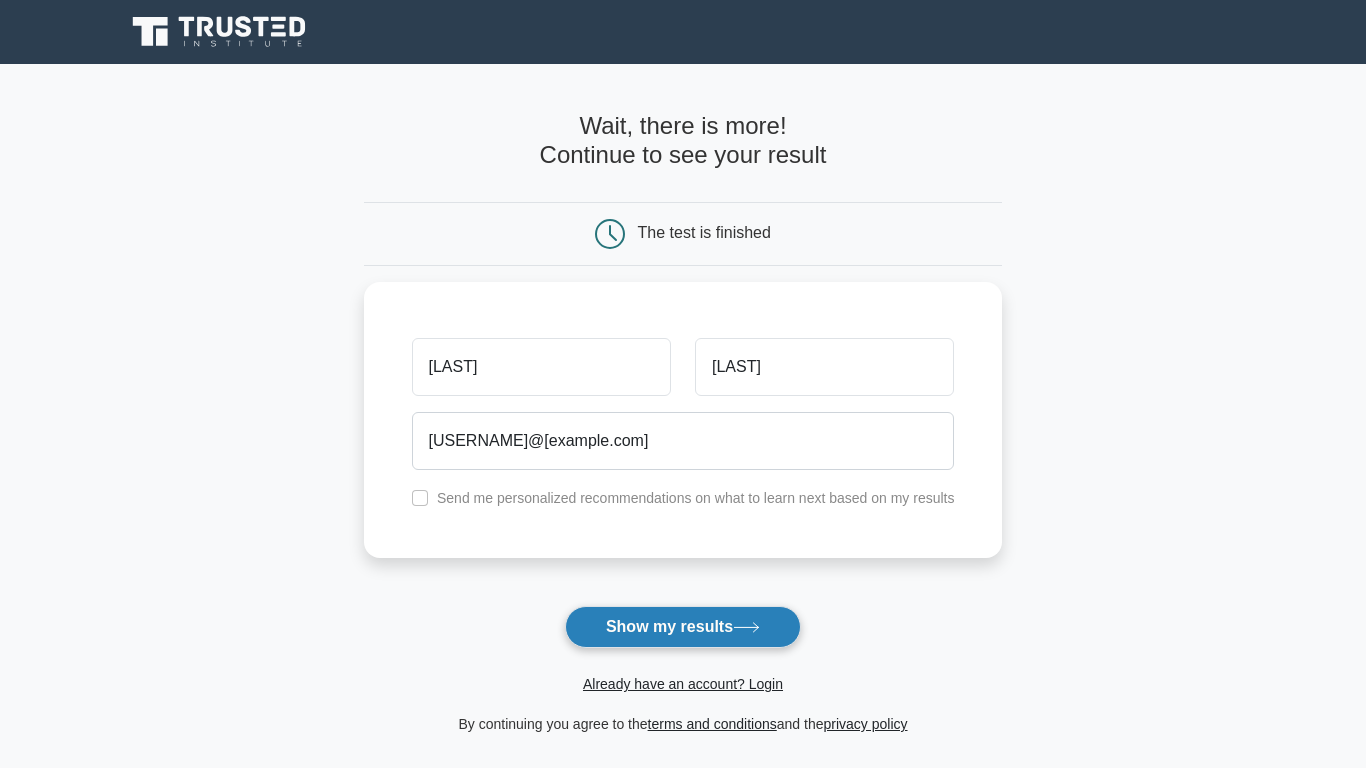 click on "Show my results" at bounding box center (683, 627) 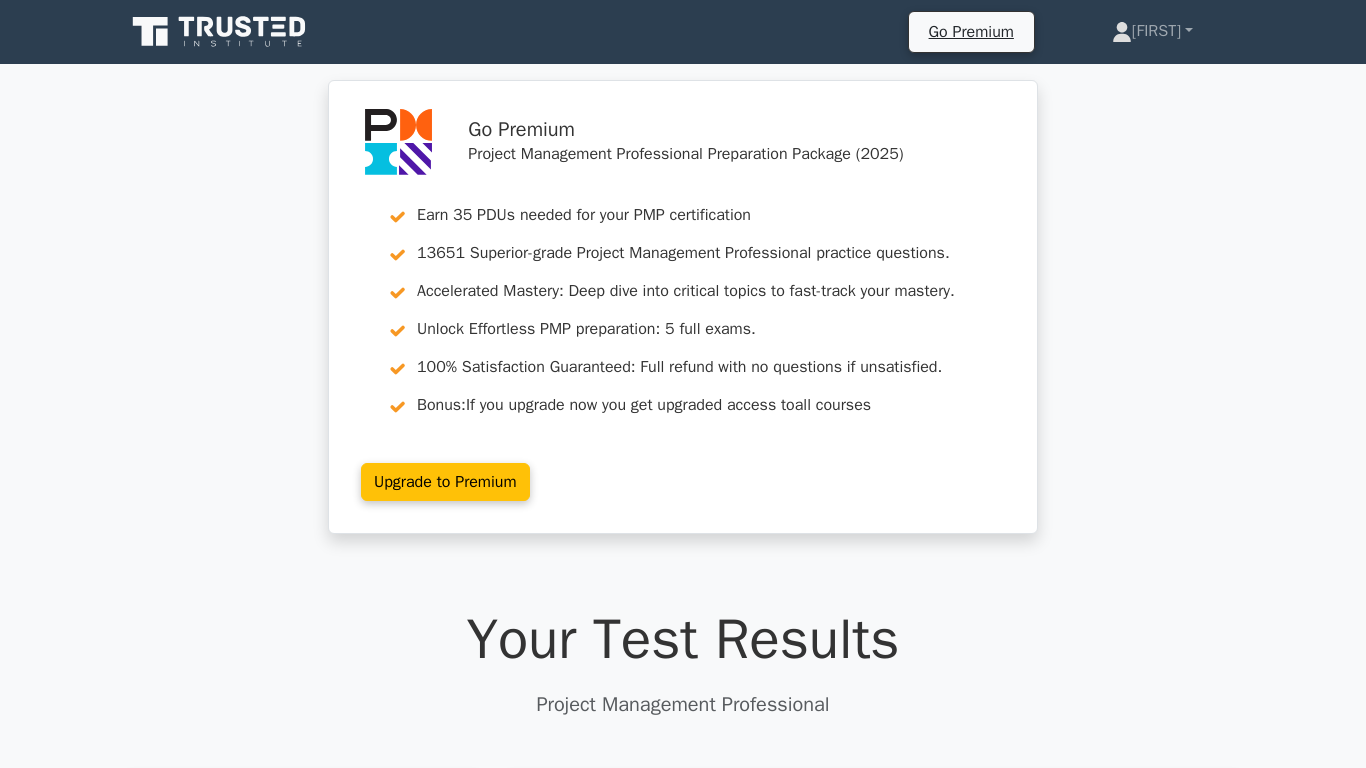 scroll, scrollTop: 0, scrollLeft: 0, axis: both 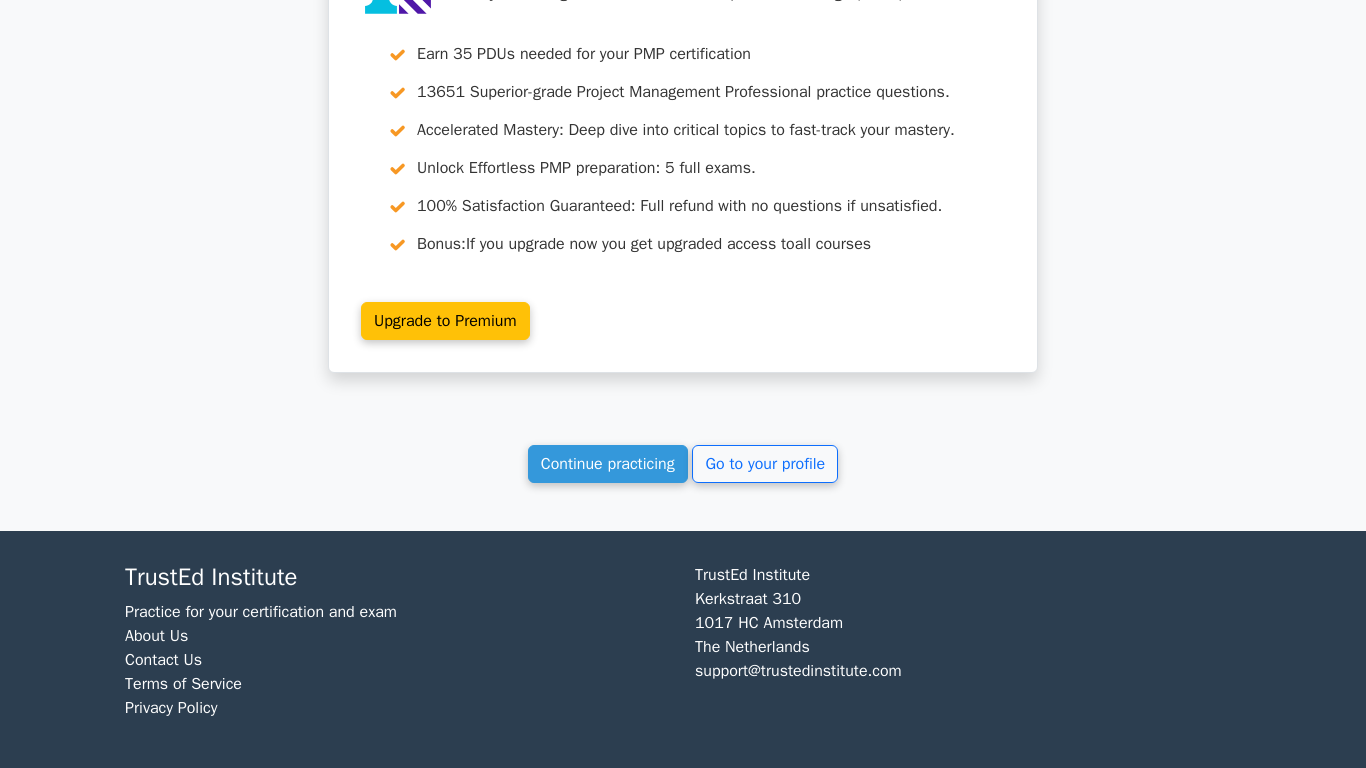 click on "Your Test Results
Project Management Professional
100%
Your Score
Keep practicing!
Performance by Topic
Scope Planning
0%
Resource Management
0%
0% 0% 0%" at bounding box center [683, -1288] 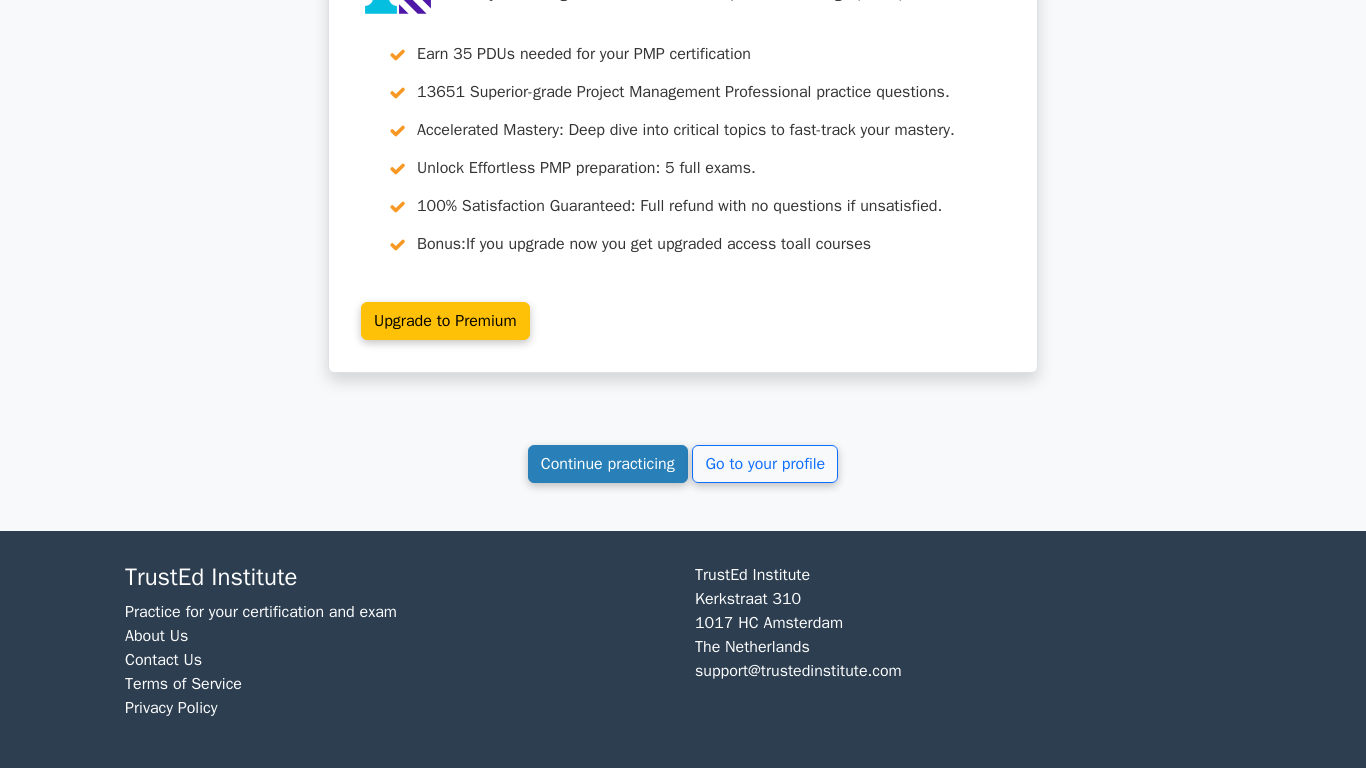 click on "Continue practicing" at bounding box center (608, 464) 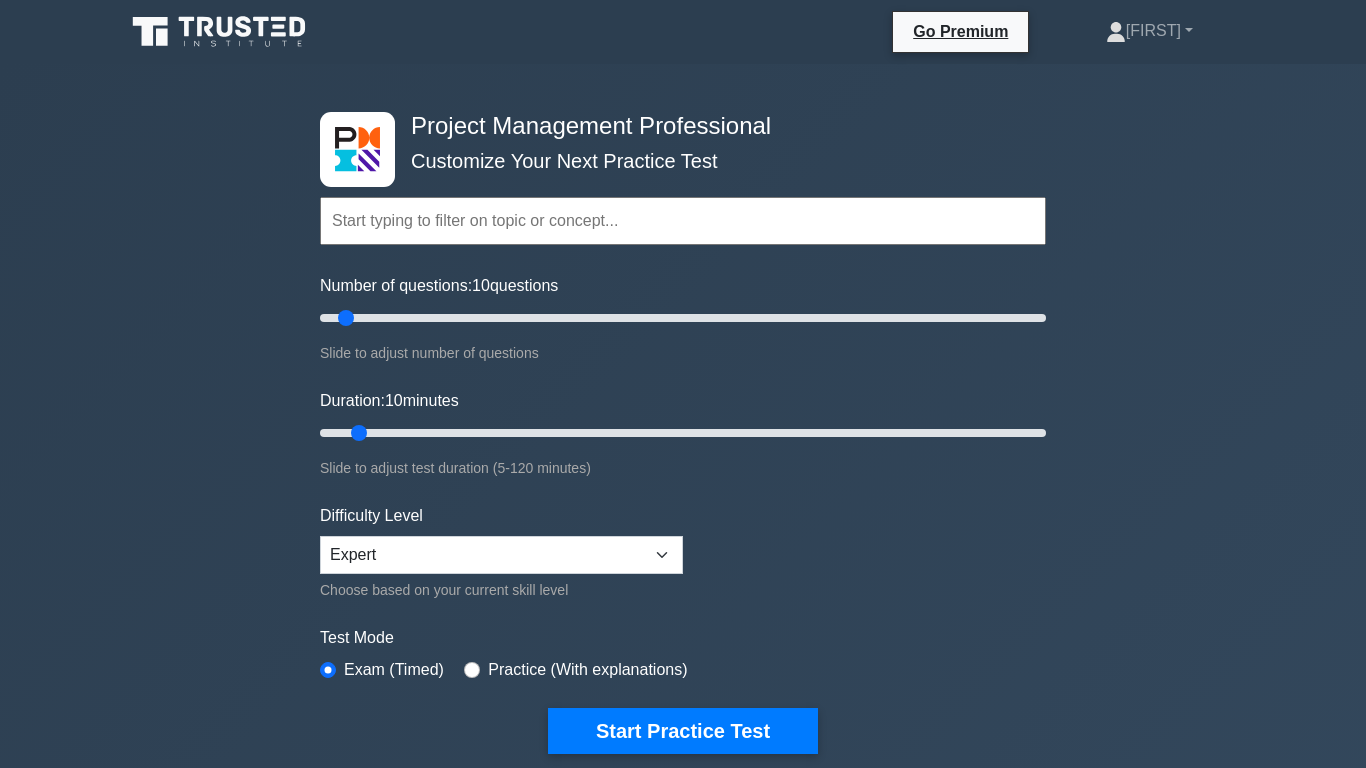 scroll, scrollTop: 0, scrollLeft: 0, axis: both 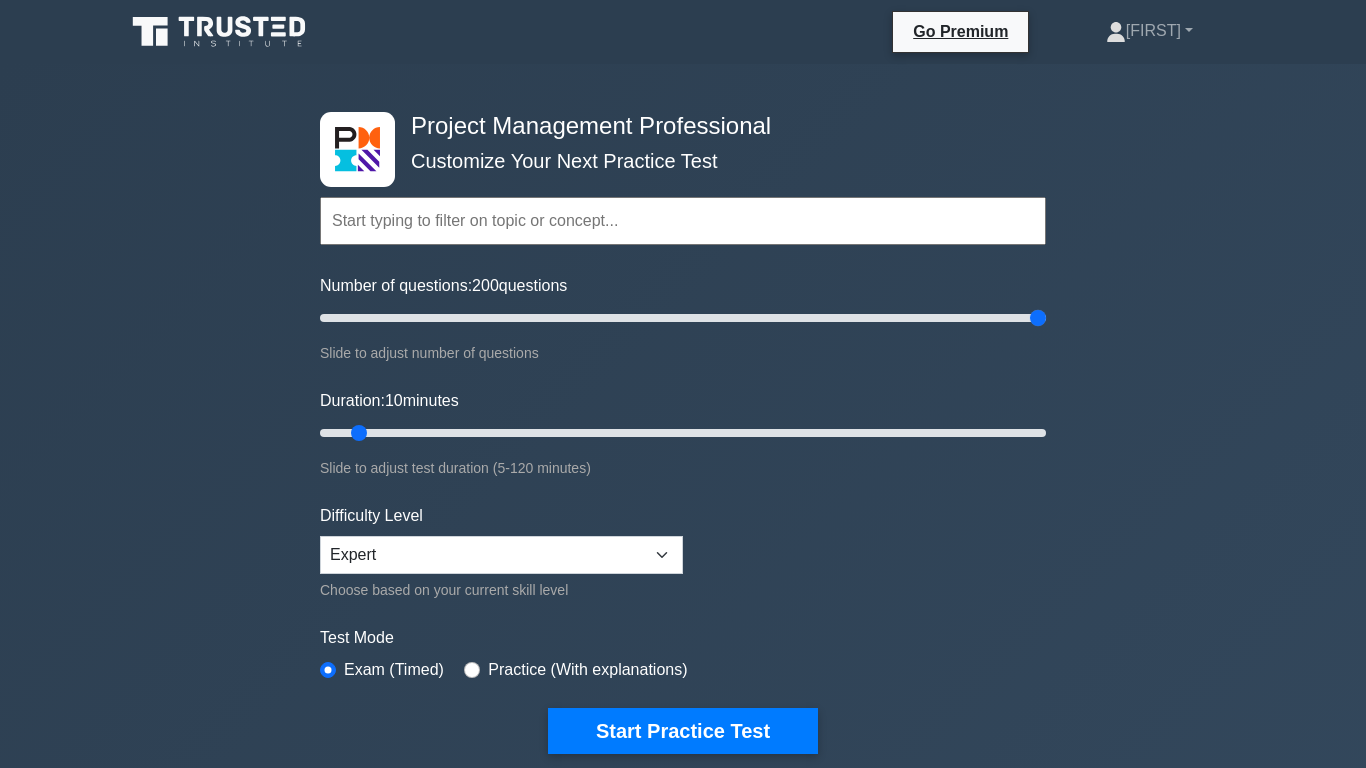 drag, startPoint x: 347, startPoint y: 320, endPoint x: 1059, endPoint y: 351, distance: 712.67456 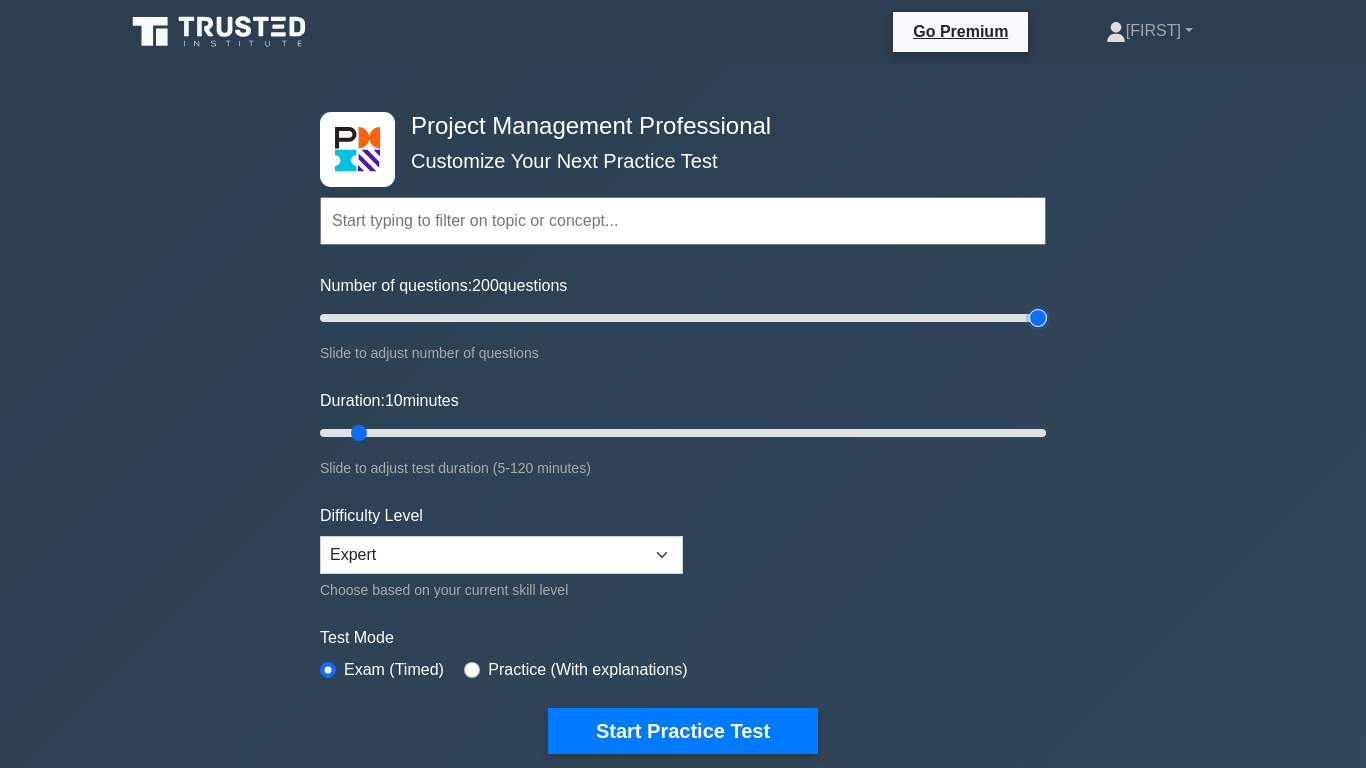 type on "200" 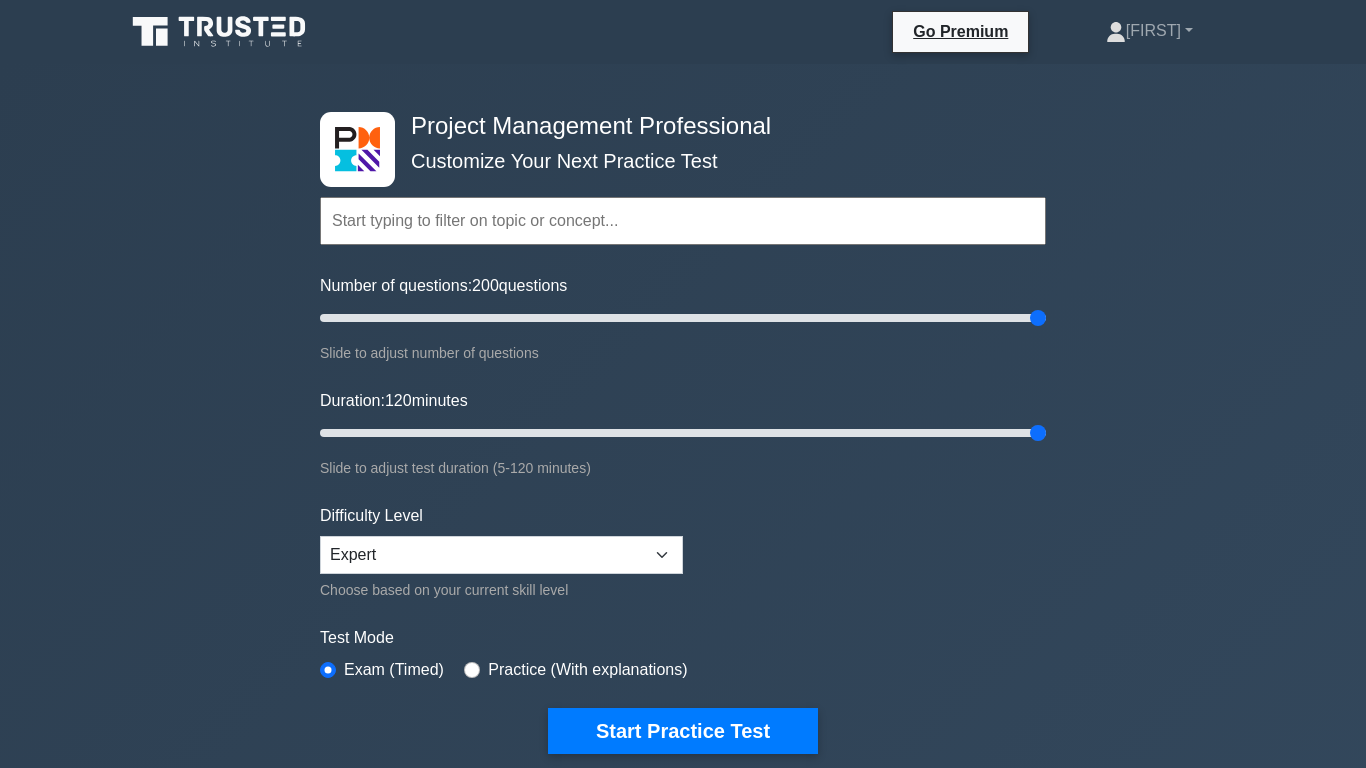 drag, startPoint x: 363, startPoint y: 433, endPoint x: 1068, endPoint y: 451, distance: 705.22974 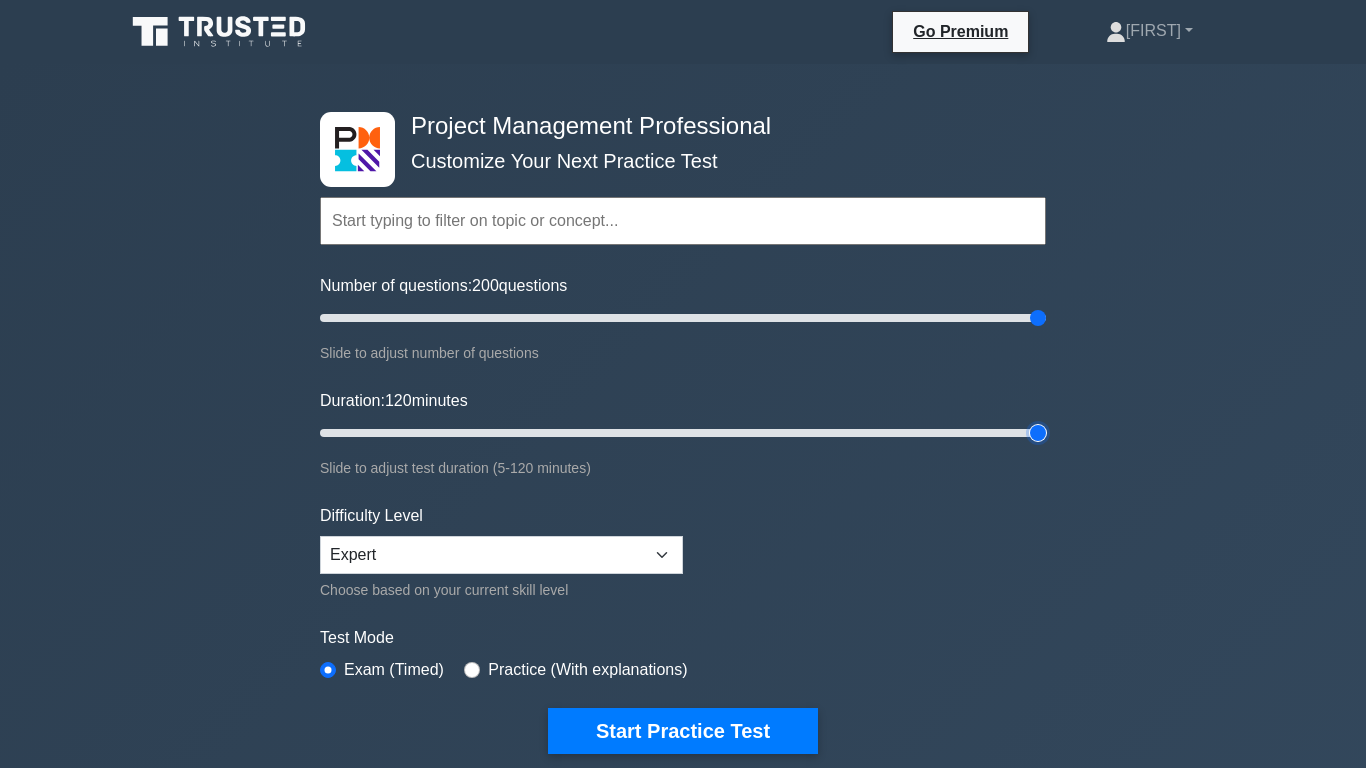 type on "120" 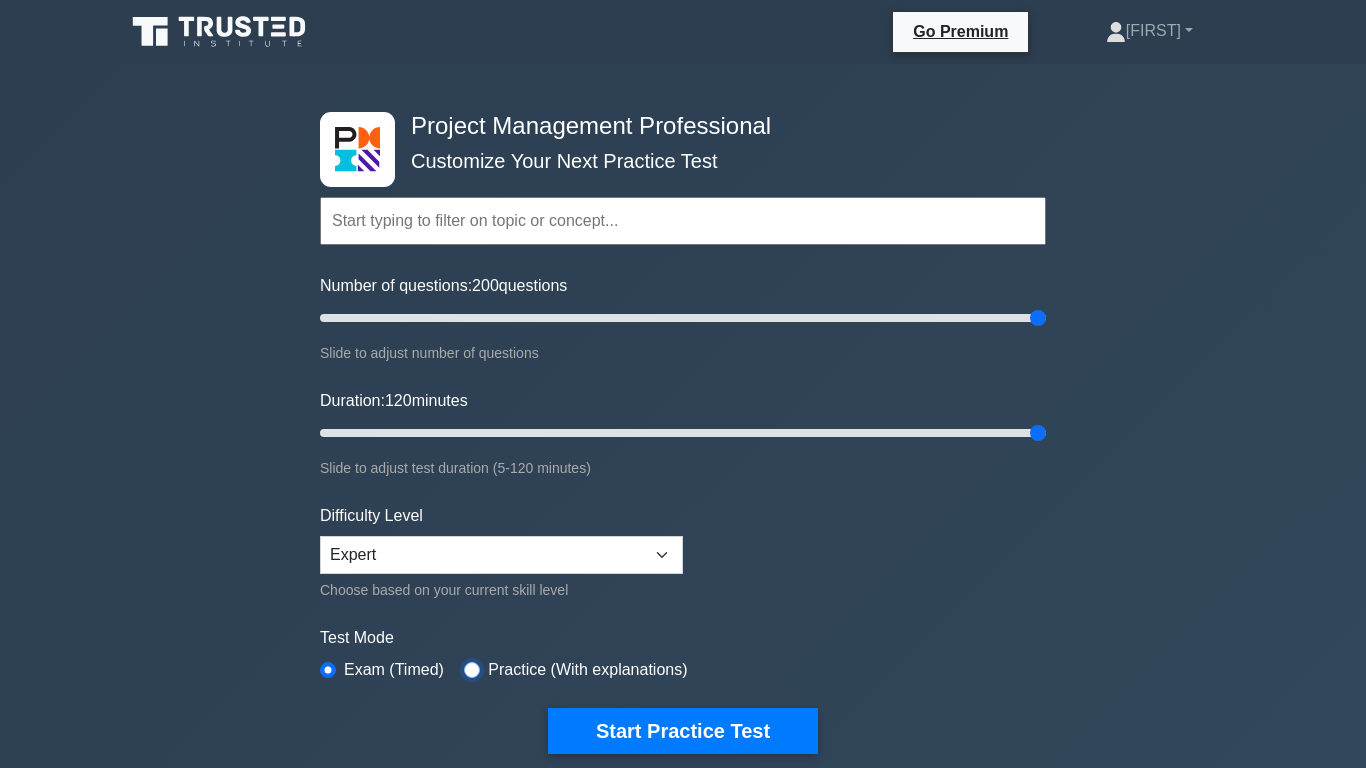 click at bounding box center (472, 670) 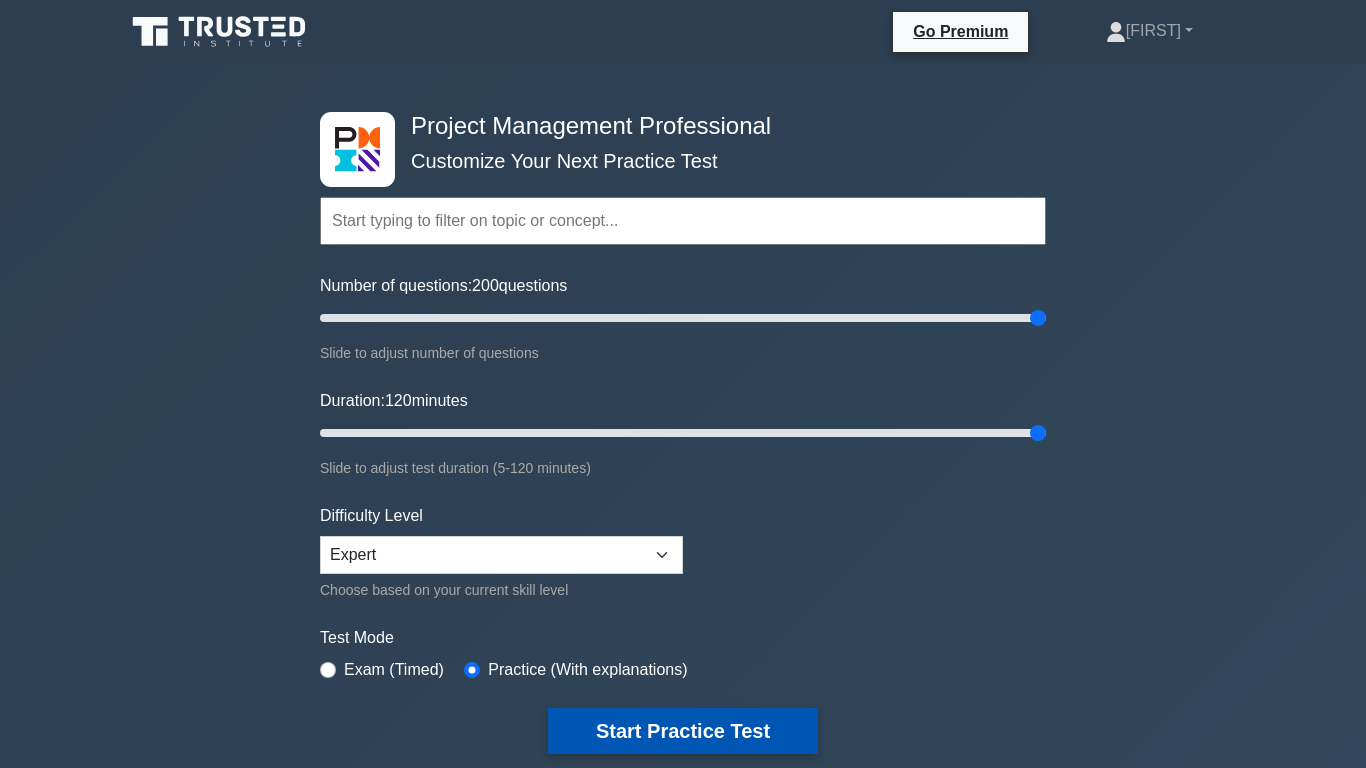 click on "Start Practice Test" at bounding box center (683, 731) 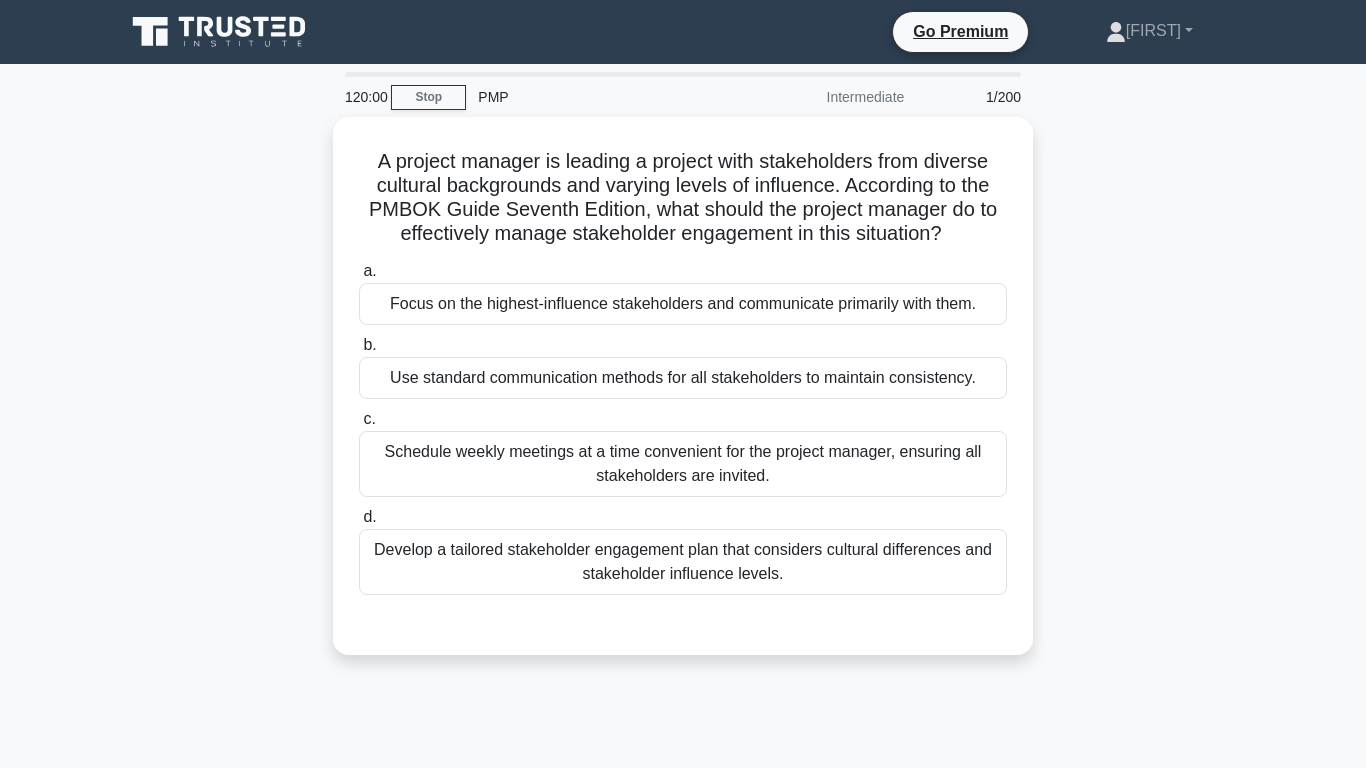 scroll, scrollTop: 0, scrollLeft: 0, axis: both 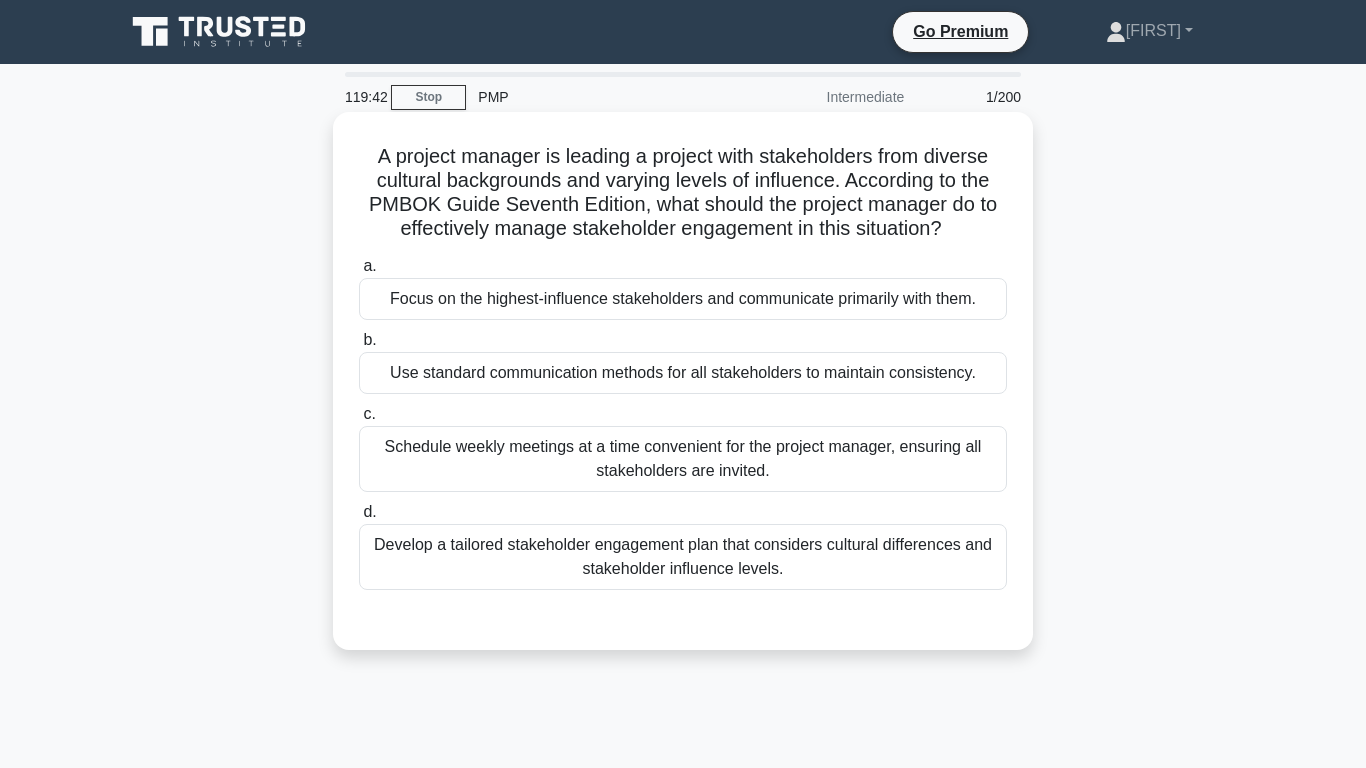 click on "Develop a tailored stakeholder engagement plan that considers cultural differences and stakeholder influence levels." at bounding box center (683, 557) 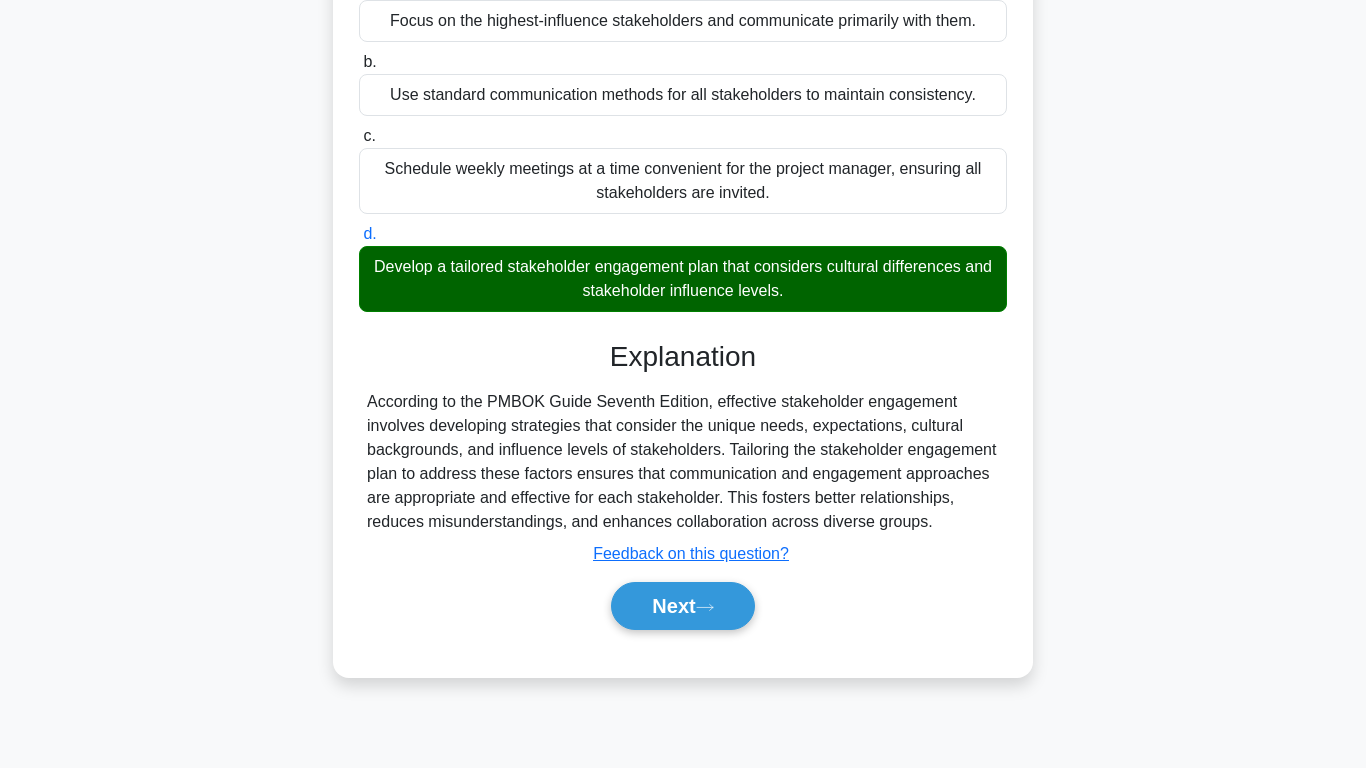 scroll, scrollTop: 312, scrollLeft: 0, axis: vertical 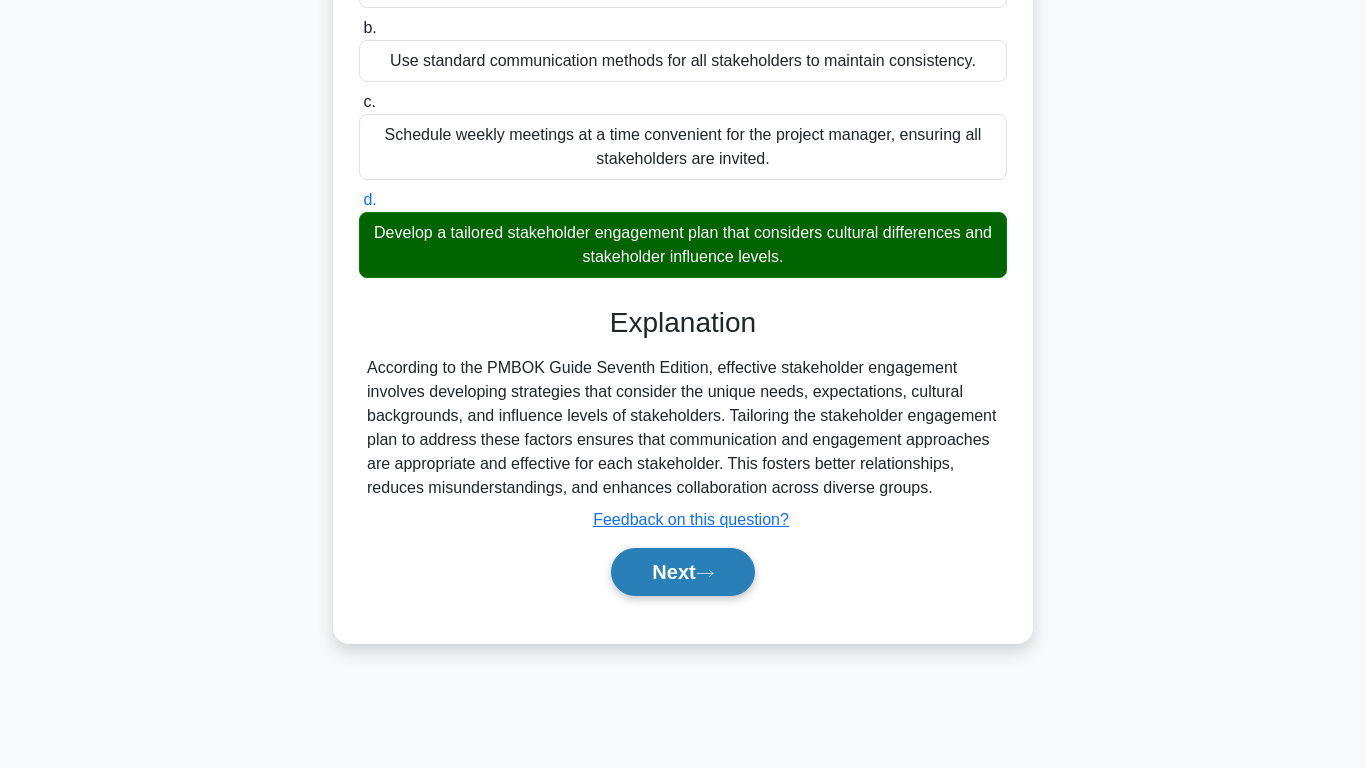 click on "Next" at bounding box center [682, 572] 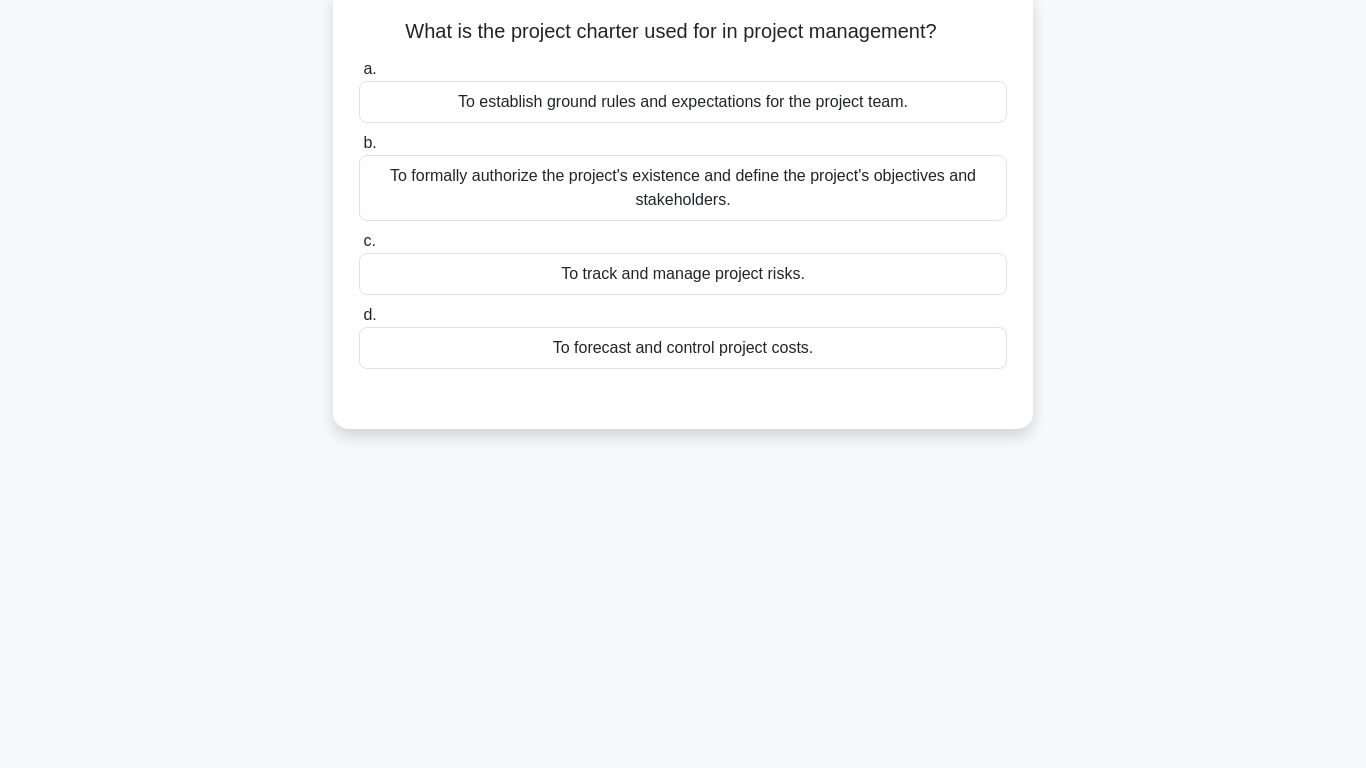 scroll, scrollTop: 57, scrollLeft: 0, axis: vertical 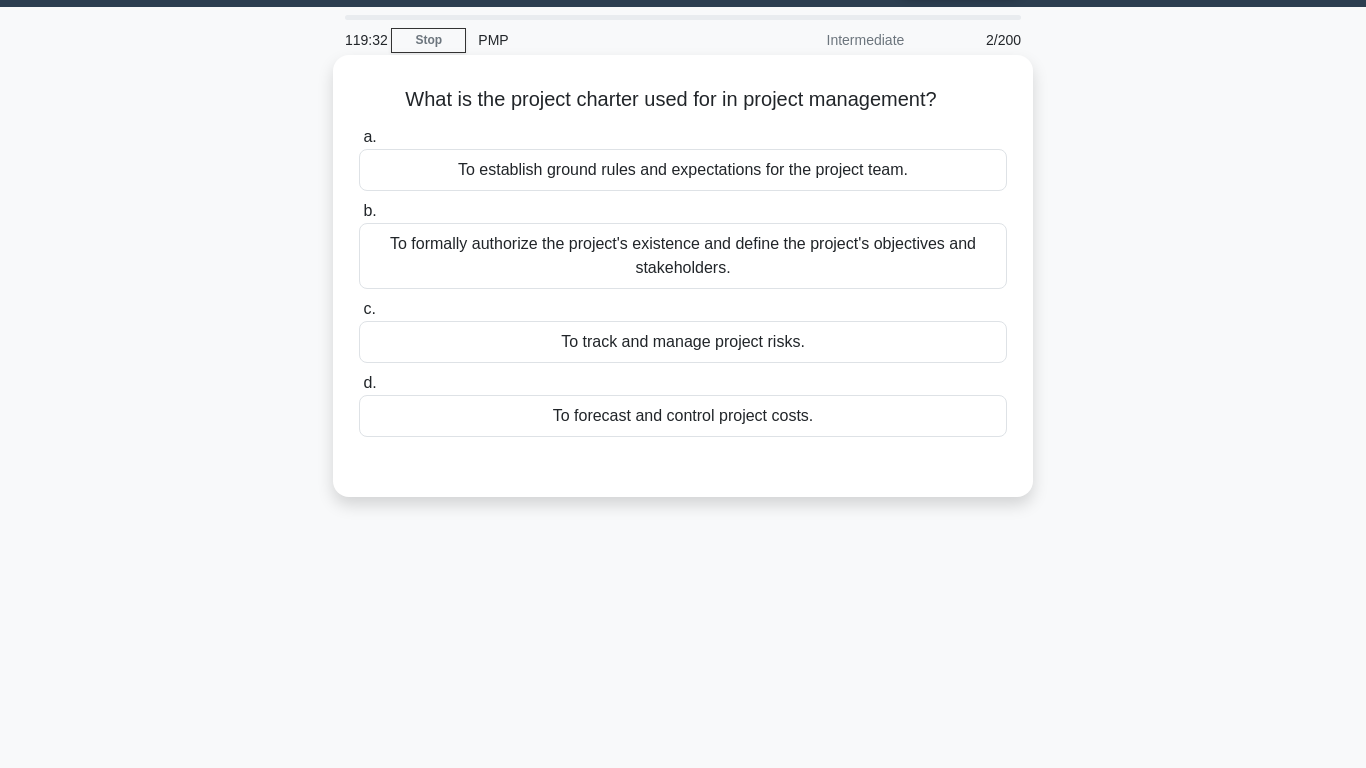 click on "To formally authorize the project's existence and define the project's objectives and stakeholders." at bounding box center [683, 256] 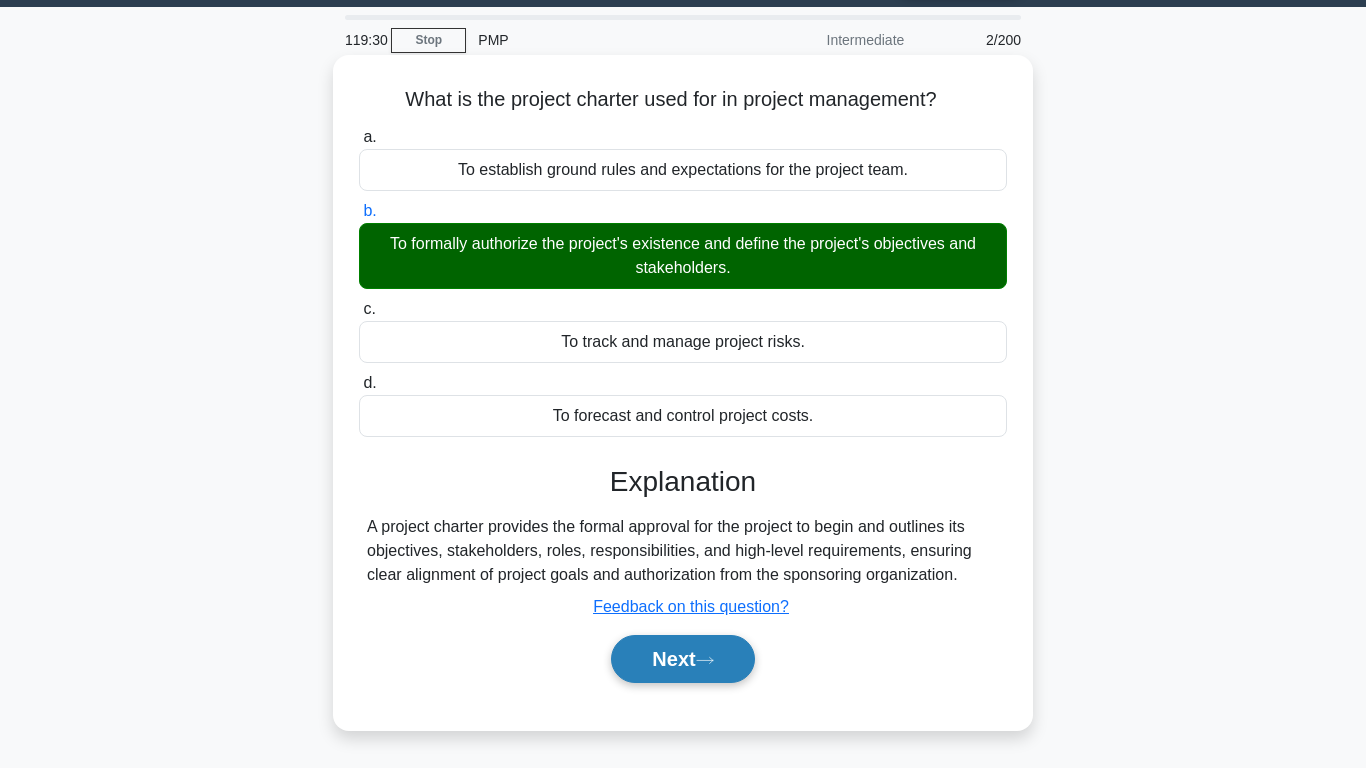 click on "Next" at bounding box center [682, 659] 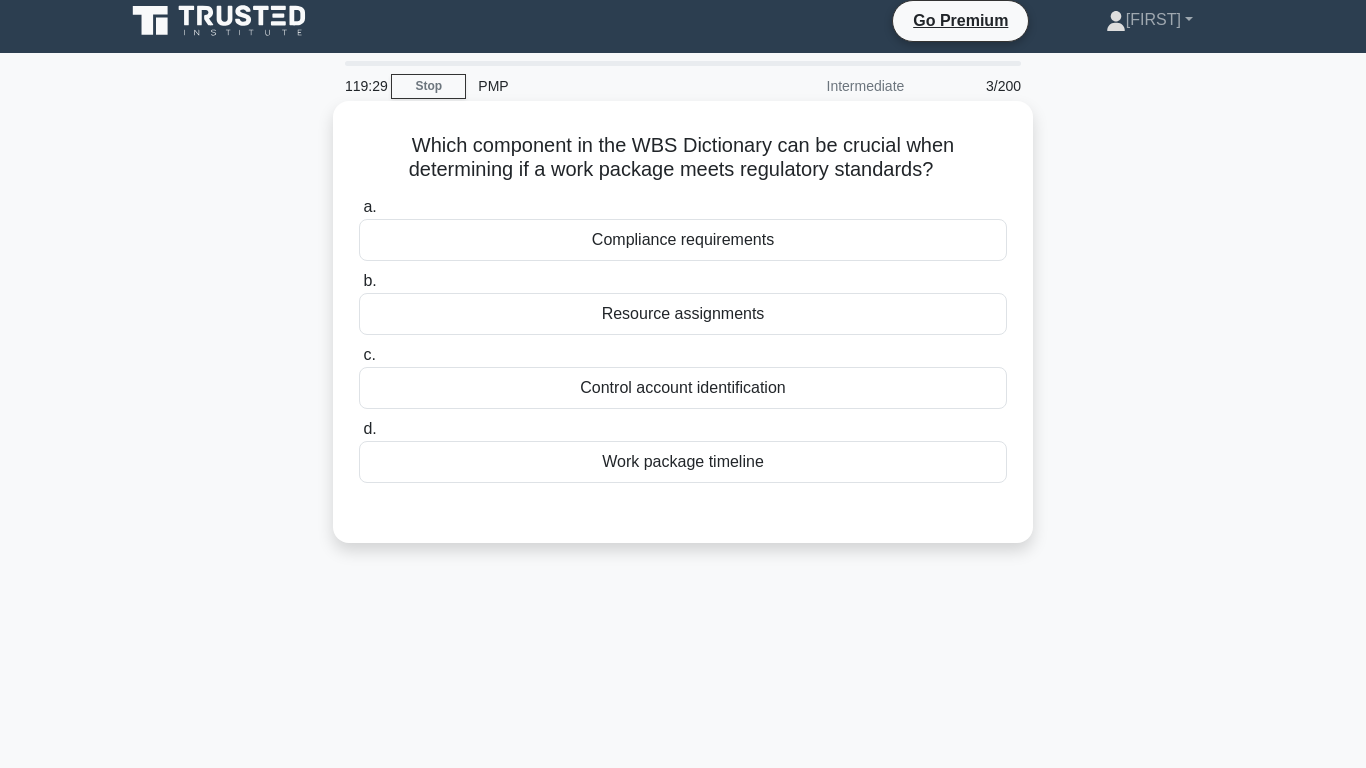 scroll, scrollTop: 2, scrollLeft: 0, axis: vertical 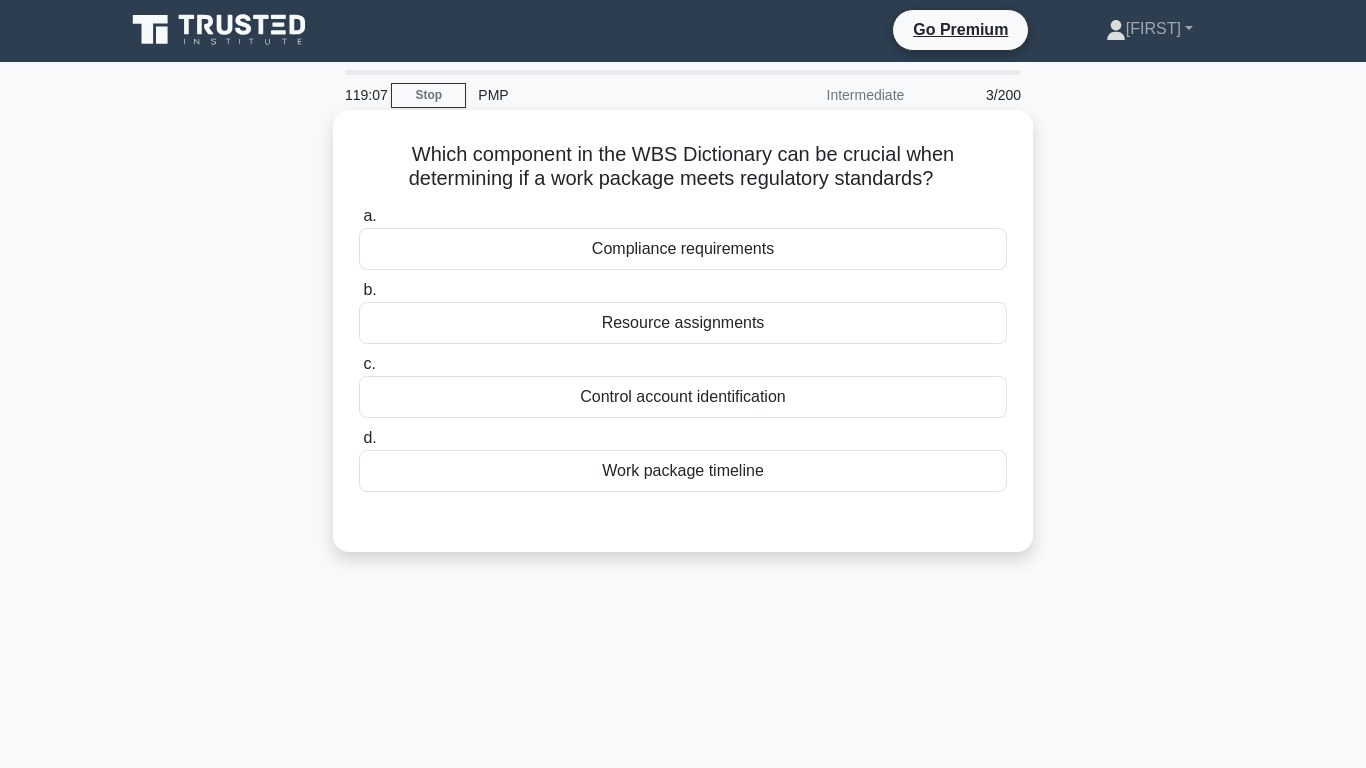 click on "Compliance requirements" at bounding box center (683, 249) 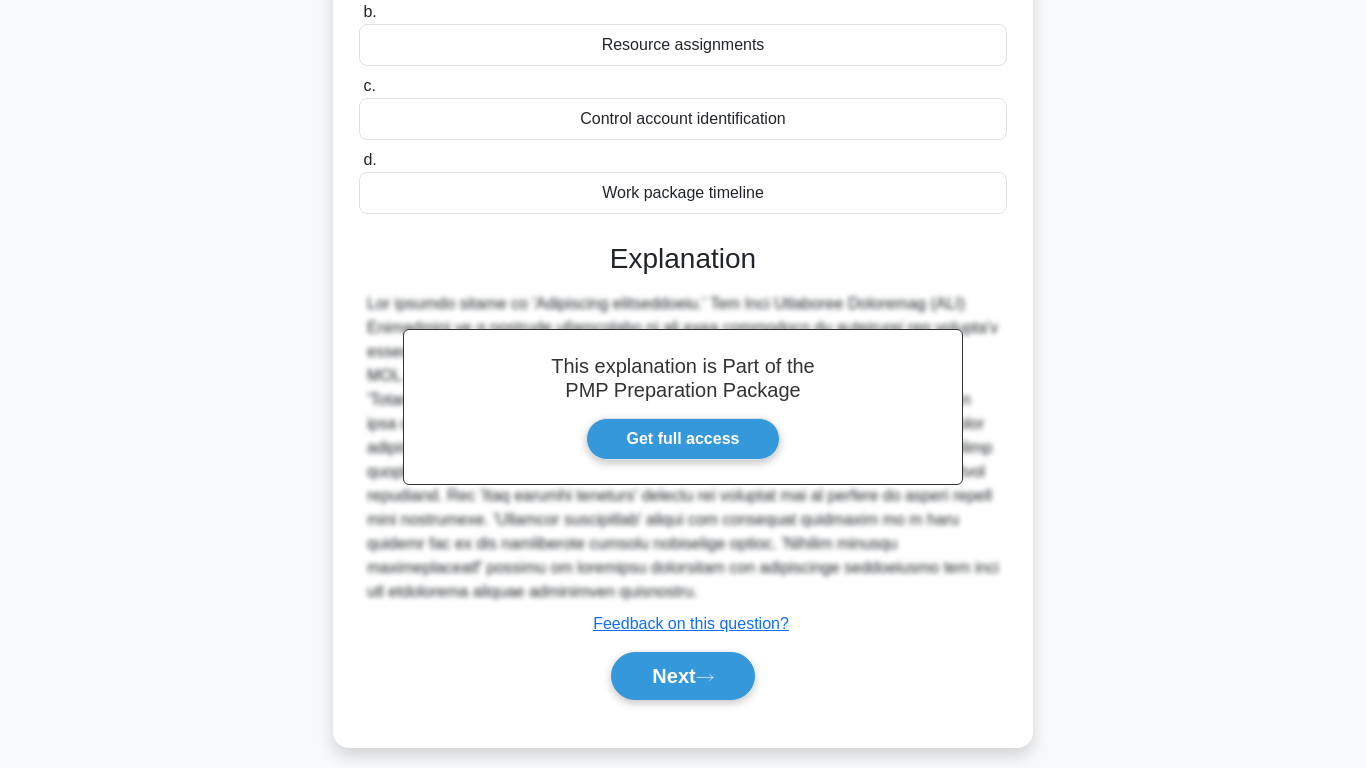 scroll, scrollTop: 312, scrollLeft: 0, axis: vertical 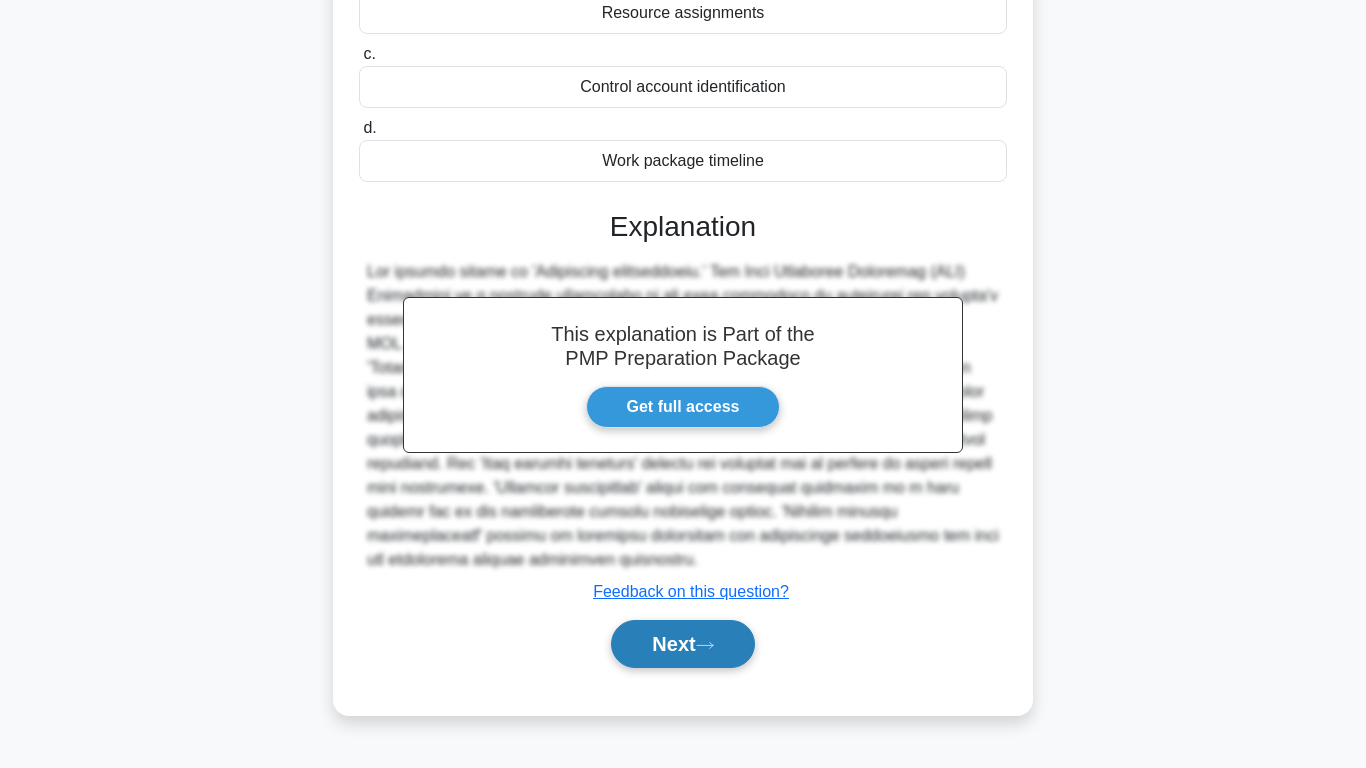 click on "Next" at bounding box center [682, 644] 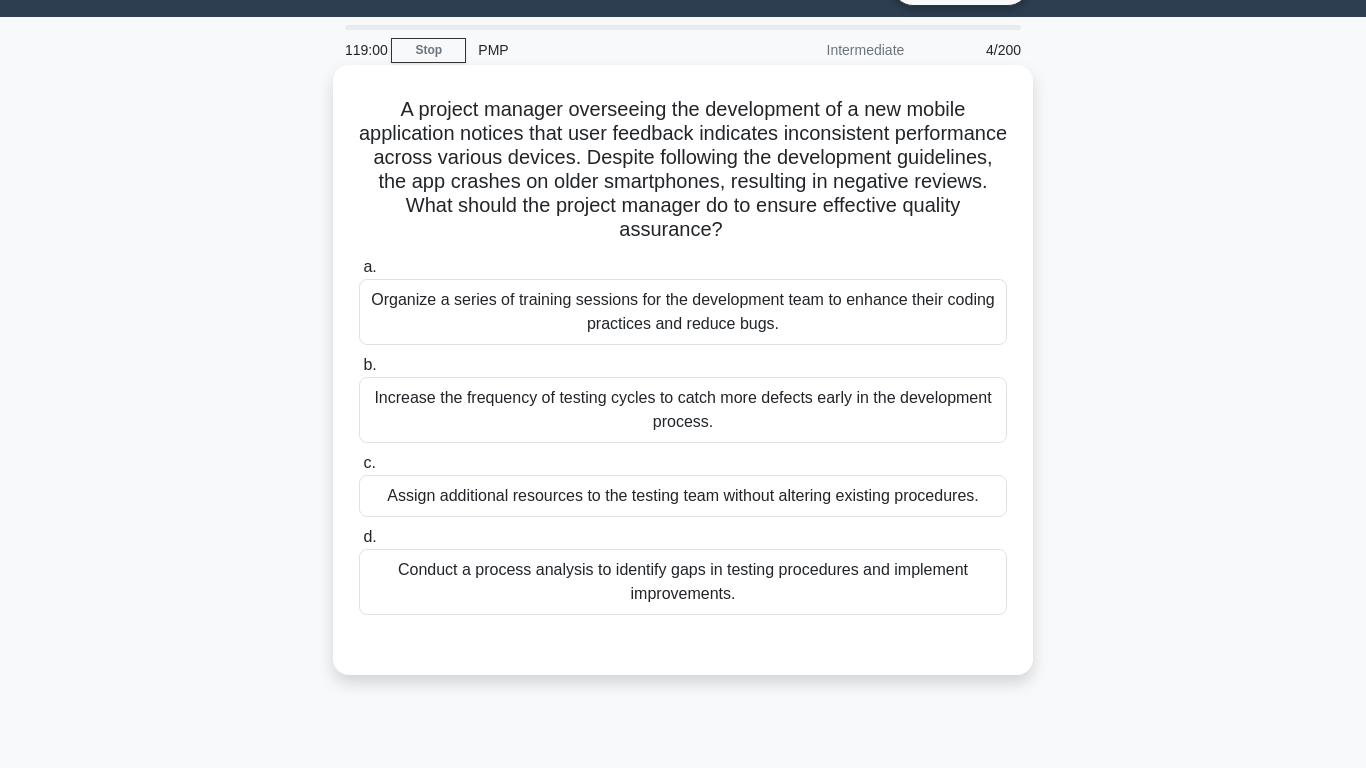 scroll, scrollTop: 44, scrollLeft: 0, axis: vertical 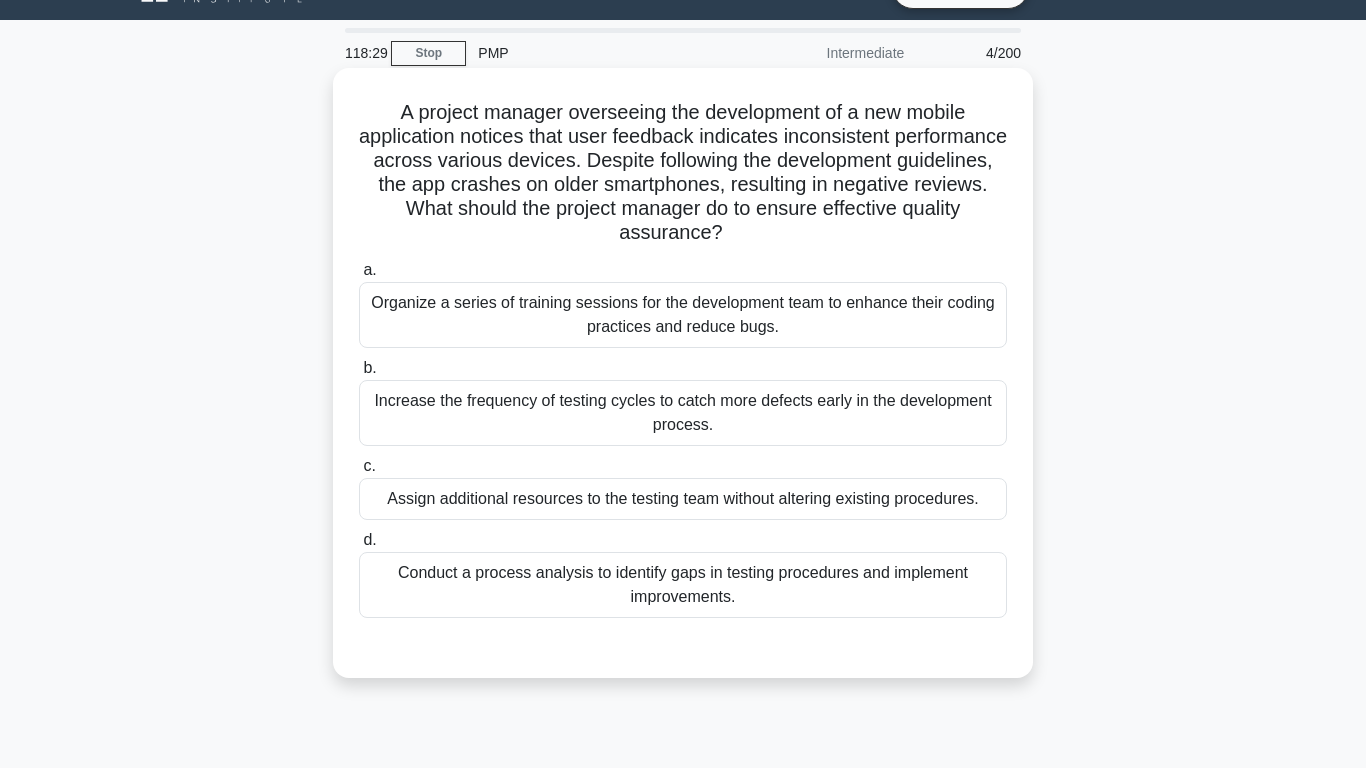 click on "Conduct a process analysis to identify gaps in testing procedures and implement improvements." at bounding box center (683, 585) 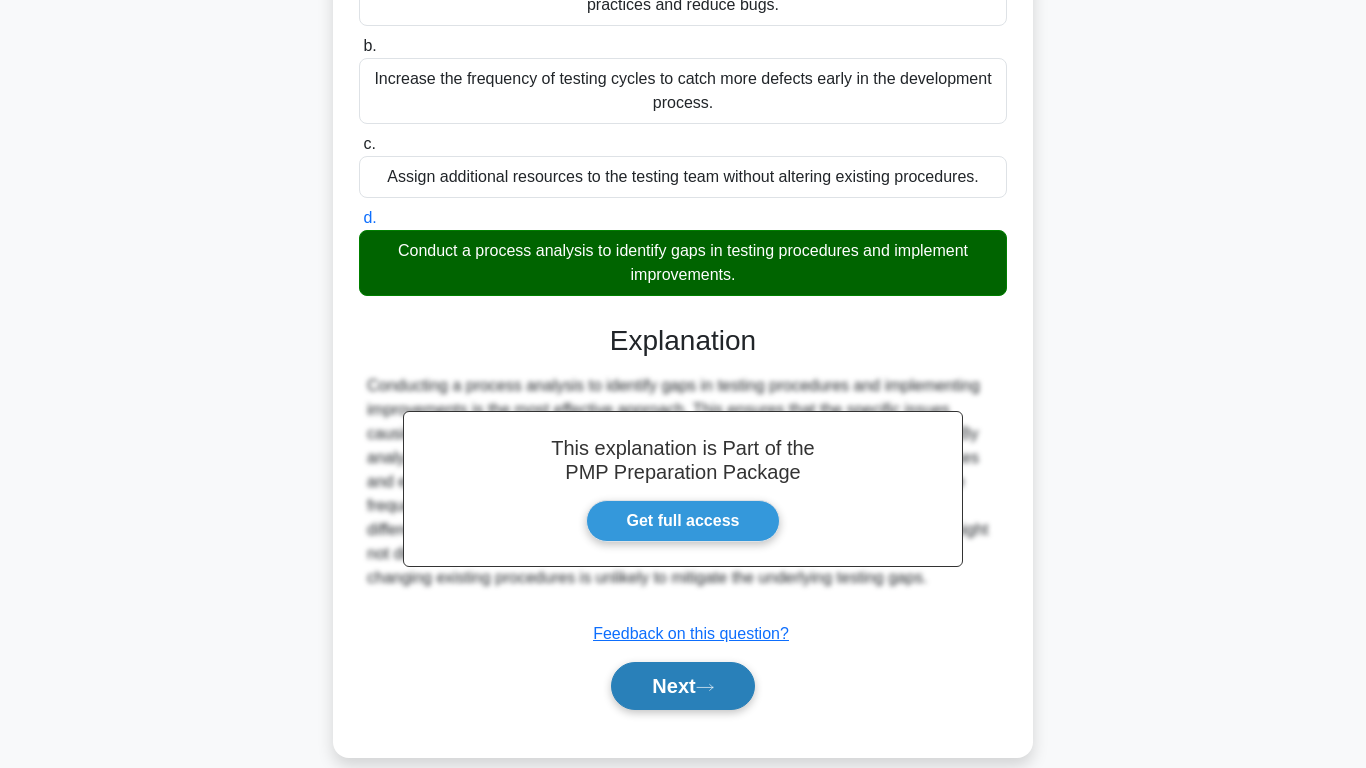 click on "Next" at bounding box center [682, 686] 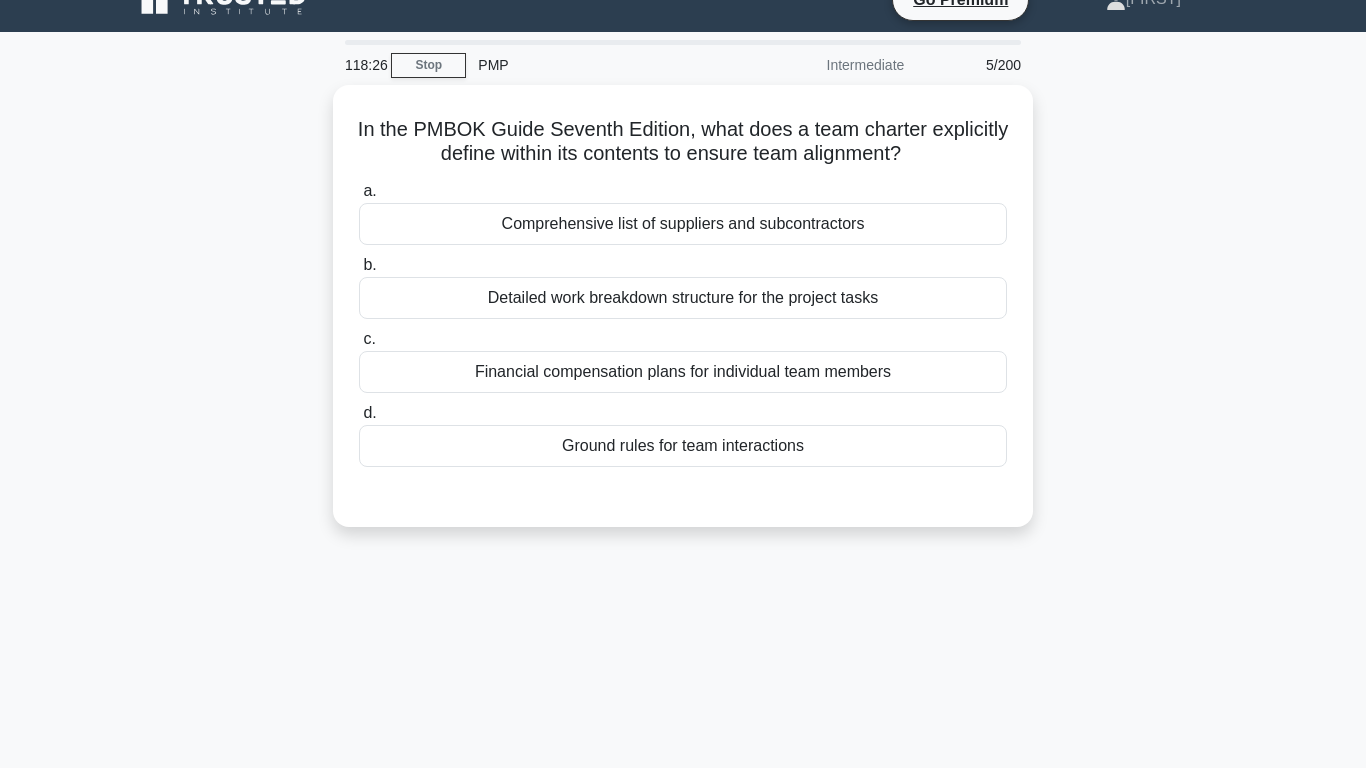 scroll, scrollTop: 0, scrollLeft: 0, axis: both 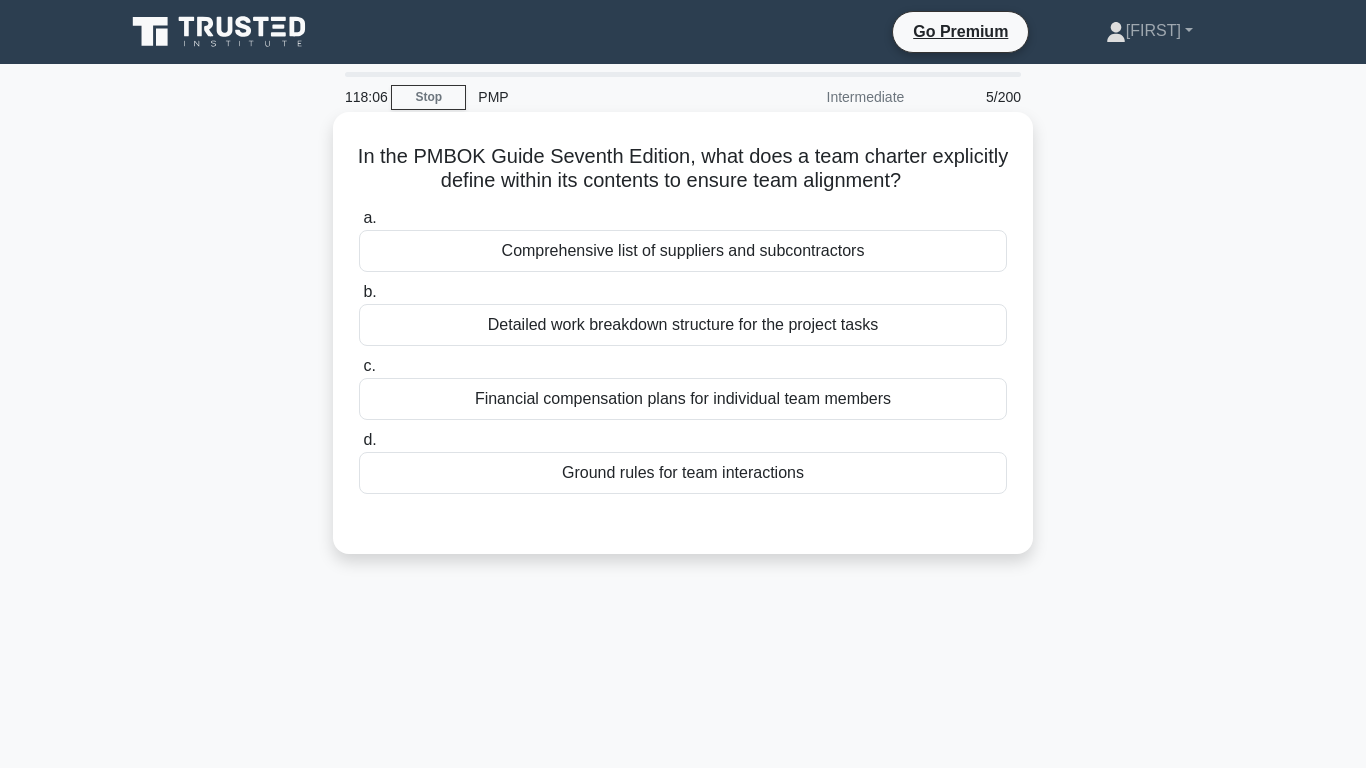 click on "Ground rules for team interactions" at bounding box center (683, 473) 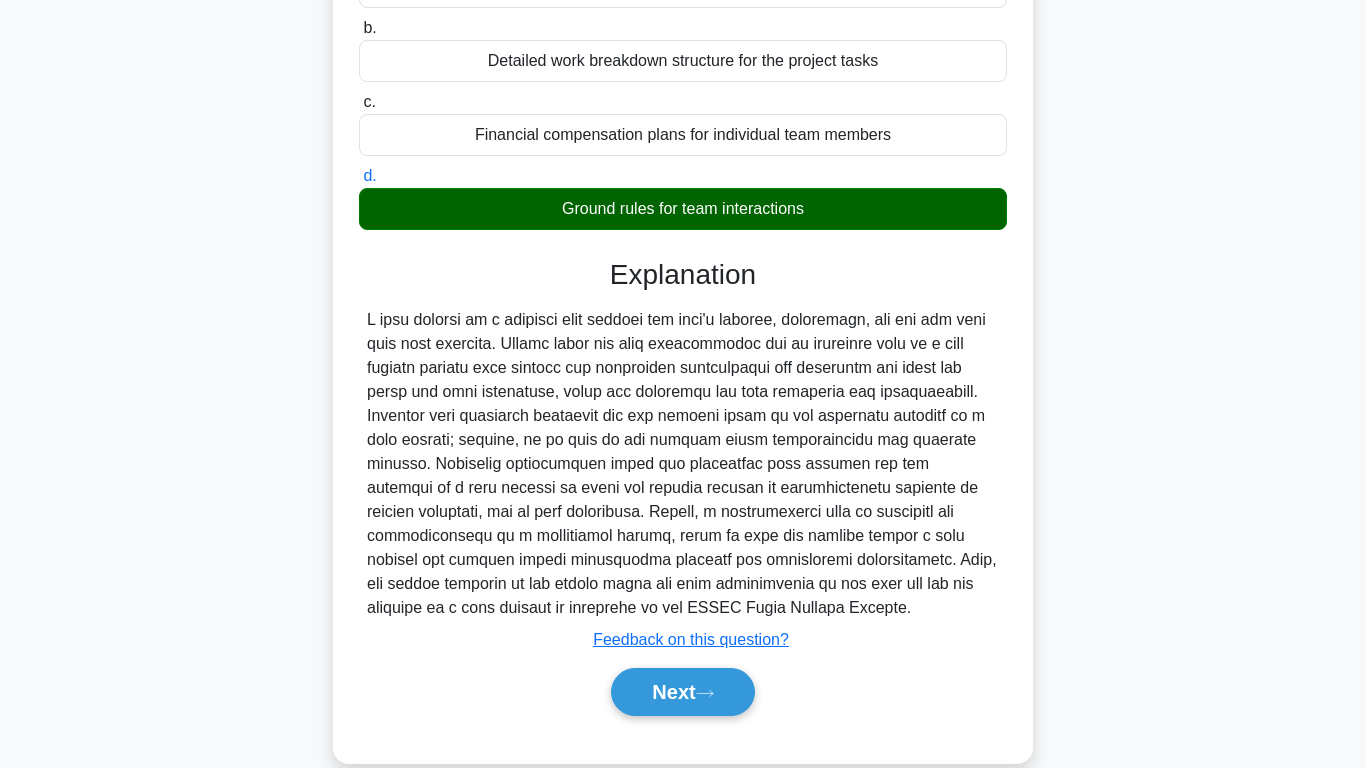 scroll, scrollTop: 312, scrollLeft: 0, axis: vertical 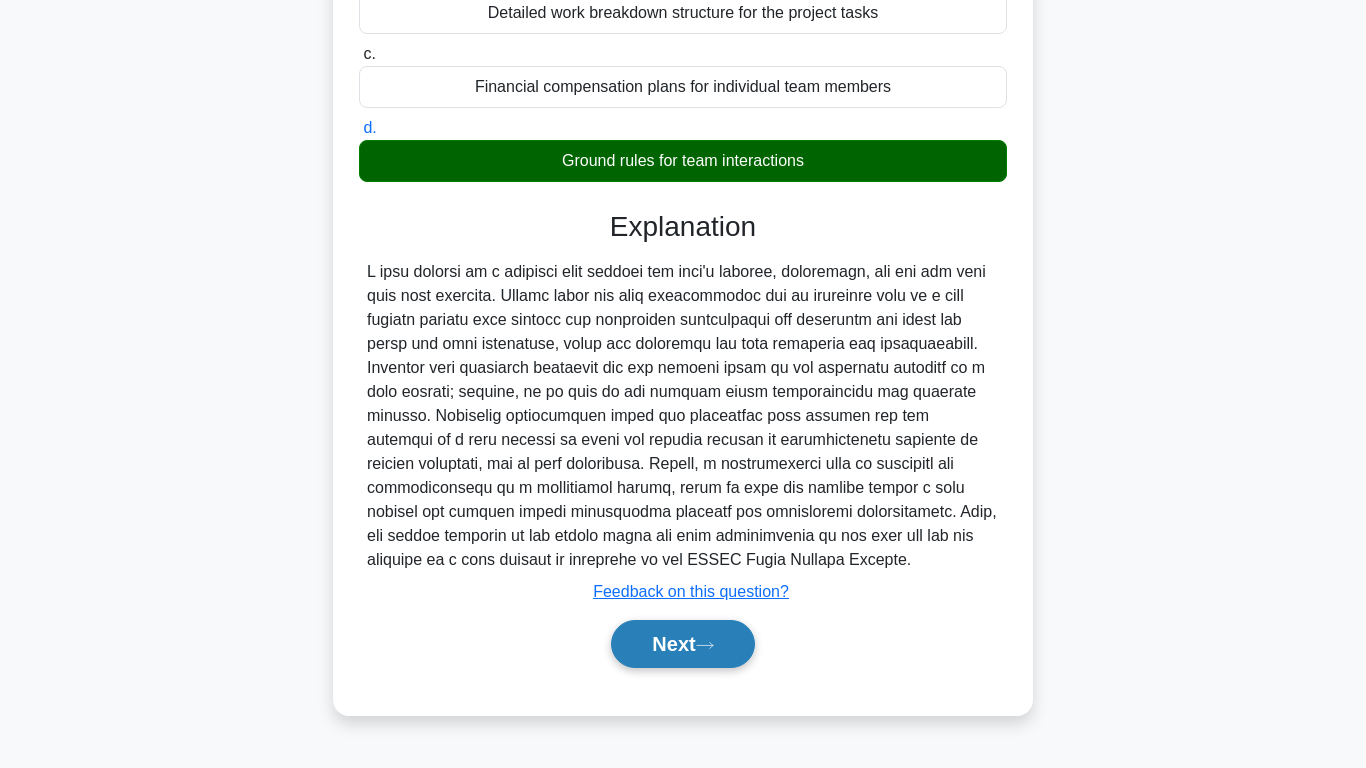 click on "Next" at bounding box center (682, 644) 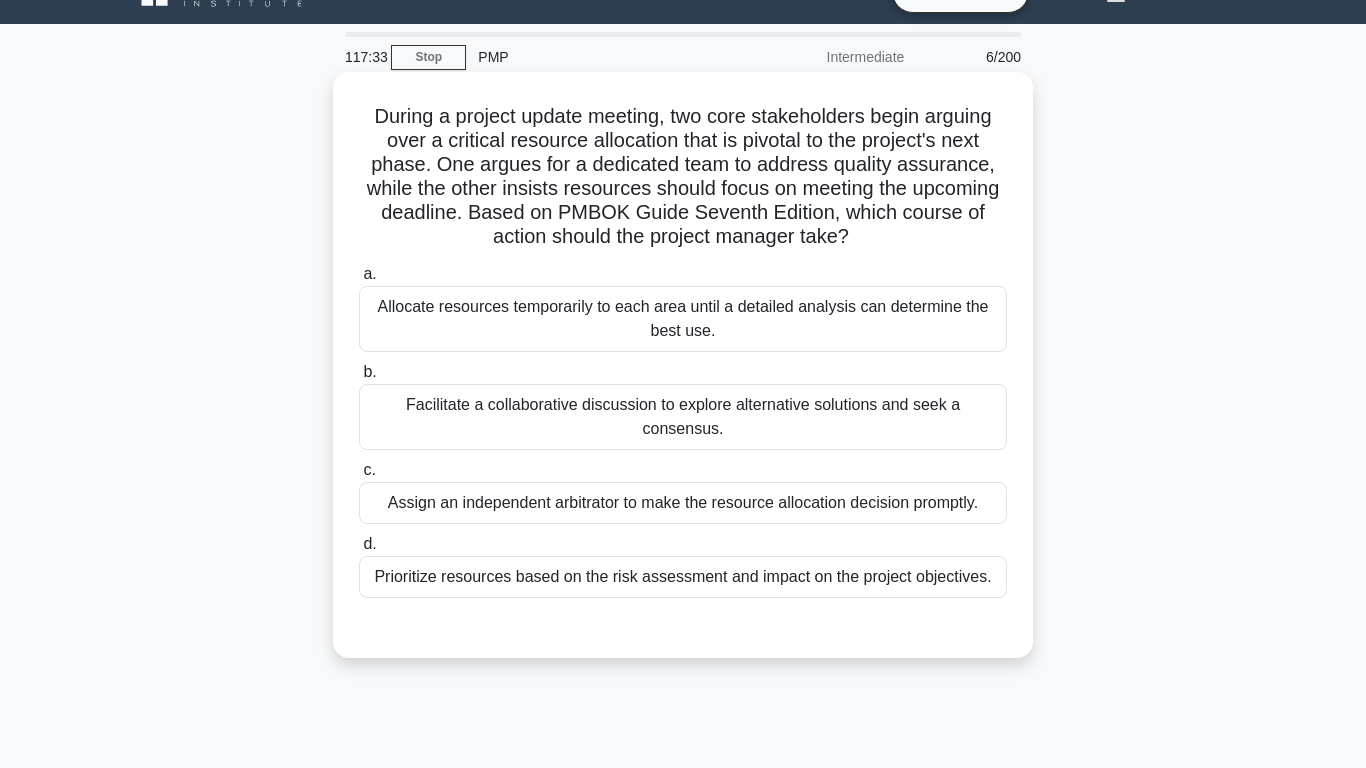 scroll, scrollTop: 37, scrollLeft: 0, axis: vertical 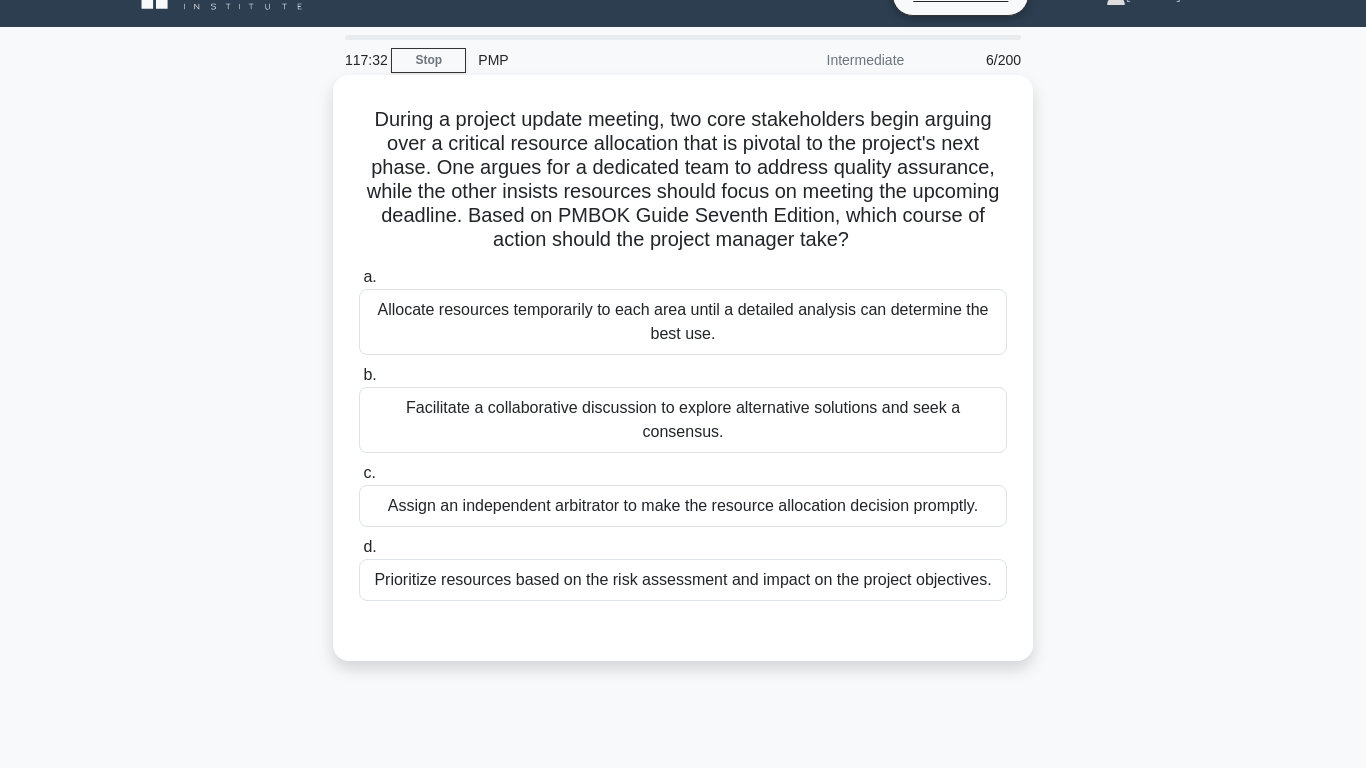 click on "Facilitate a collaborative discussion to explore alternative solutions and seek a consensus." at bounding box center (683, 420) 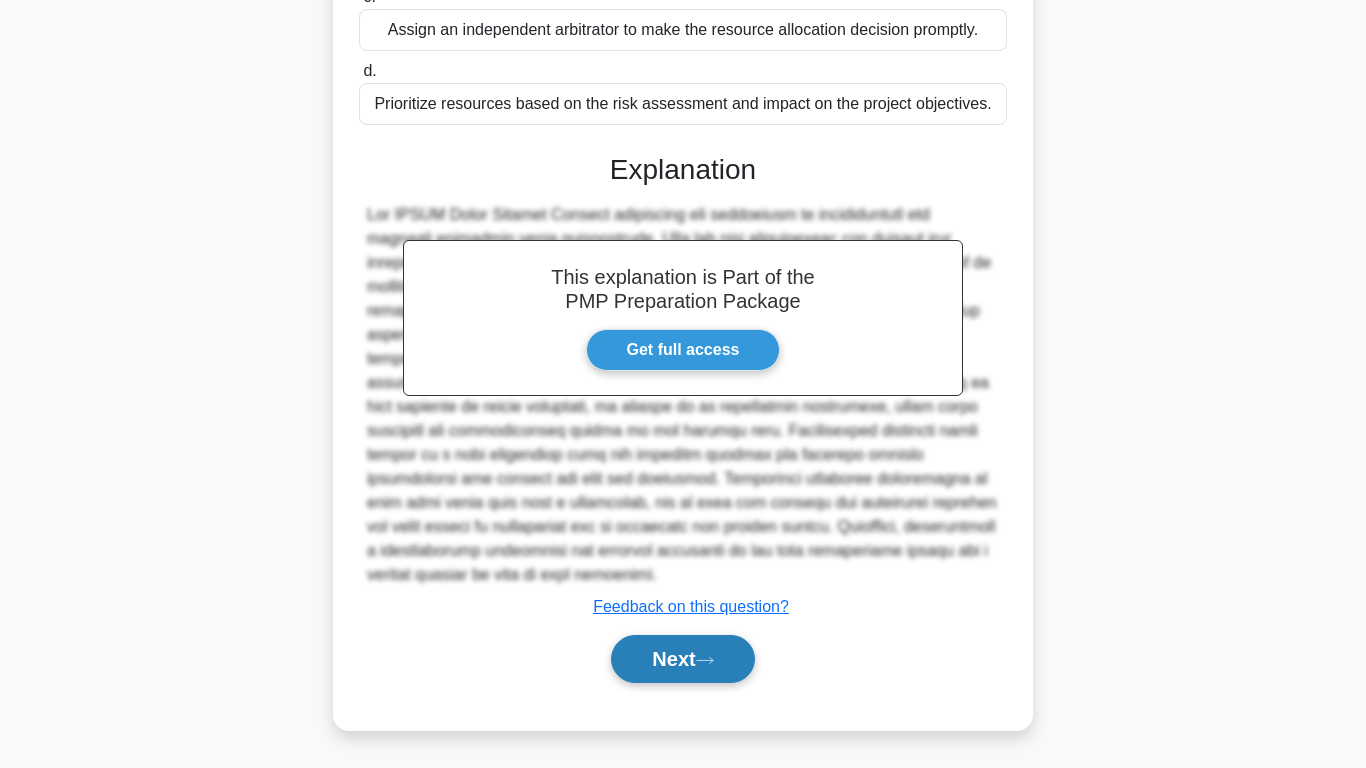 click on "Next" at bounding box center (682, 659) 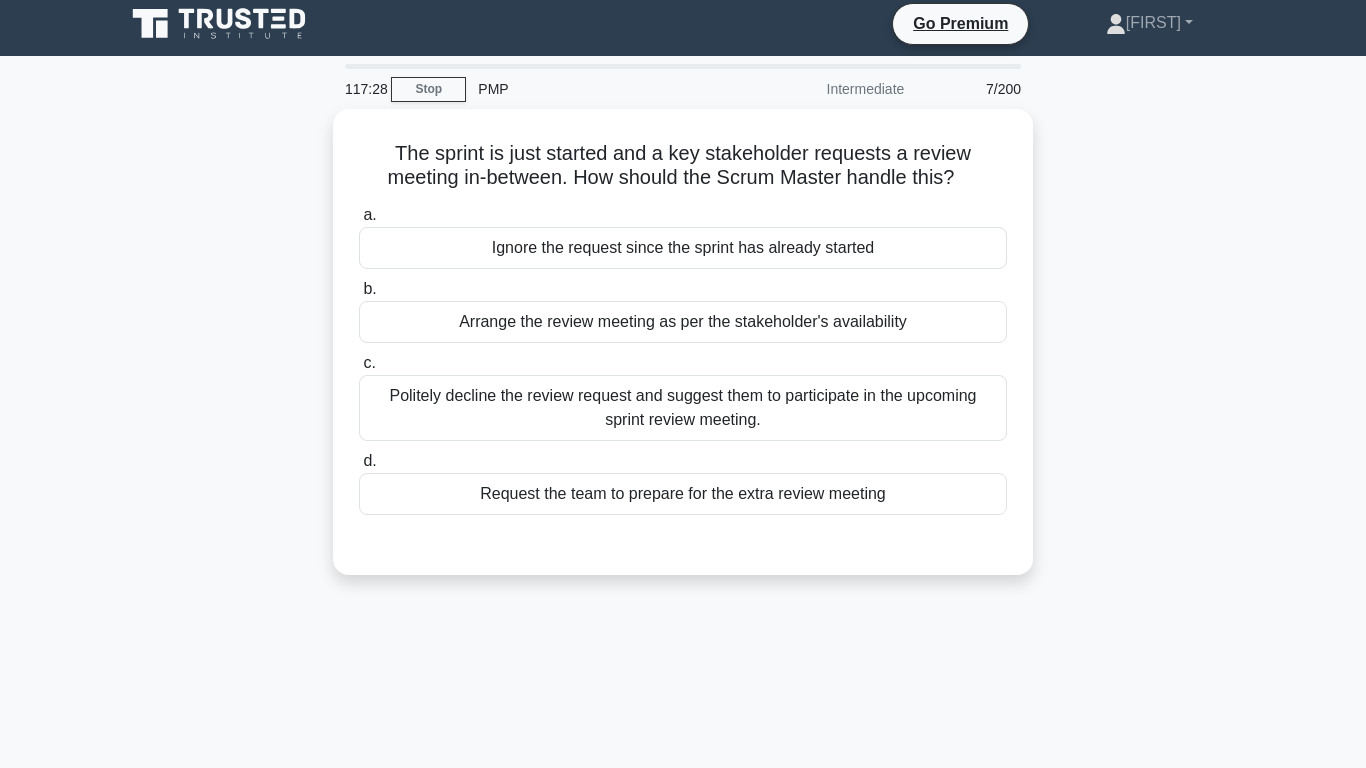 scroll, scrollTop: 0, scrollLeft: 0, axis: both 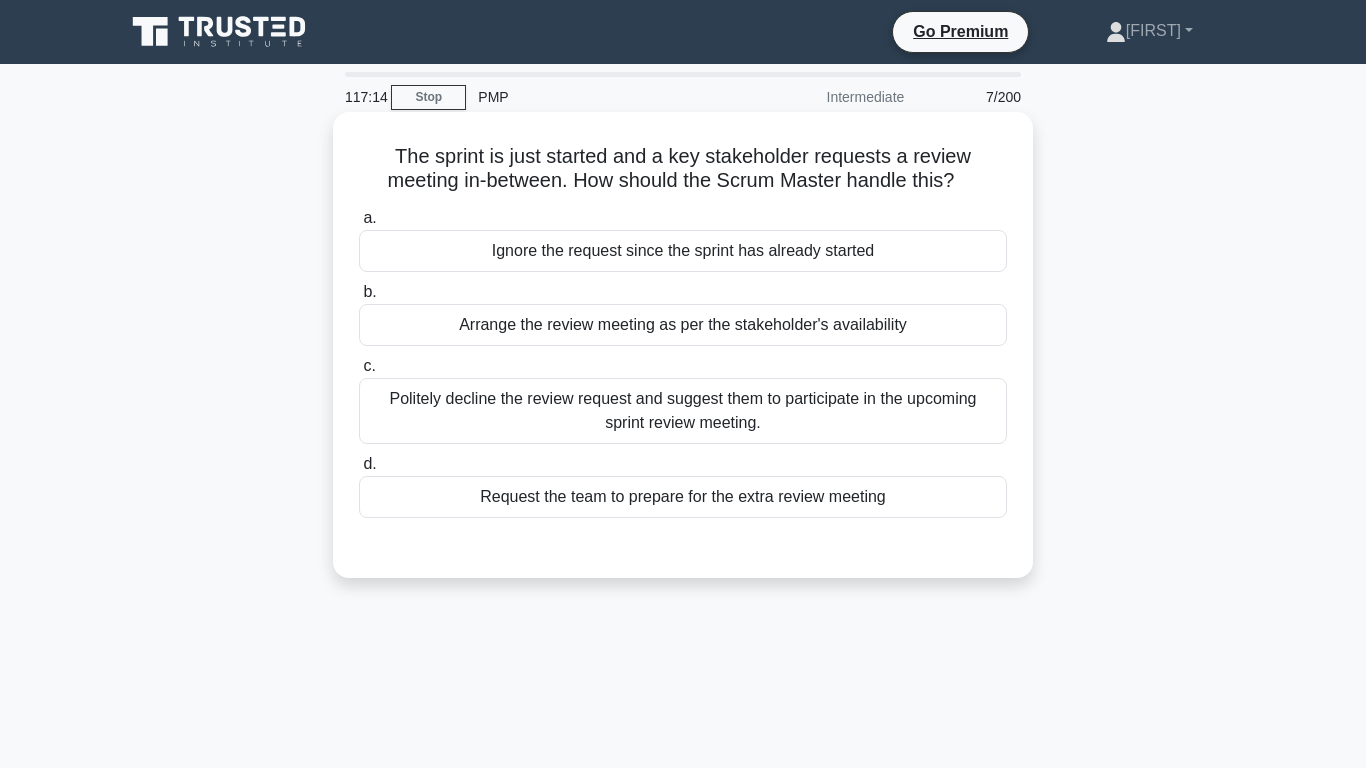 click on "Politely decline the review request and suggest them to participate in the upcoming sprint review meeting." at bounding box center (683, 411) 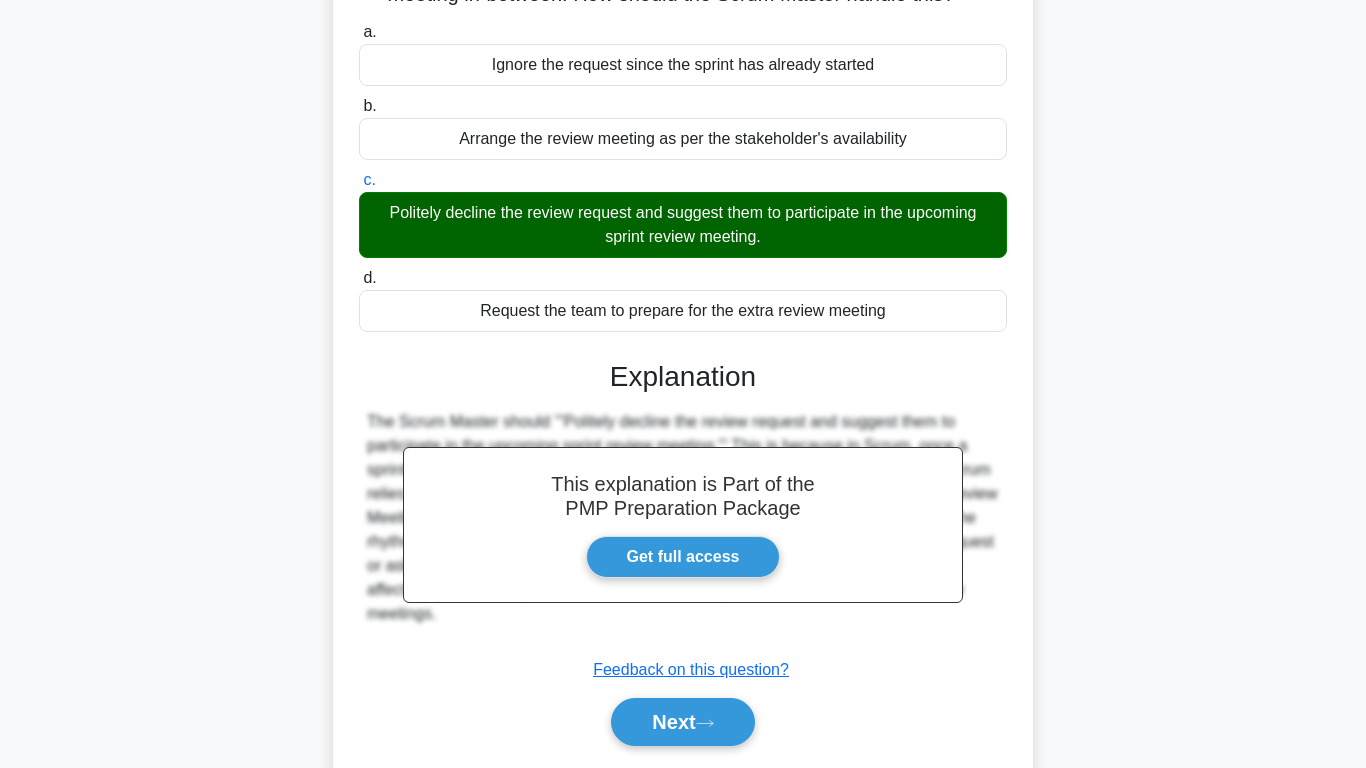 scroll, scrollTop: 312, scrollLeft: 0, axis: vertical 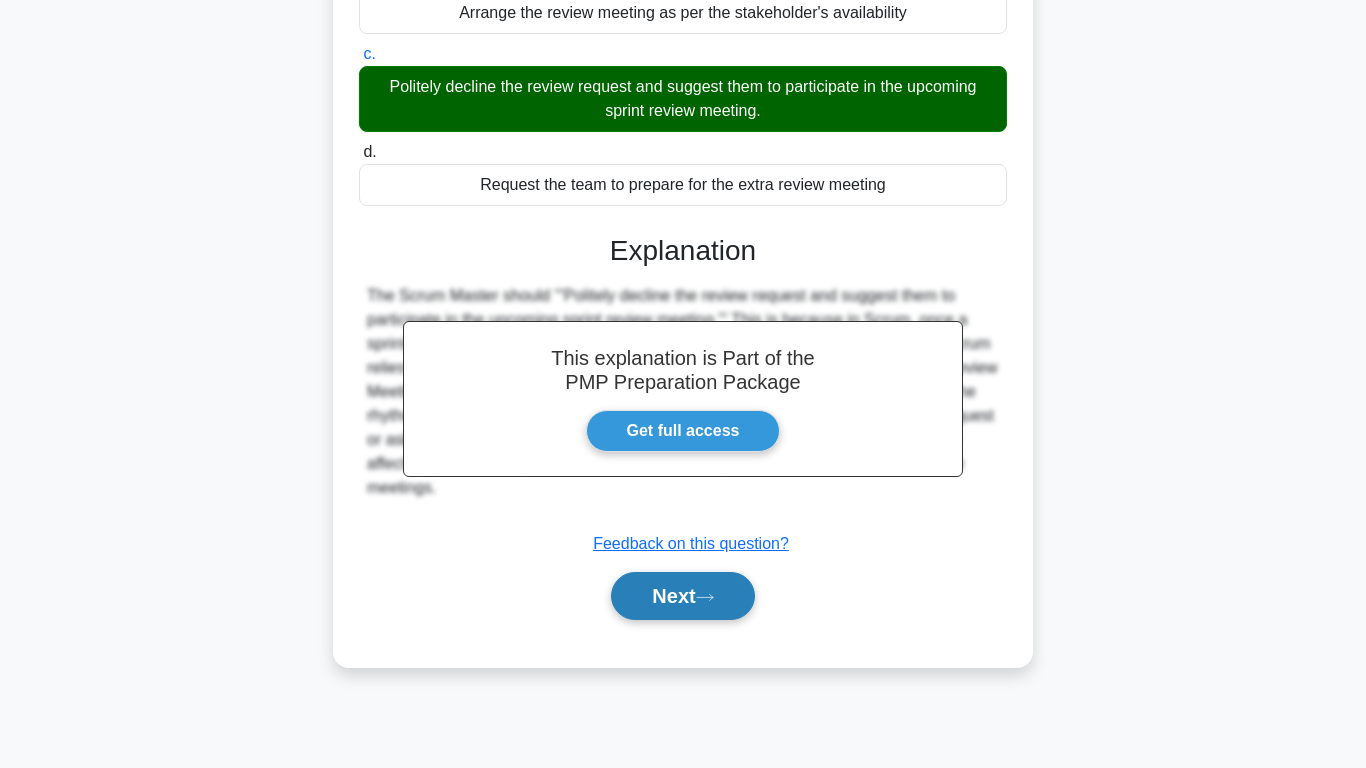 click on "Next" at bounding box center (682, 596) 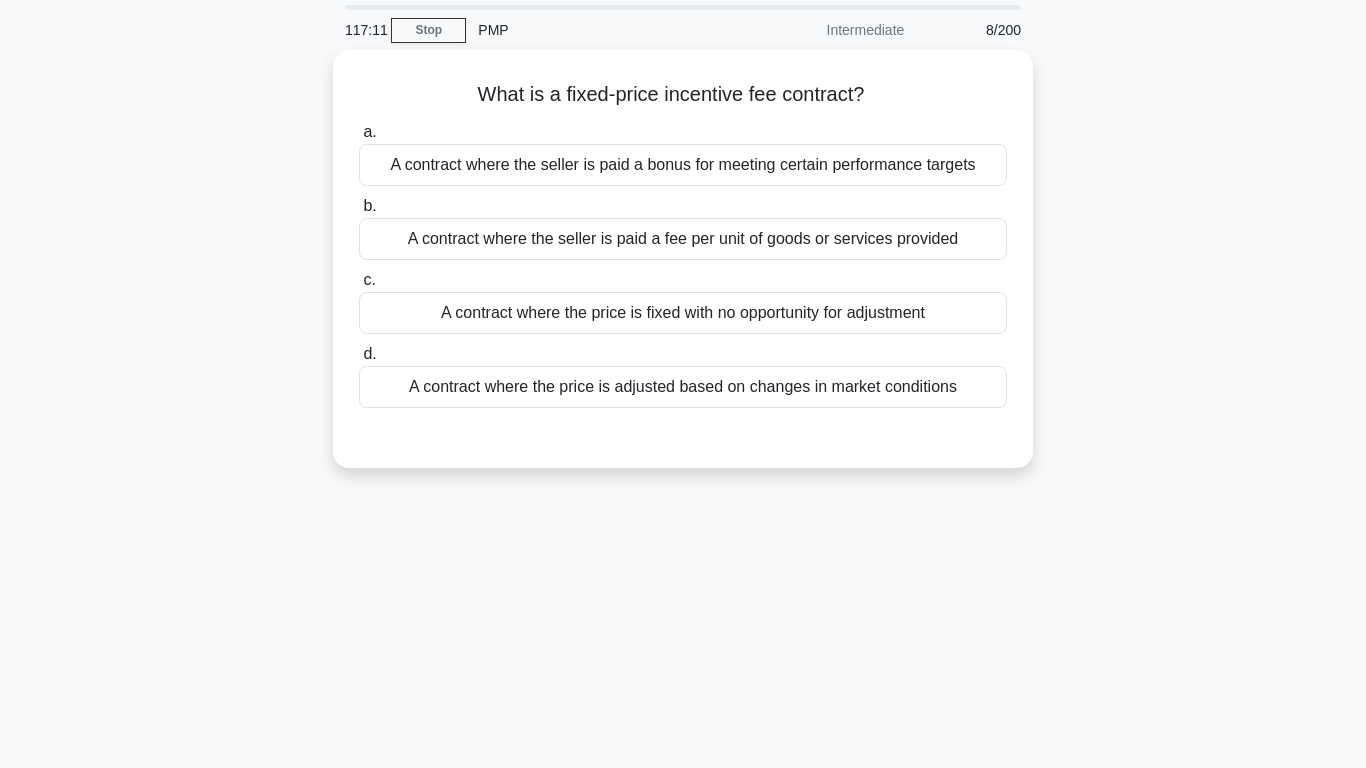 scroll, scrollTop: 0, scrollLeft: 0, axis: both 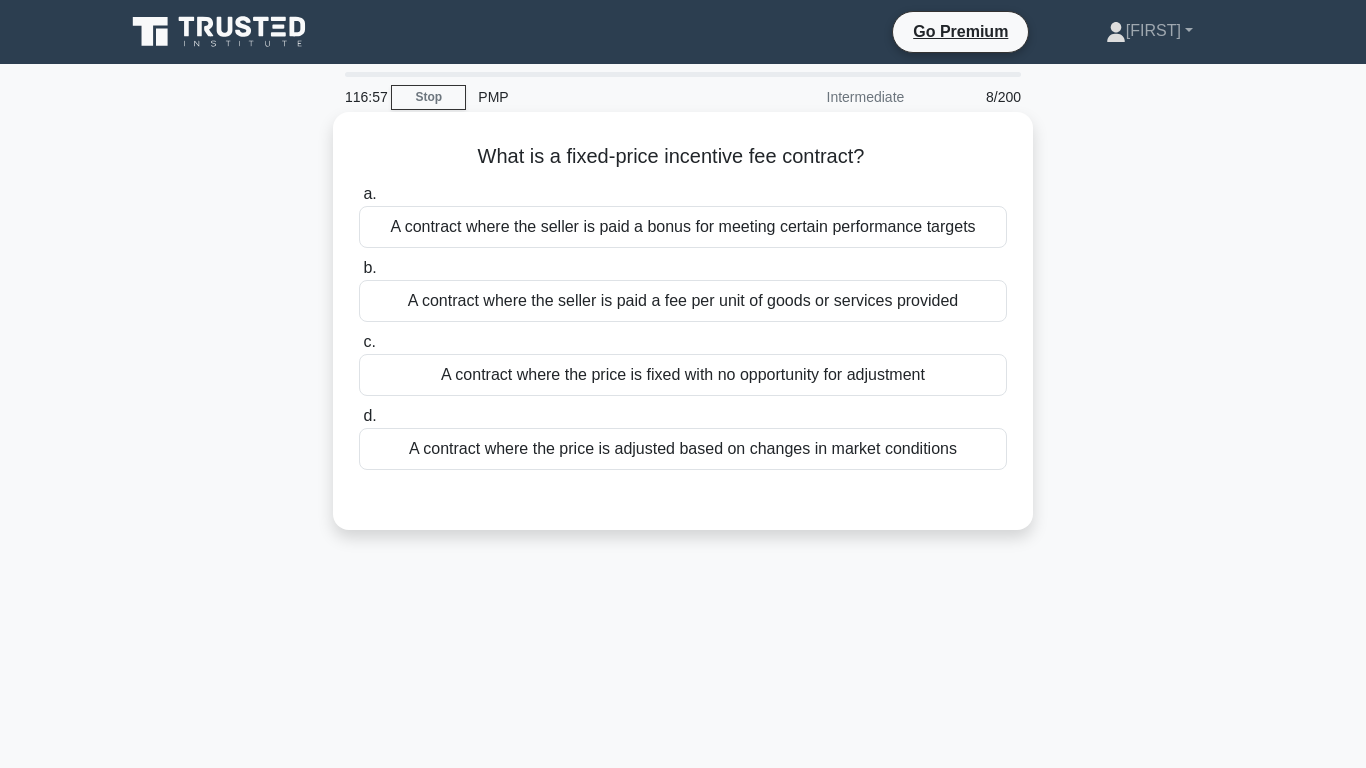 click on "A contract where the seller is paid a bonus for meeting certain performance targets" at bounding box center [683, 227] 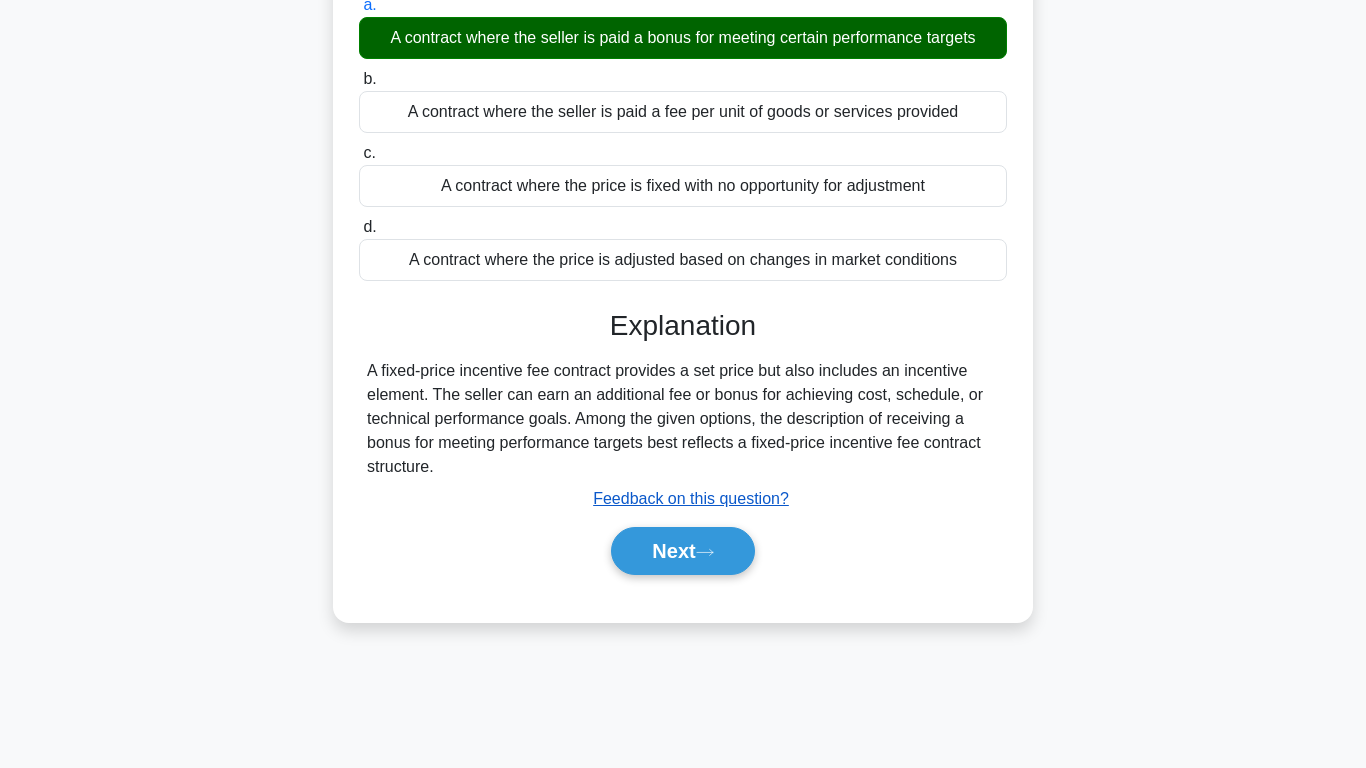 scroll, scrollTop: 206, scrollLeft: 0, axis: vertical 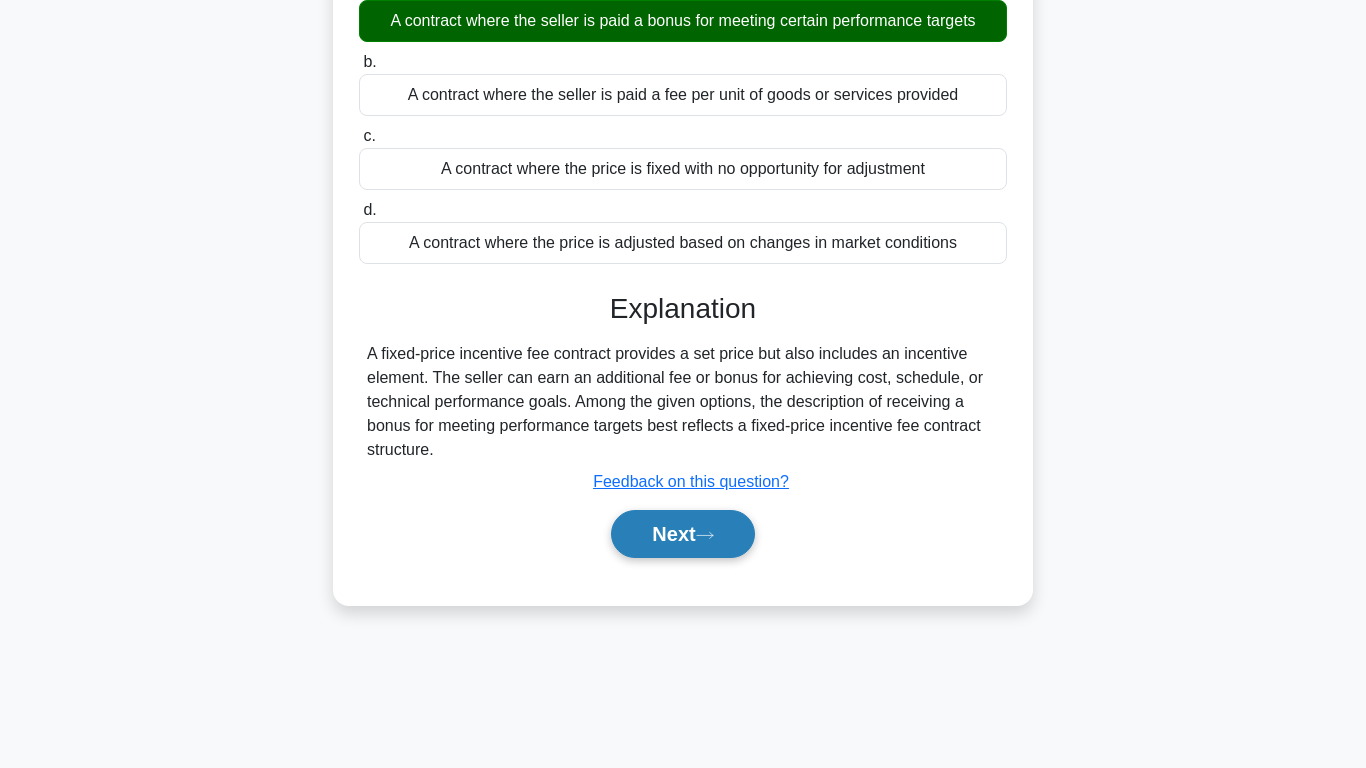 click on "Next" at bounding box center (682, 534) 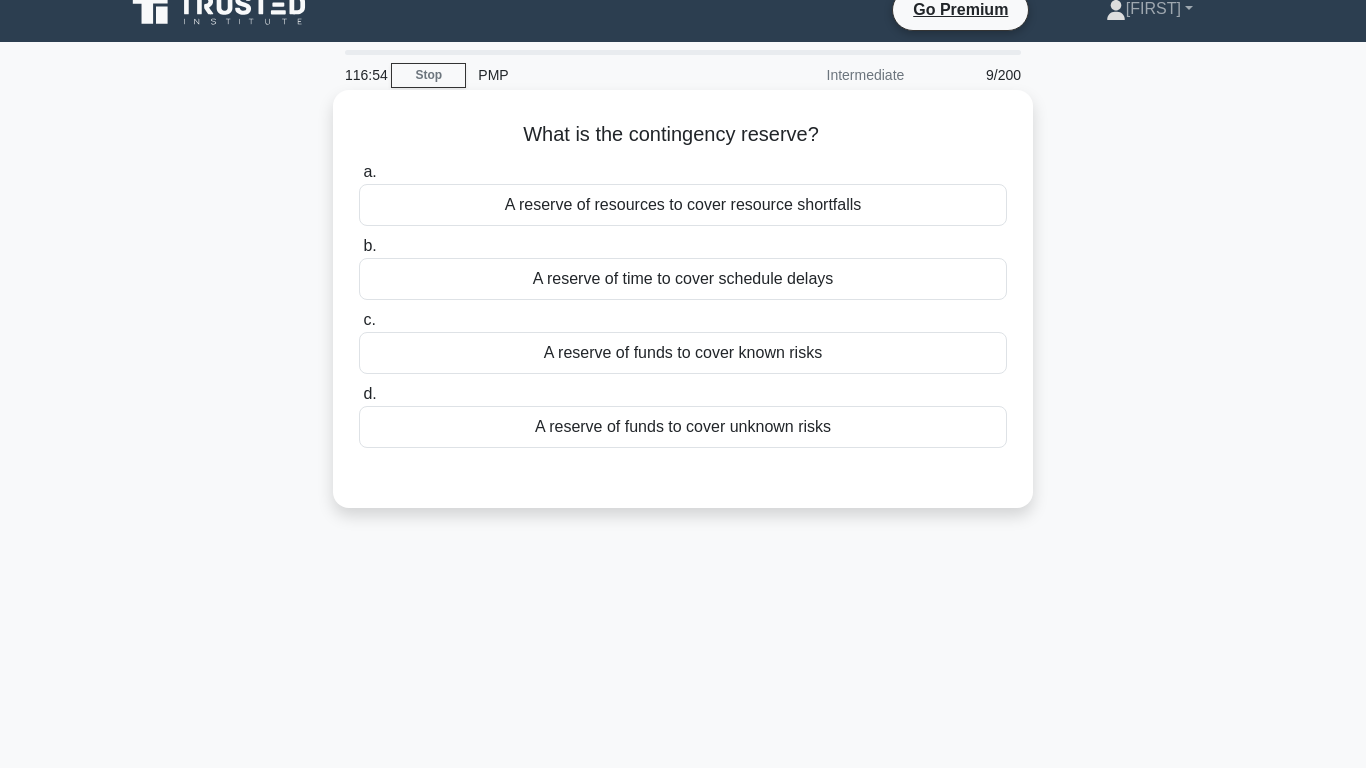 scroll, scrollTop: 0, scrollLeft: 0, axis: both 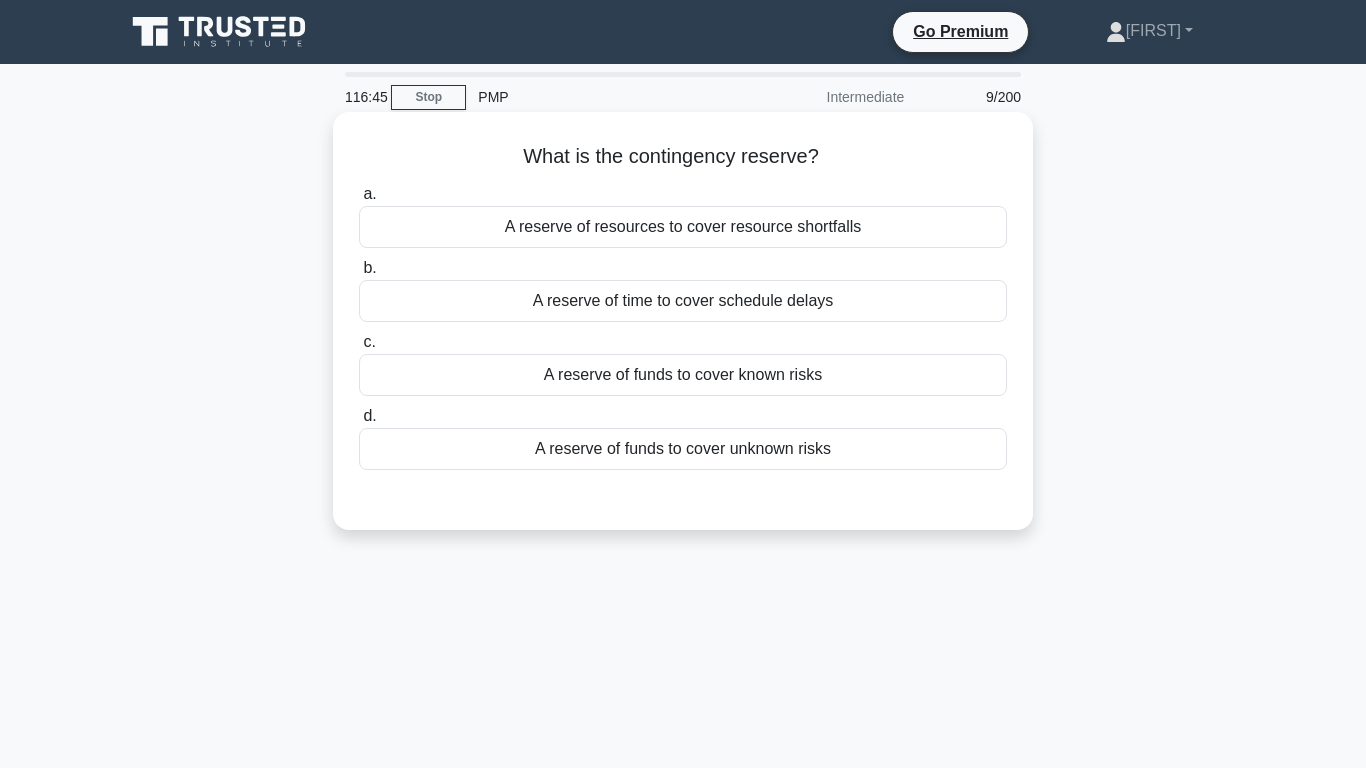 click on "A reserve of funds to cover known risks" at bounding box center [683, 375] 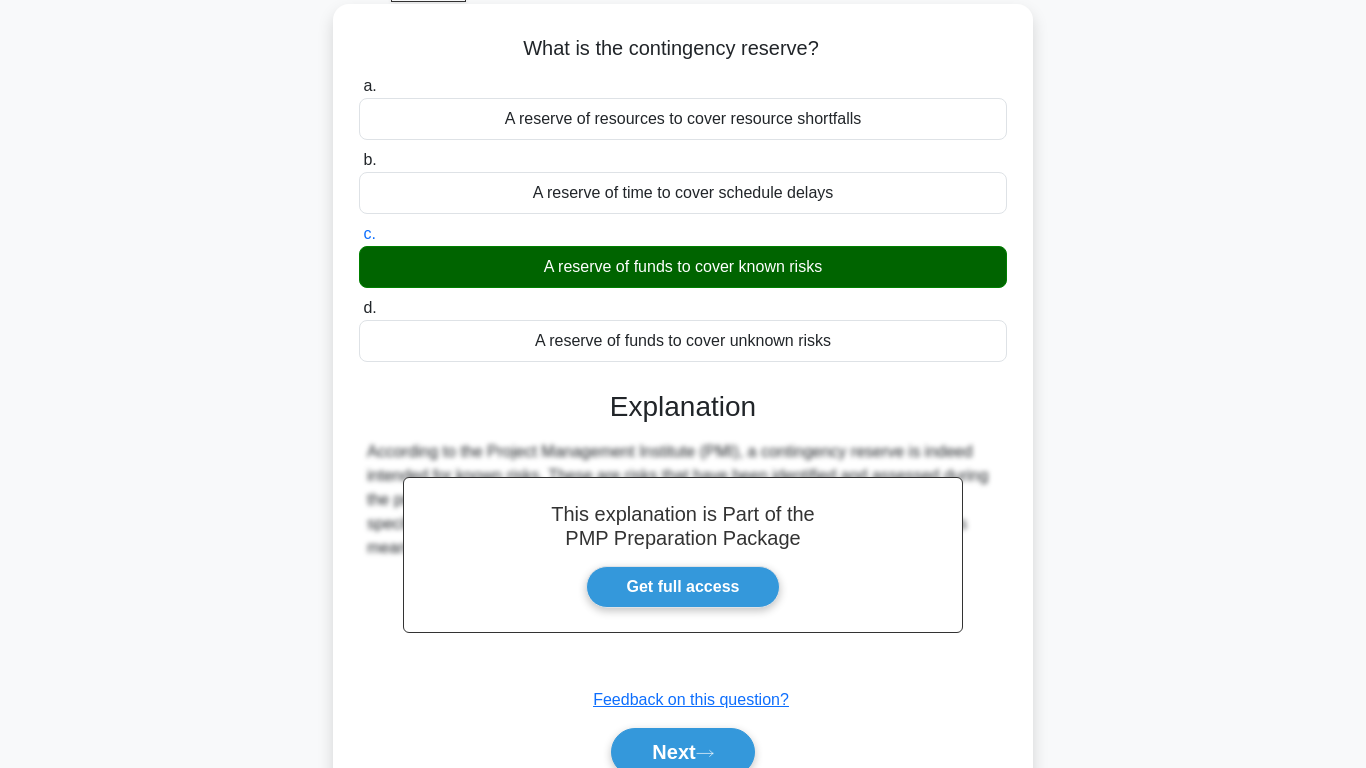 scroll, scrollTop: 114, scrollLeft: 0, axis: vertical 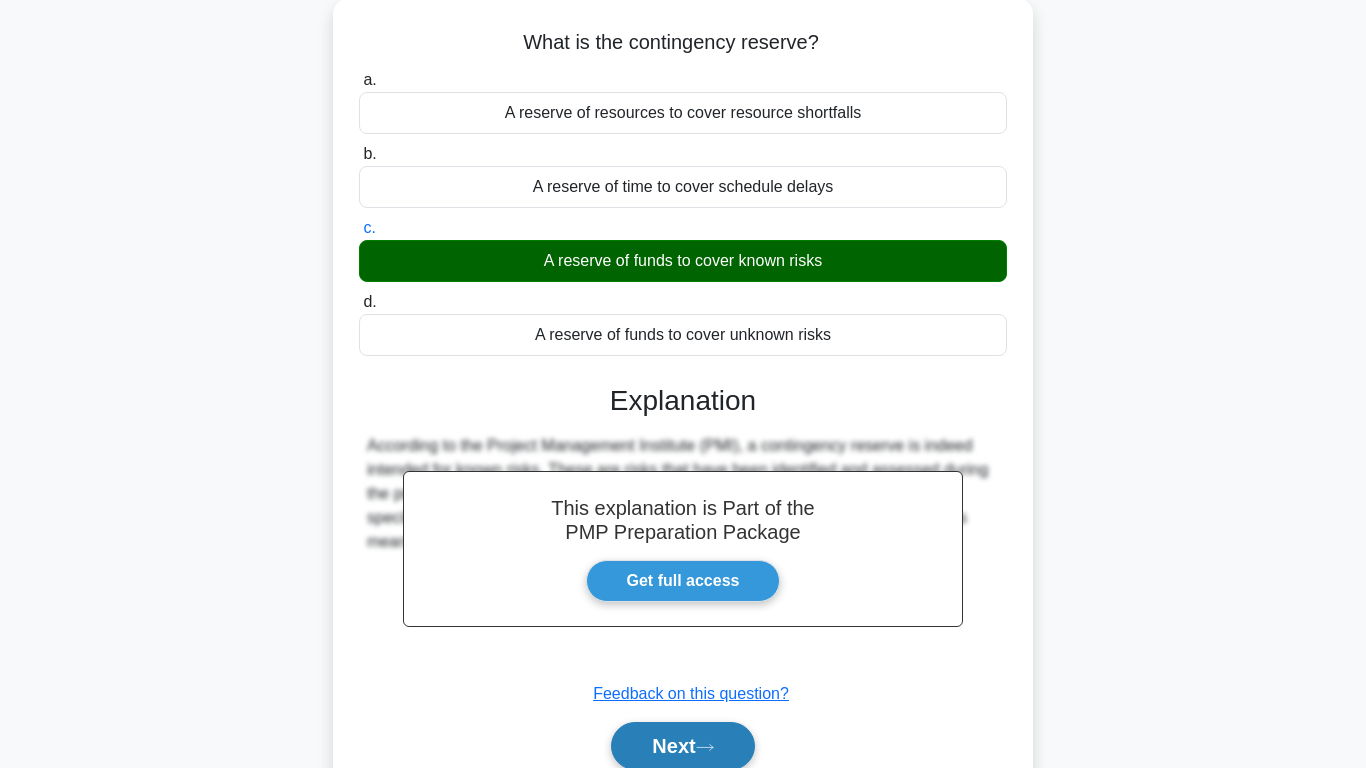 click on "Next" at bounding box center (682, 746) 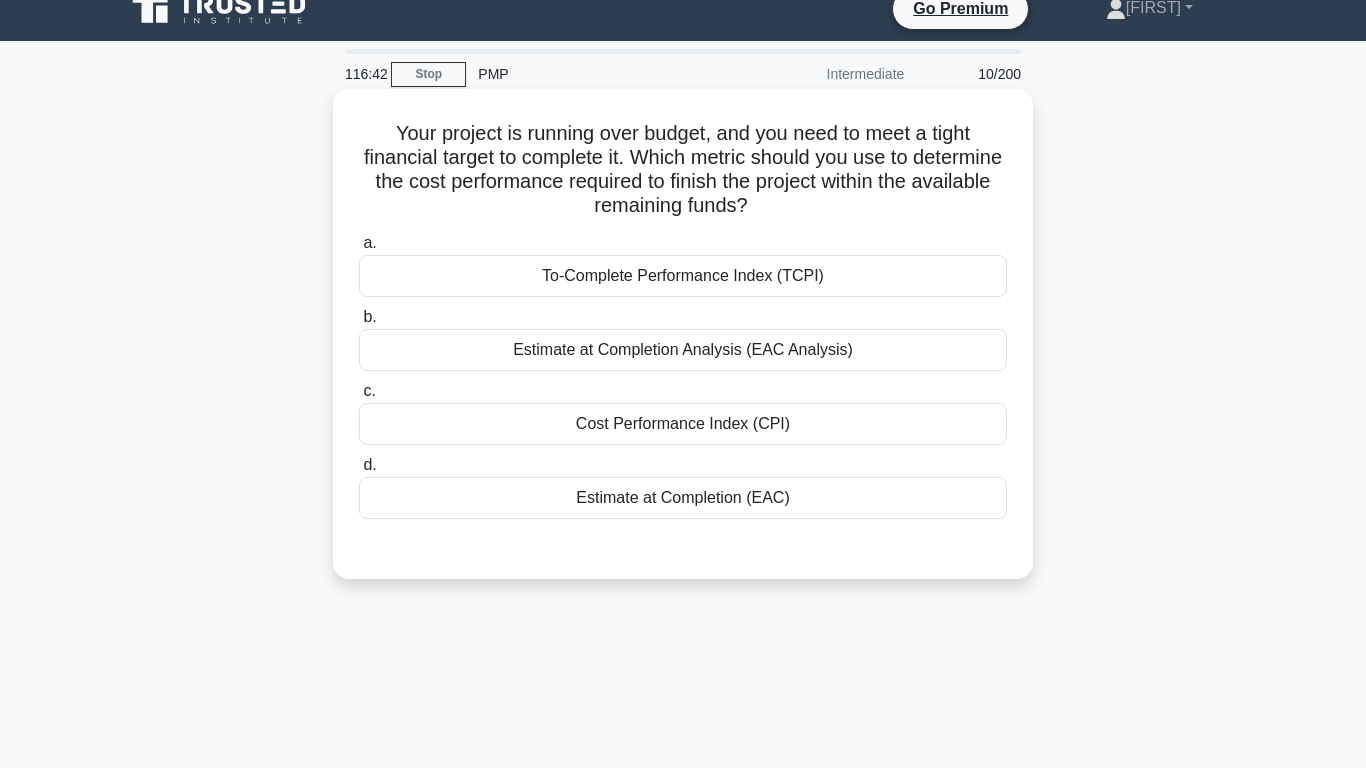 scroll, scrollTop: 0, scrollLeft: 0, axis: both 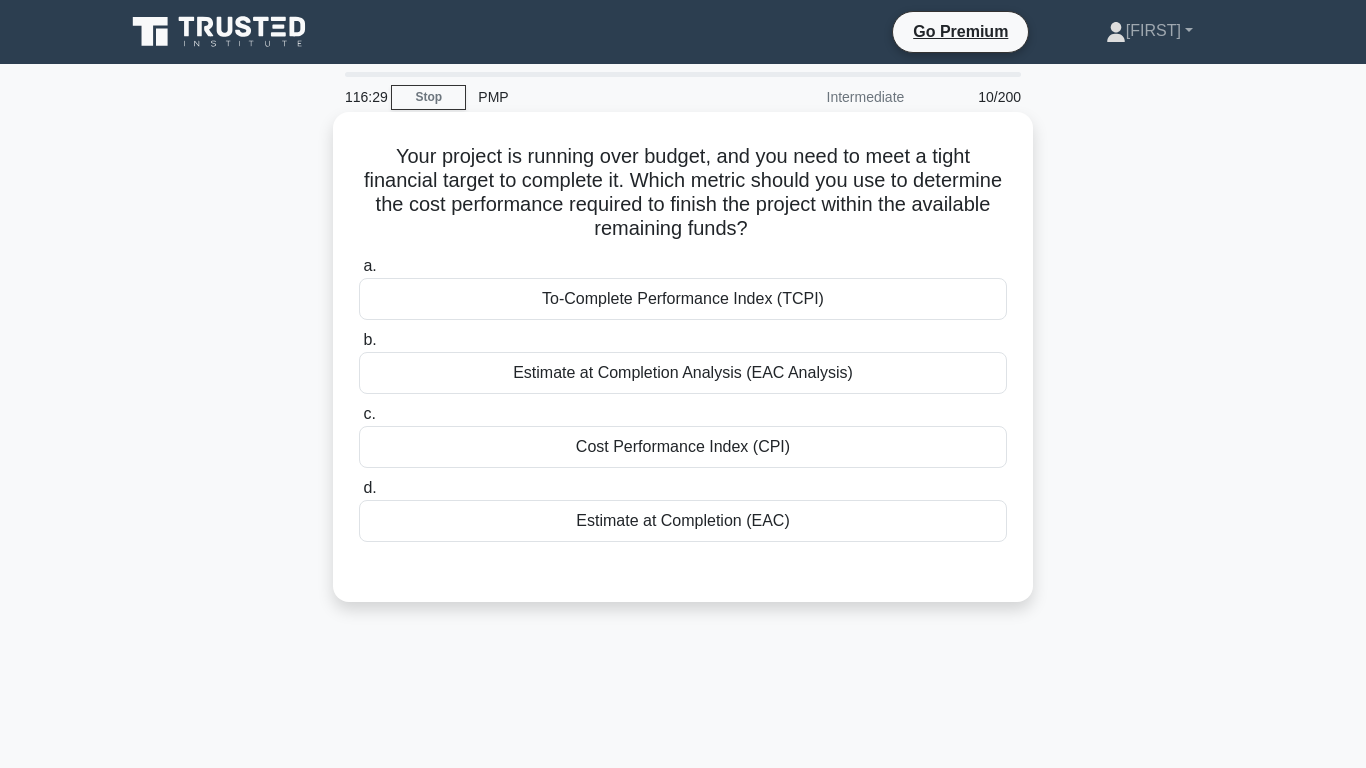 click on "To-Complete Performance Index (TCPI)" at bounding box center (683, 299) 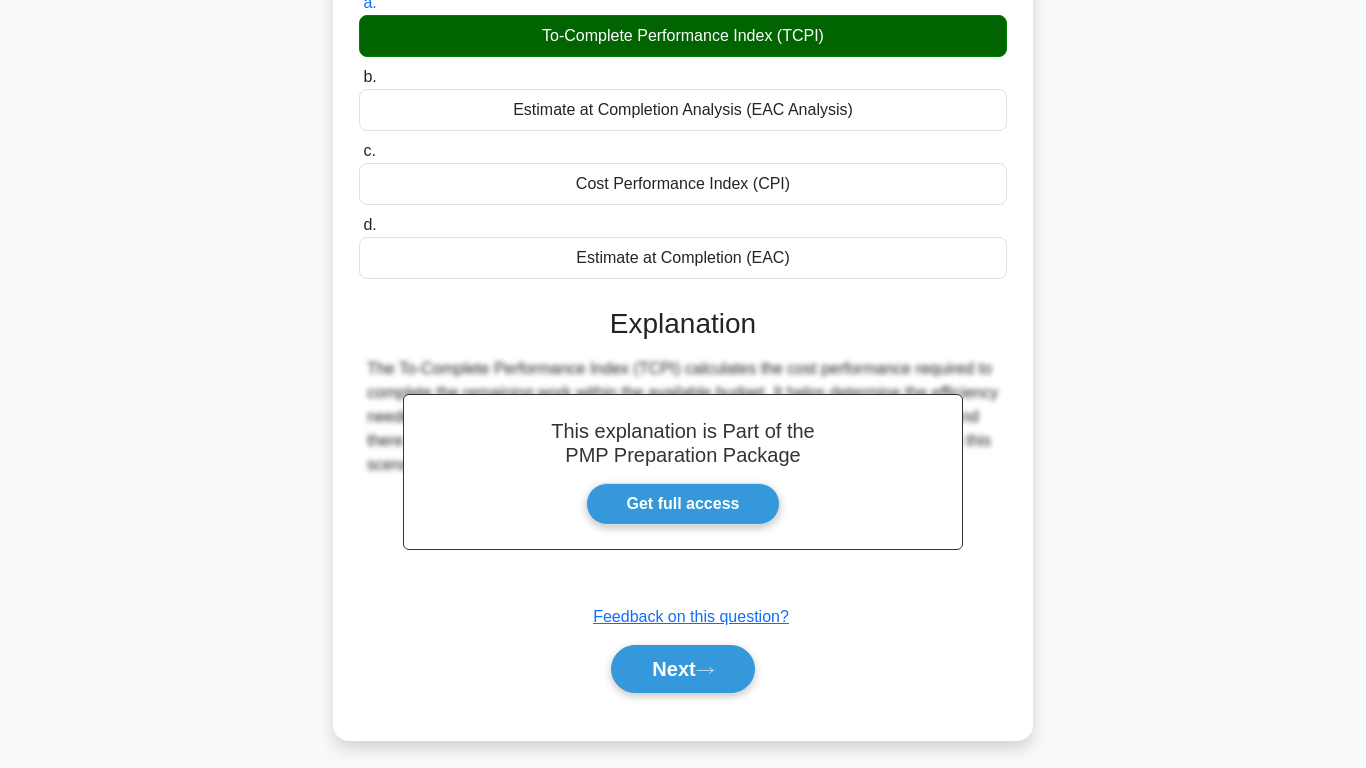 scroll, scrollTop: 312, scrollLeft: 0, axis: vertical 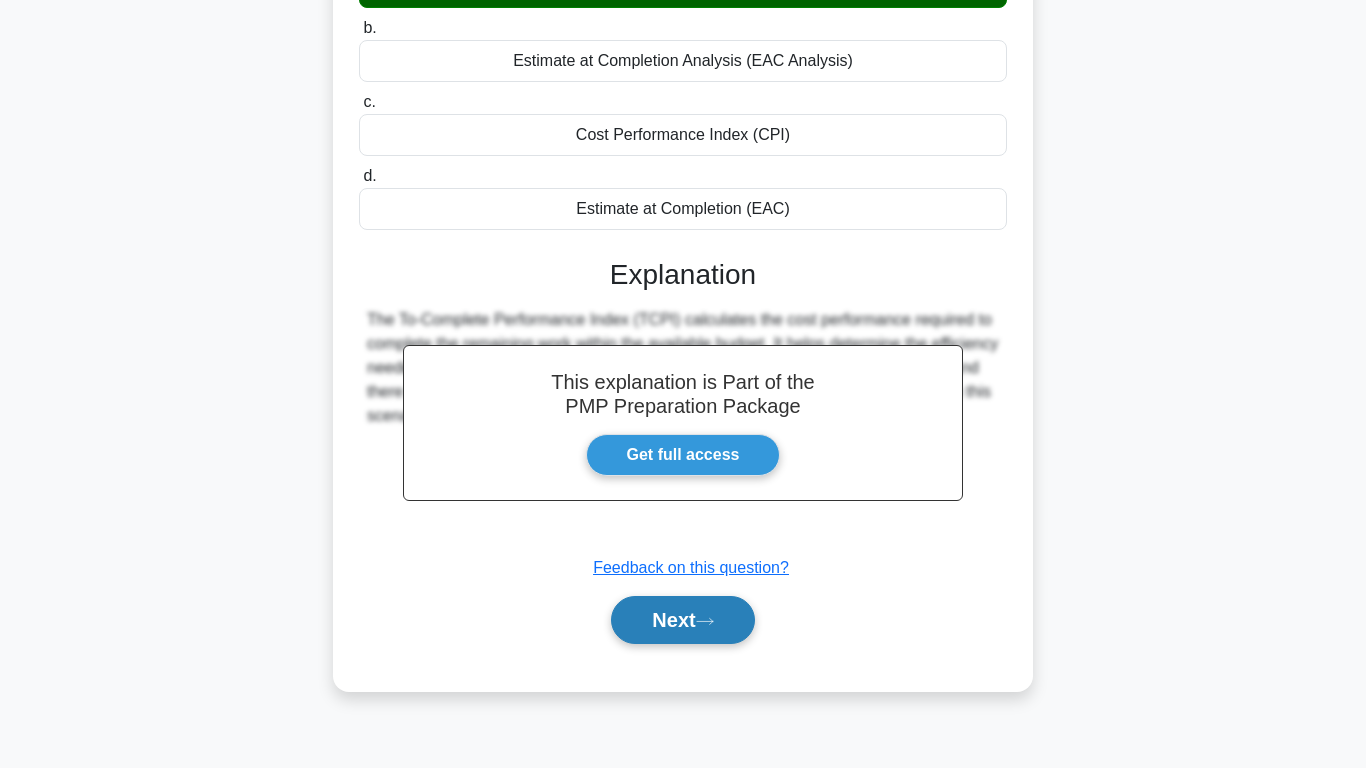 click on "Next" at bounding box center [682, 620] 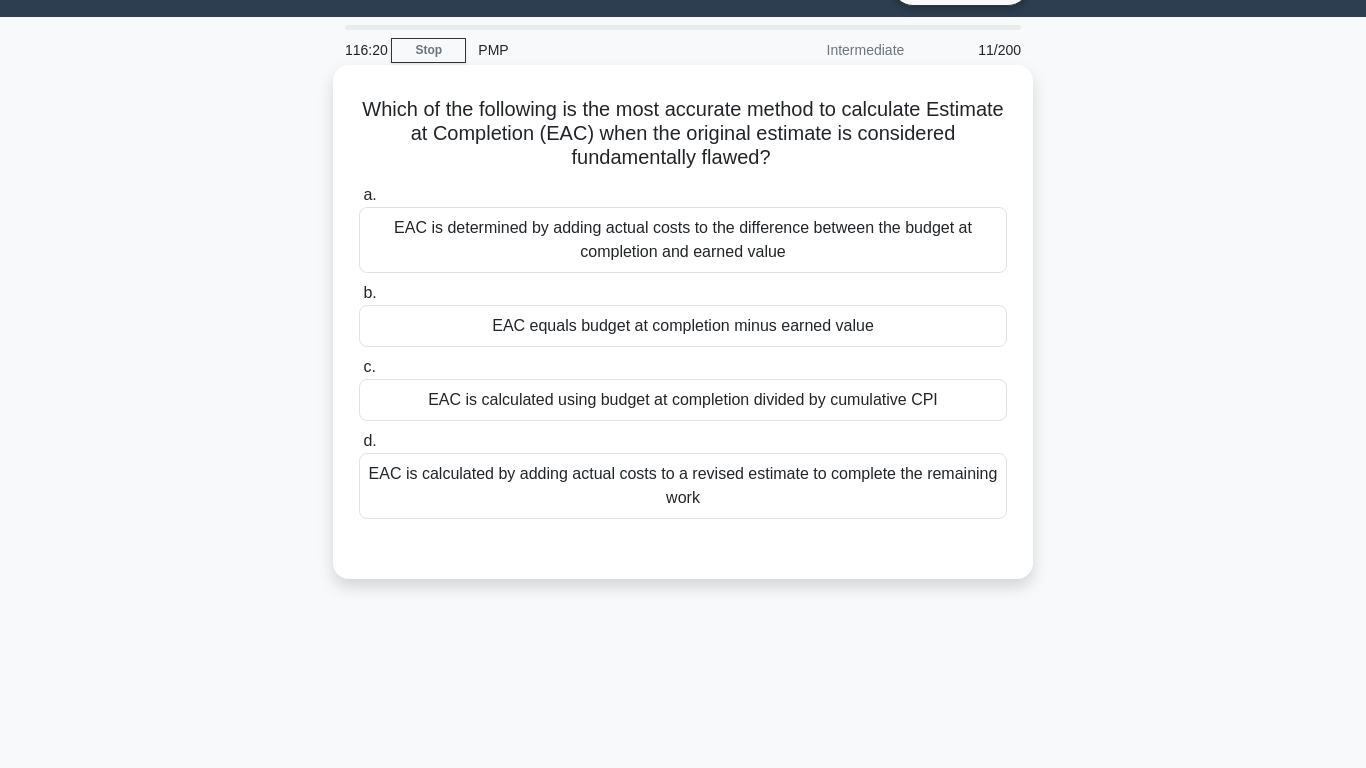 scroll, scrollTop: 39, scrollLeft: 0, axis: vertical 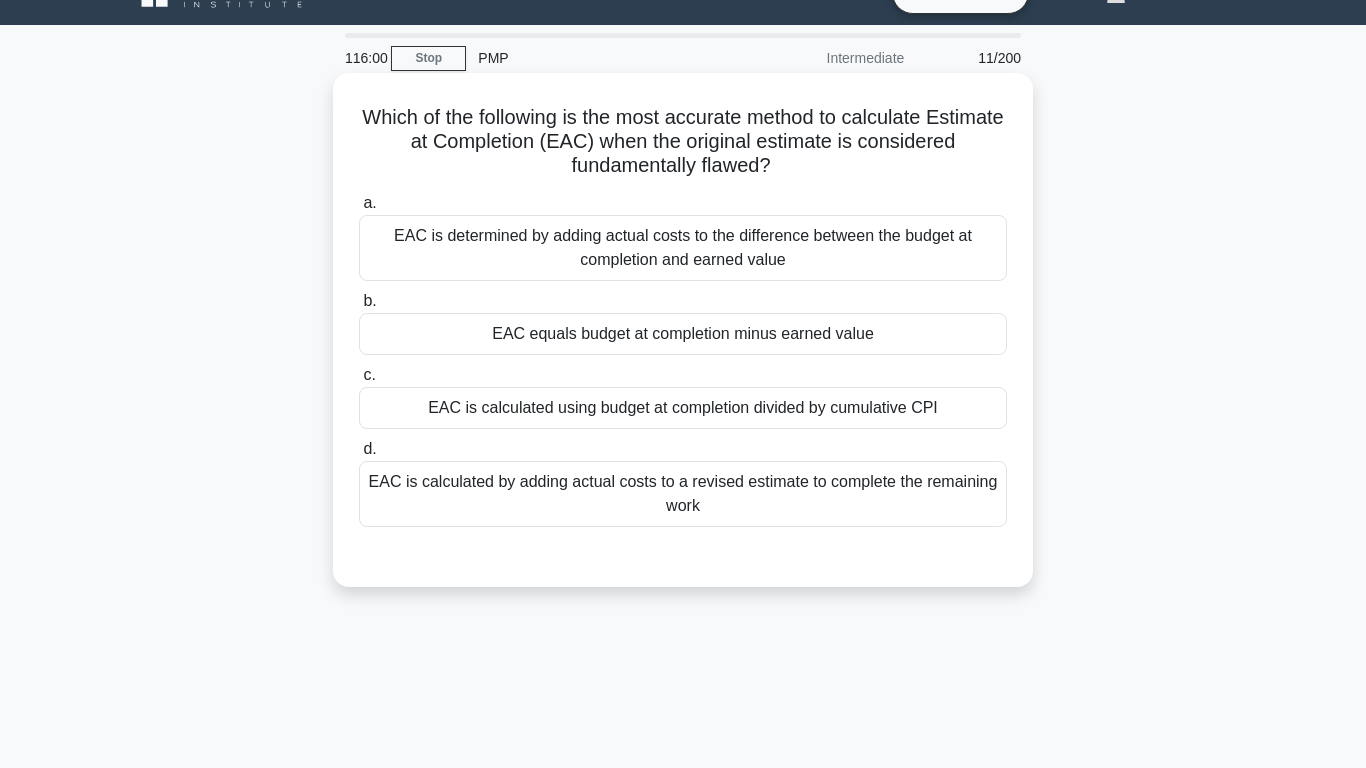 click on "EAC is determined by adding actual costs to the difference between the budget at completion and earned value" at bounding box center [683, 248] 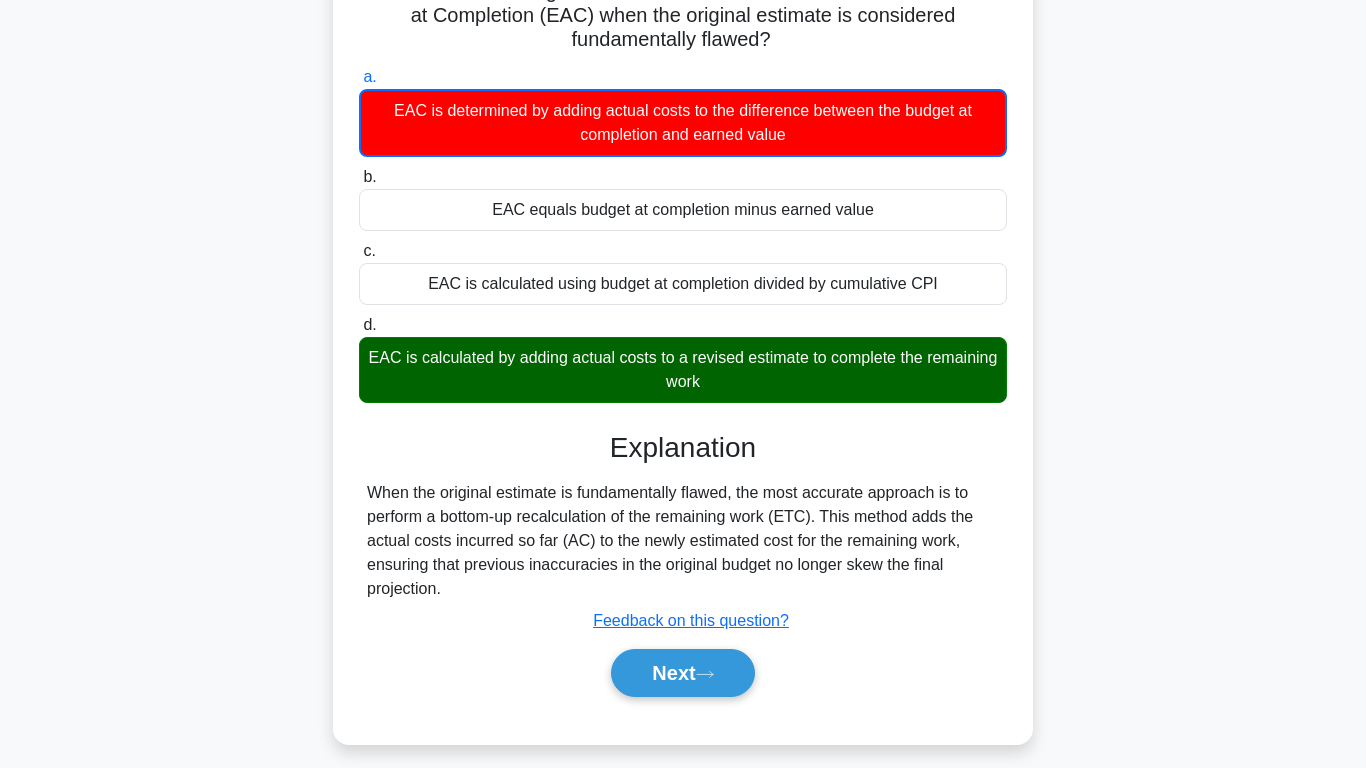 scroll, scrollTop: 172, scrollLeft: 0, axis: vertical 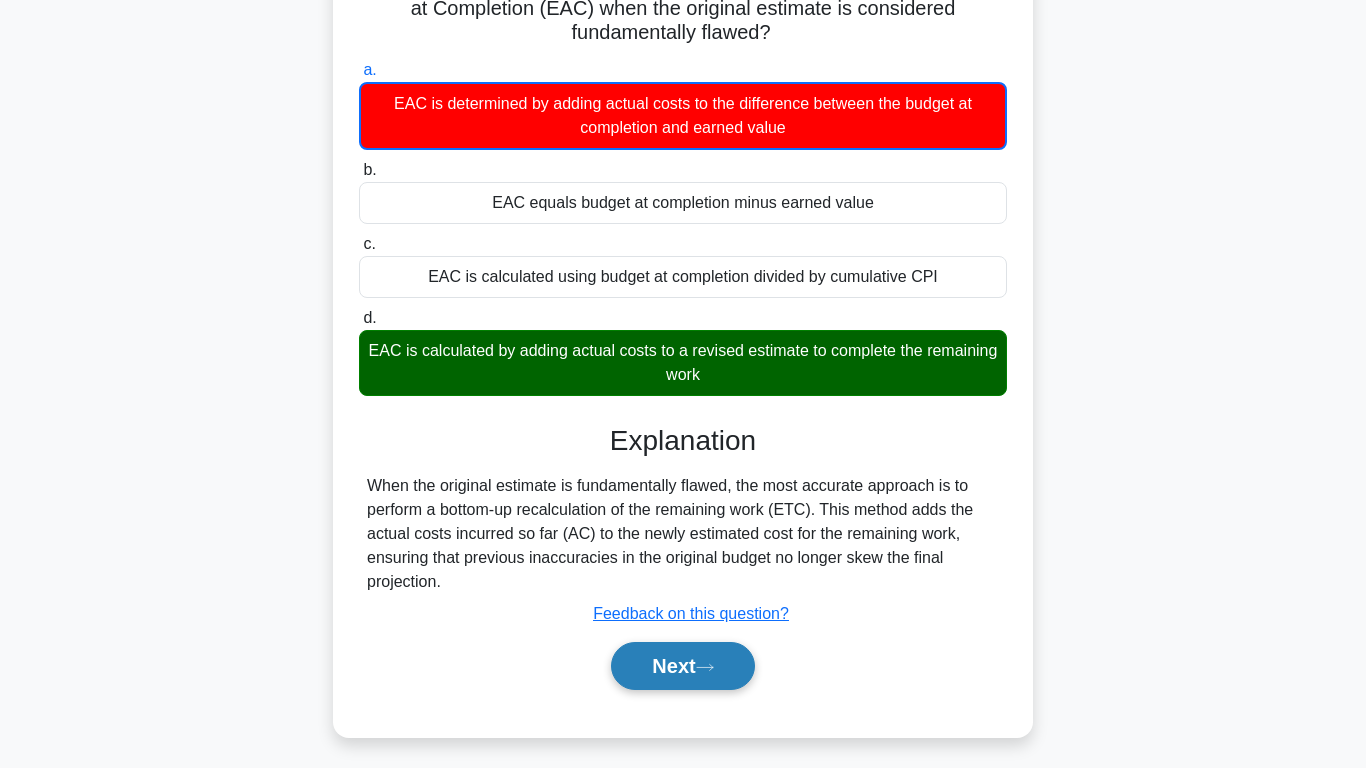 click on "Next" at bounding box center [682, 666] 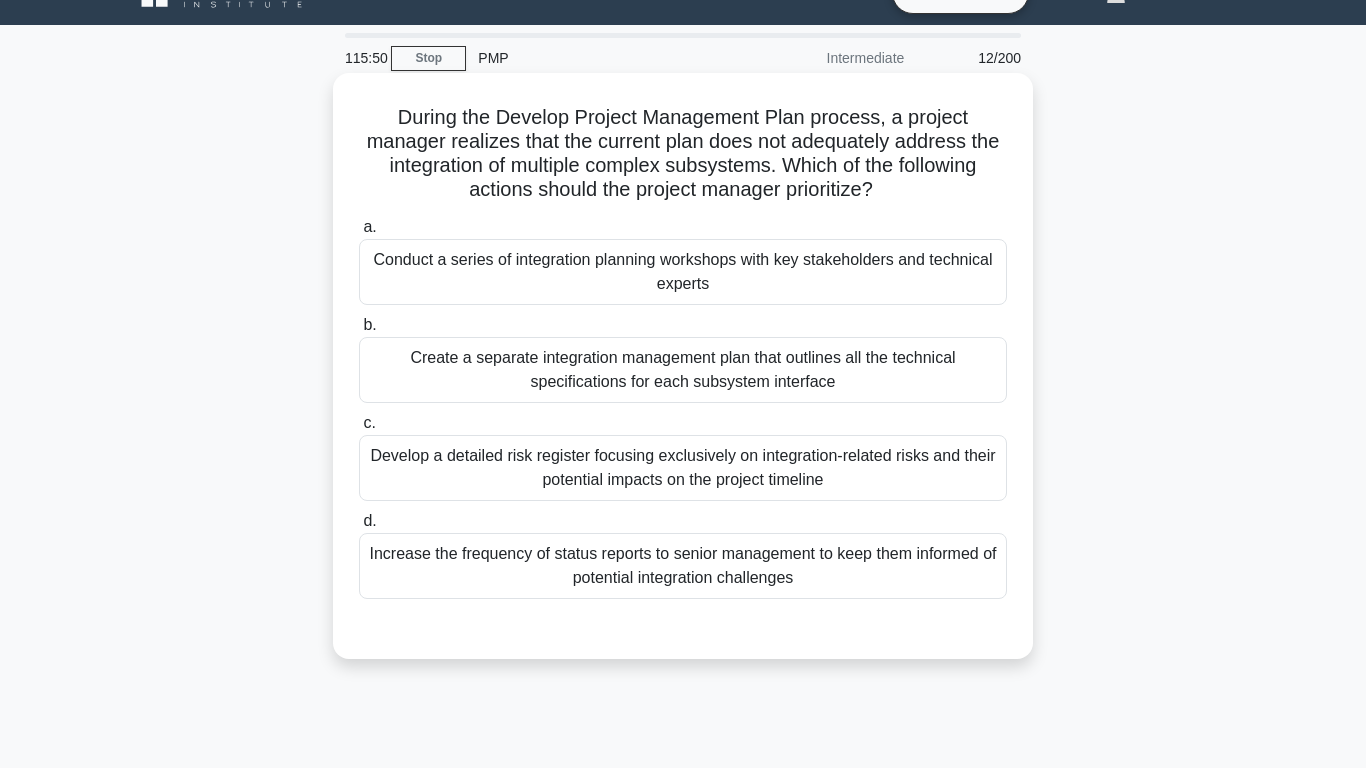 scroll, scrollTop: 13, scrollLeft: 0, axis: vertical 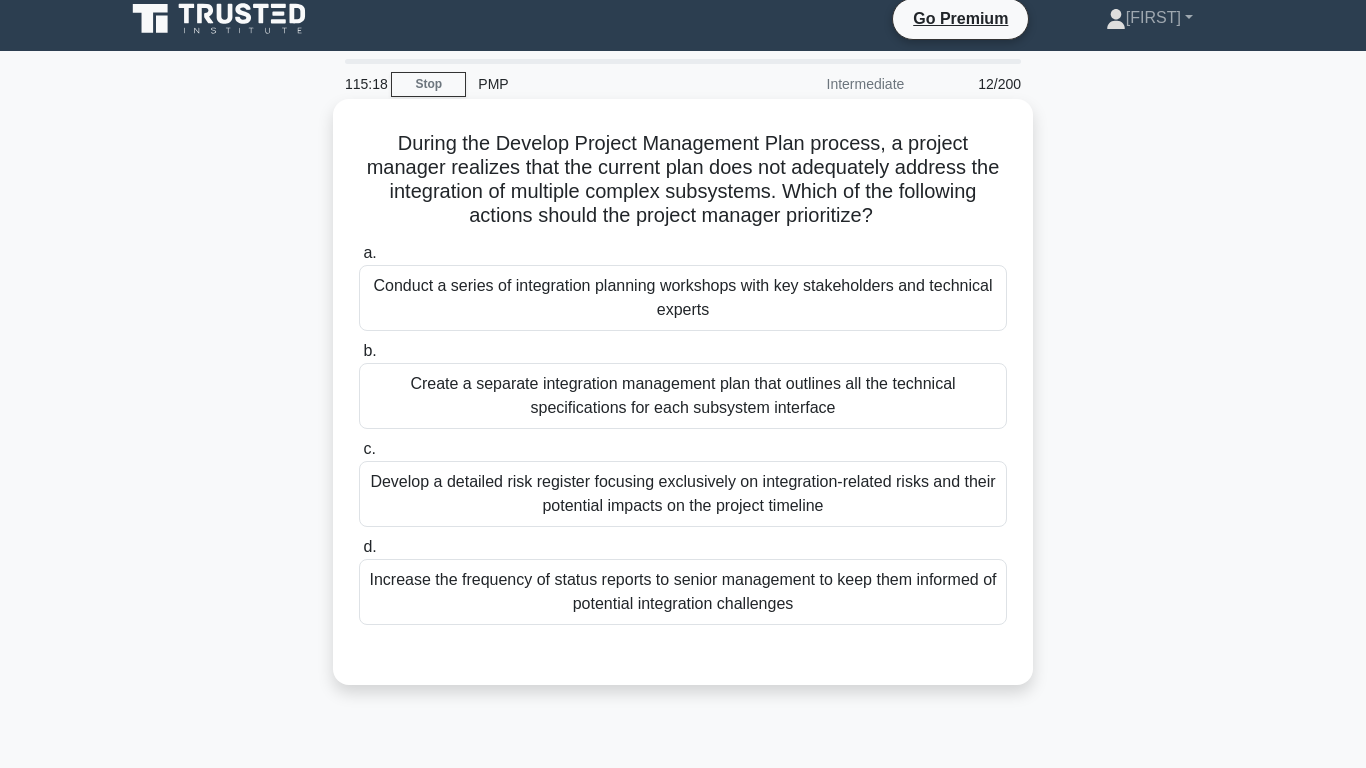 click on "Develop a detailed risk register focusing exclusively on integration-related risks and their potential impacts on the project timeline" at bounding box center [683, 494] 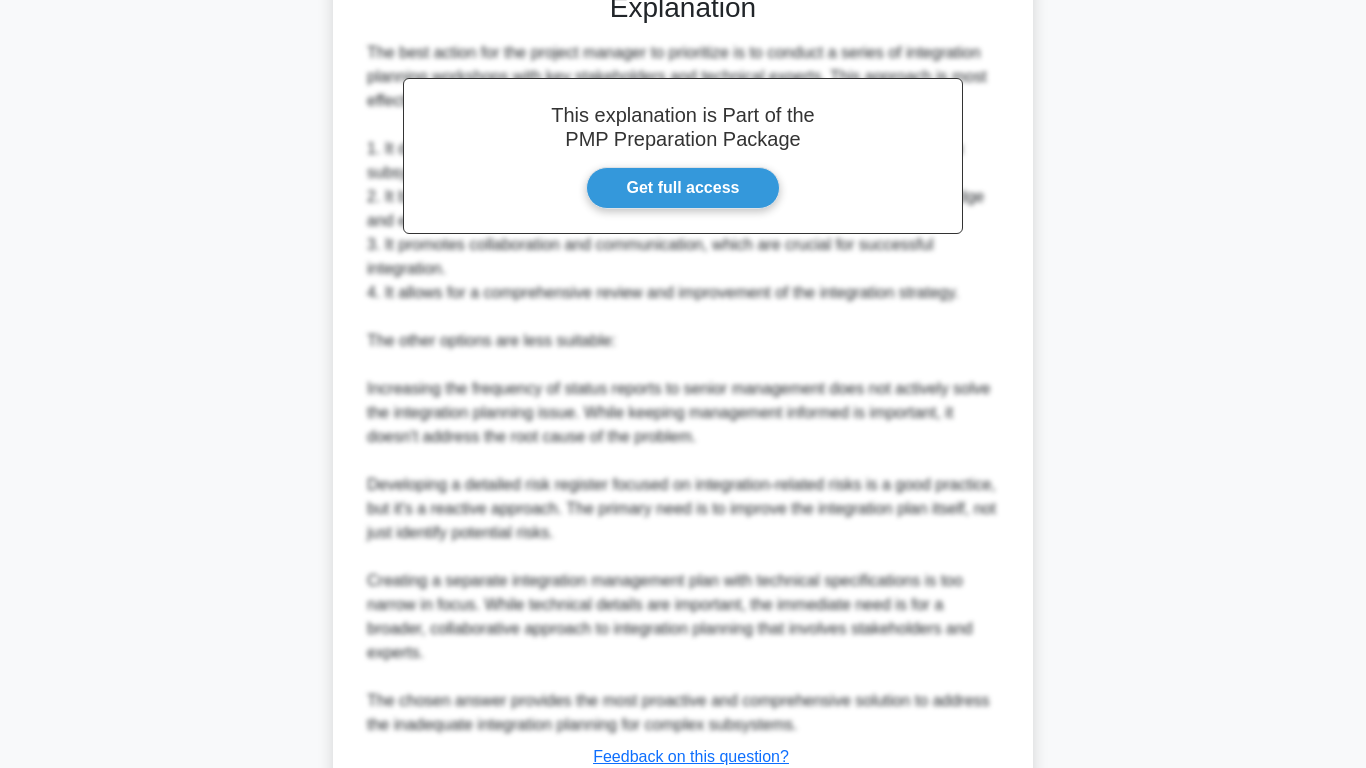 scroll, scrollTop: 828, scrollLeft: 0, axis: vertical 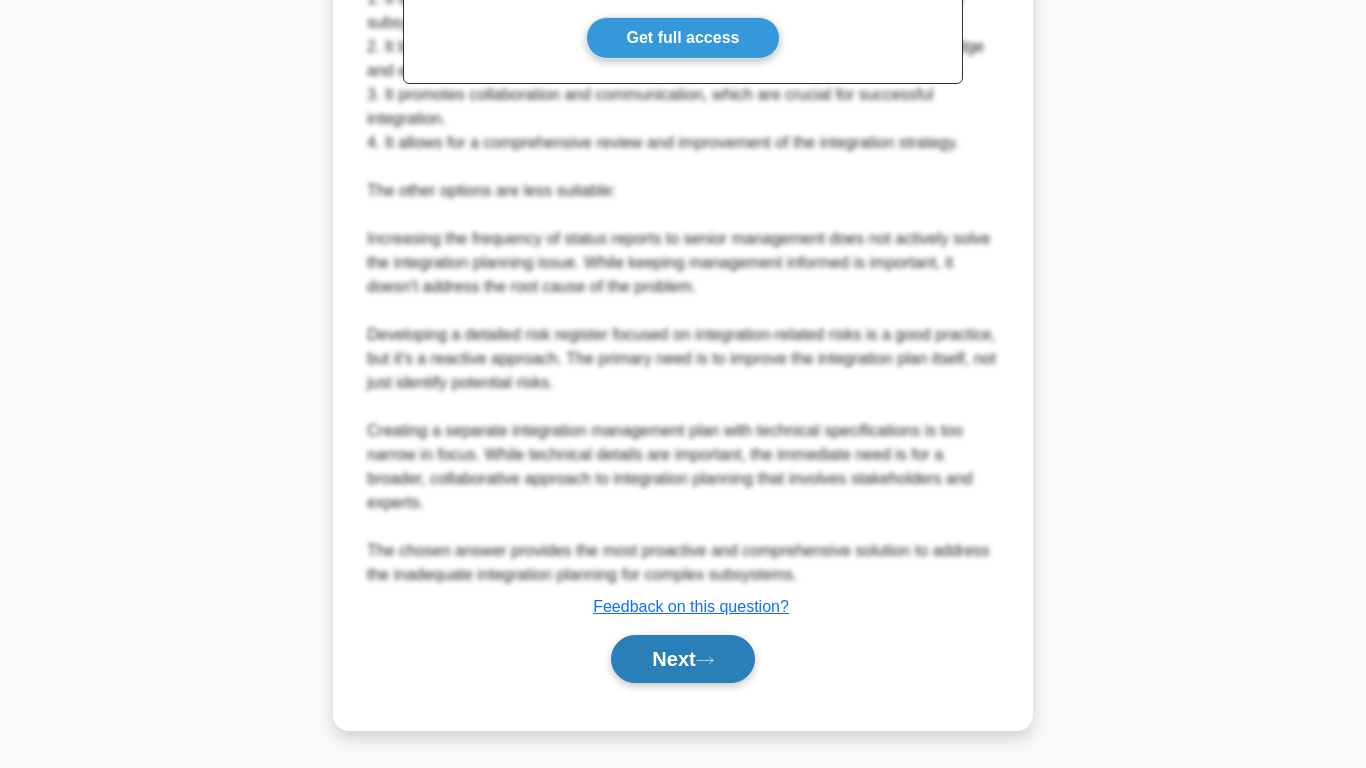 click on "Next" at bounding box center [682, 659] 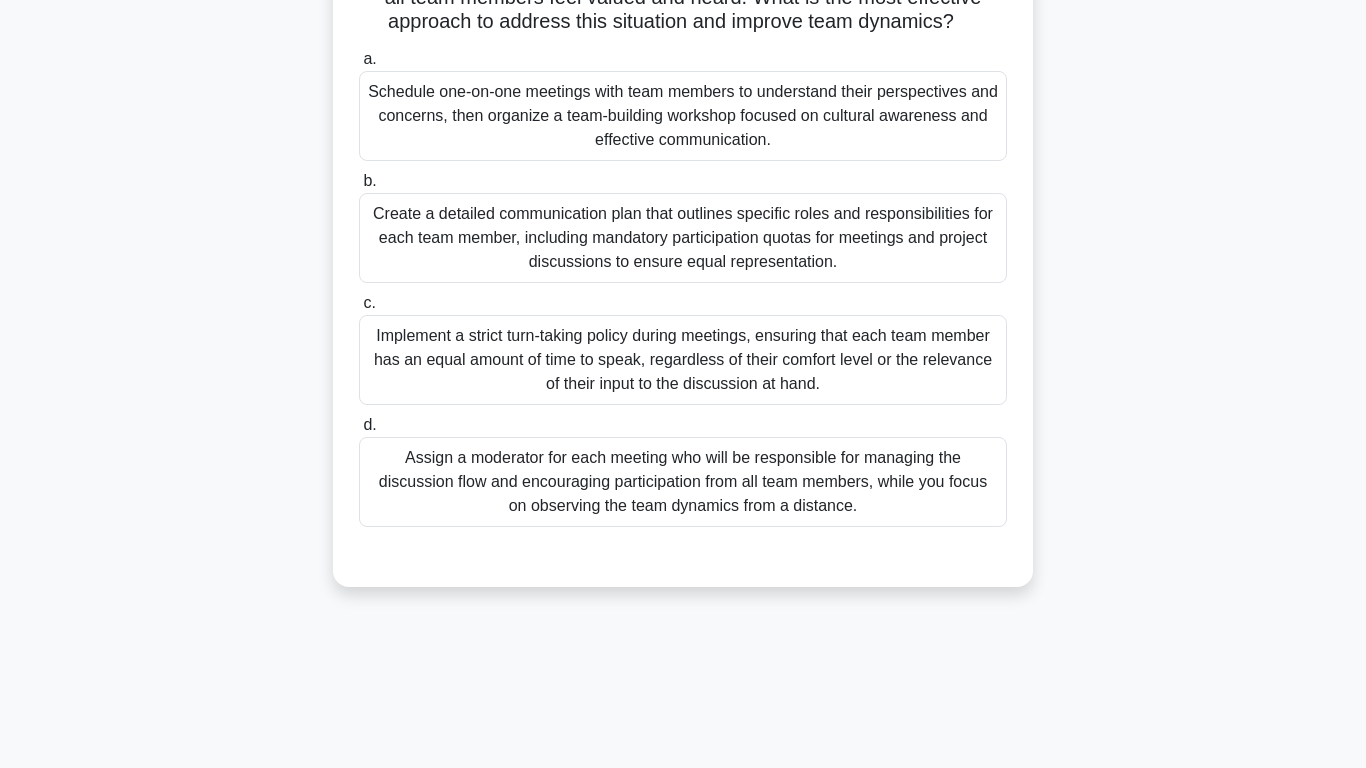 scroll, scrollTop: 284, scrollLeft: 0, axis: vertical 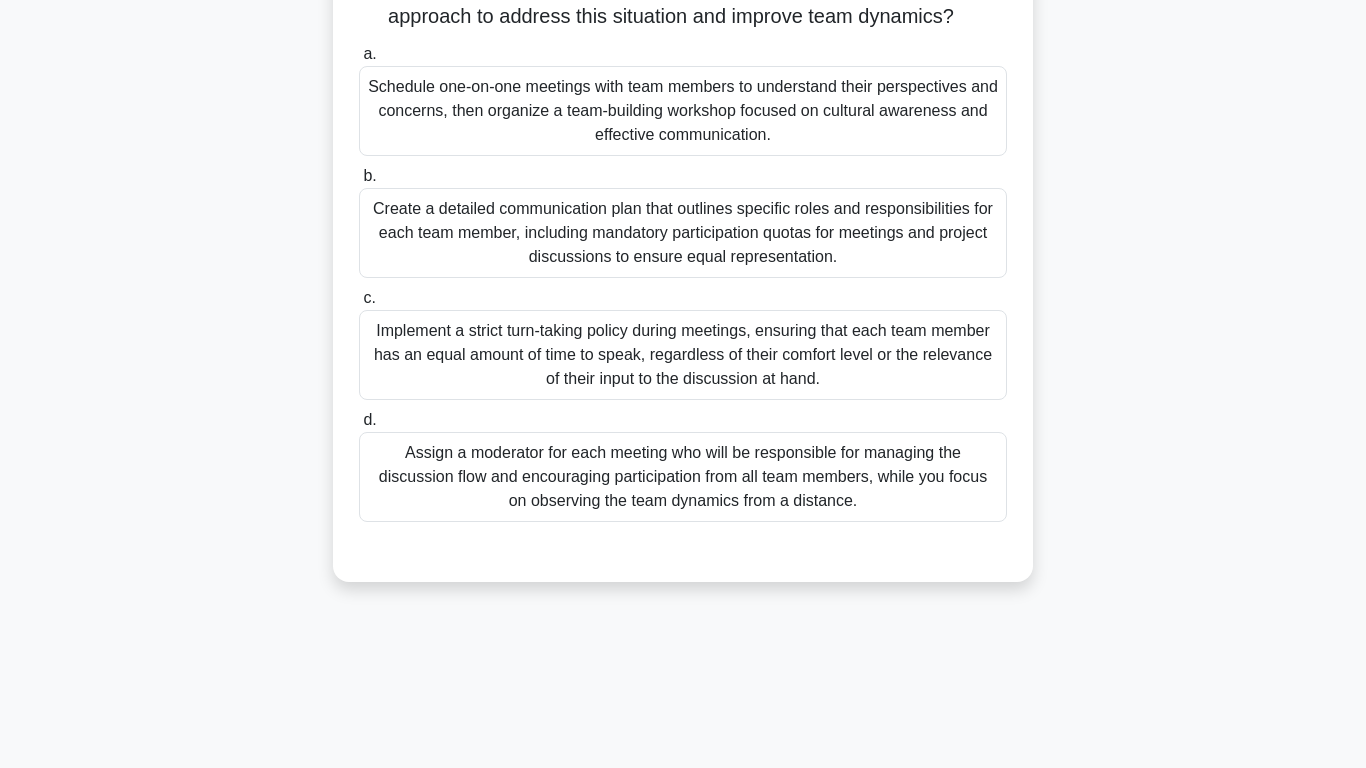 click on "Implement a strict turn-taking policy during meetings, ensuring that each team member has an equal amount of time to speak, regardless of their comfort level or the relevance of their input to the discussion at hand." at bounding box center [683, 355] 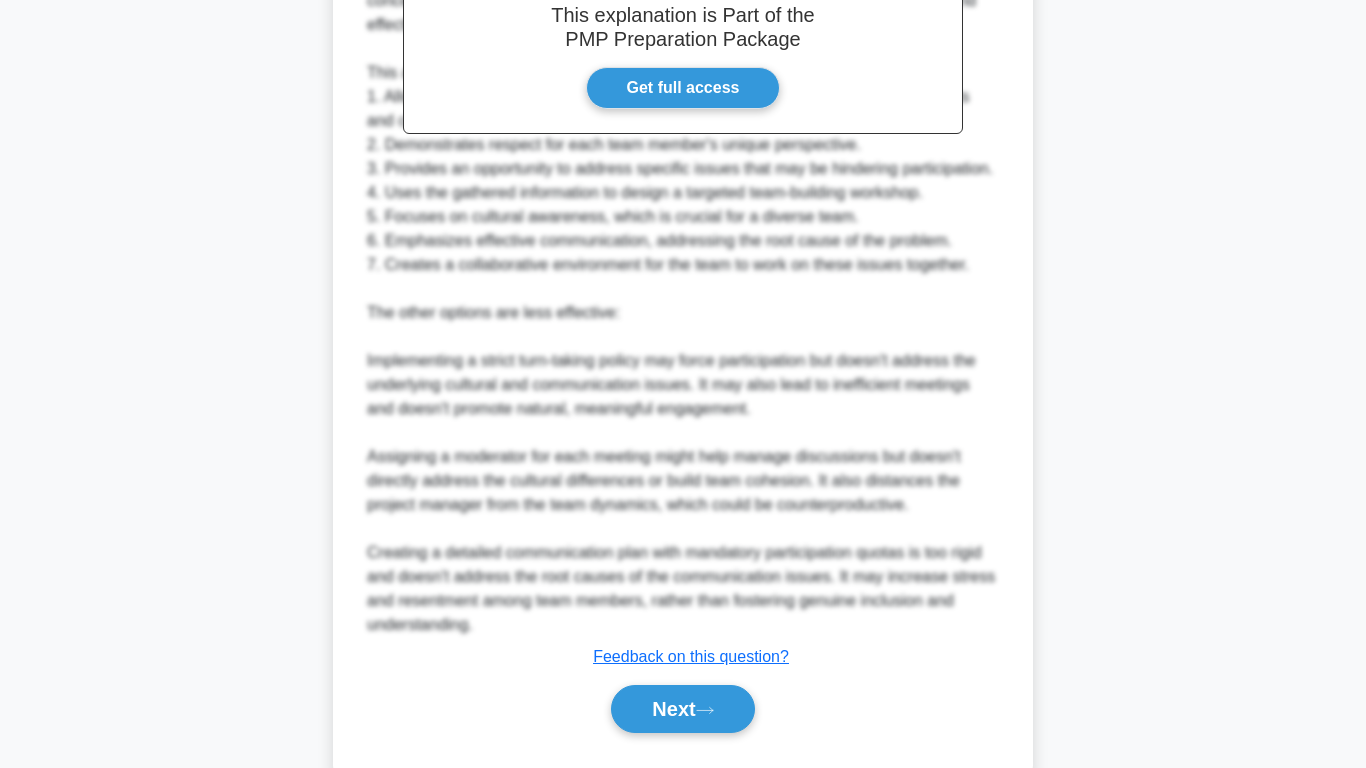 scroll, scrollTop: 996, scrollLeft: 0, axis: vertical 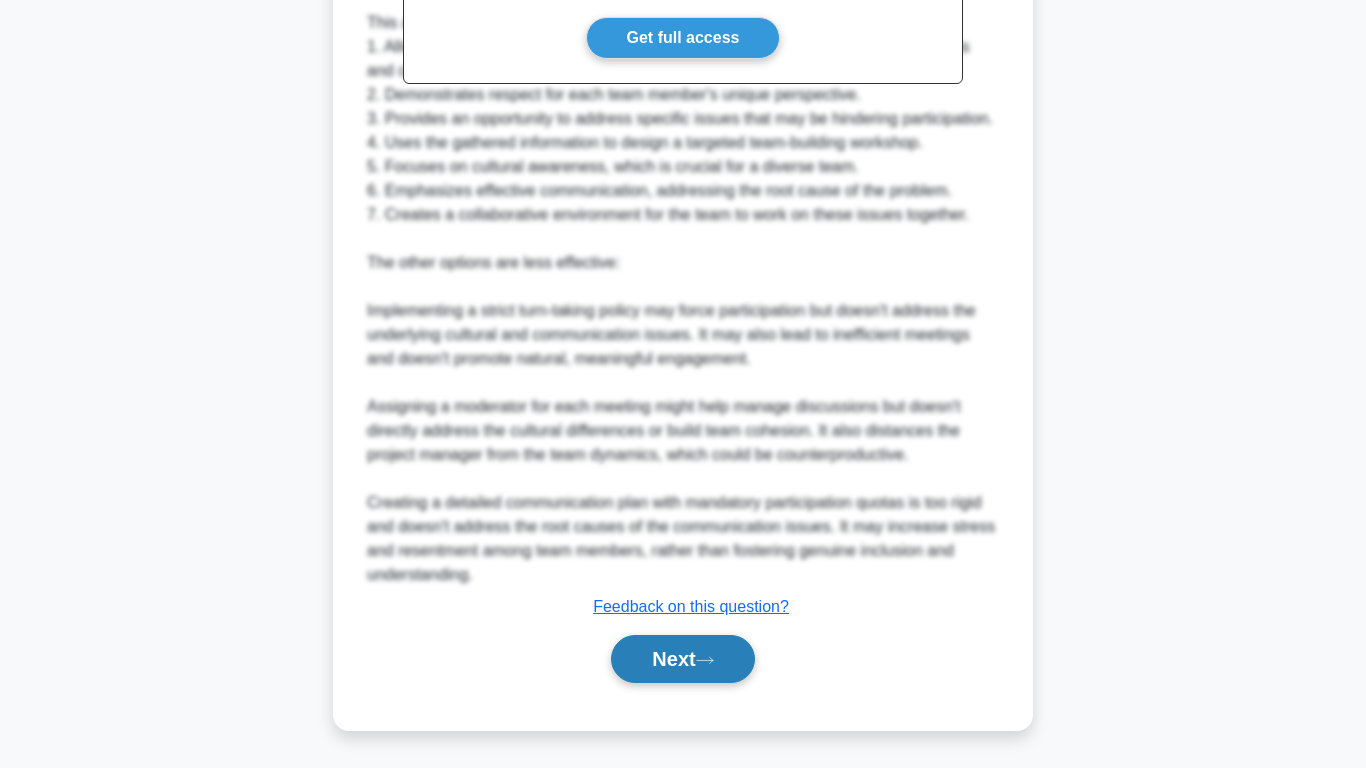 click on "Next" at bounding box center (682, 659) 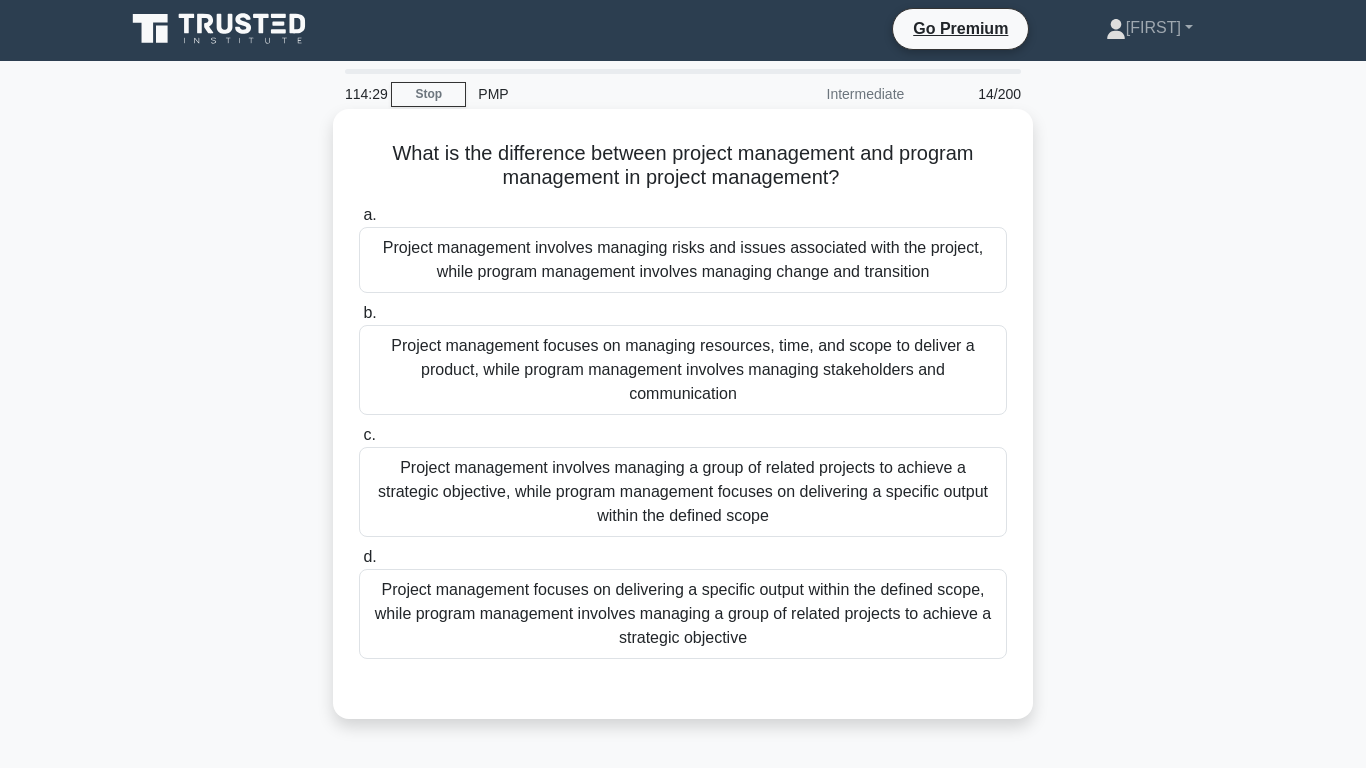 scroll, scrollTop: 0, scrollLeft: 0, axis: both 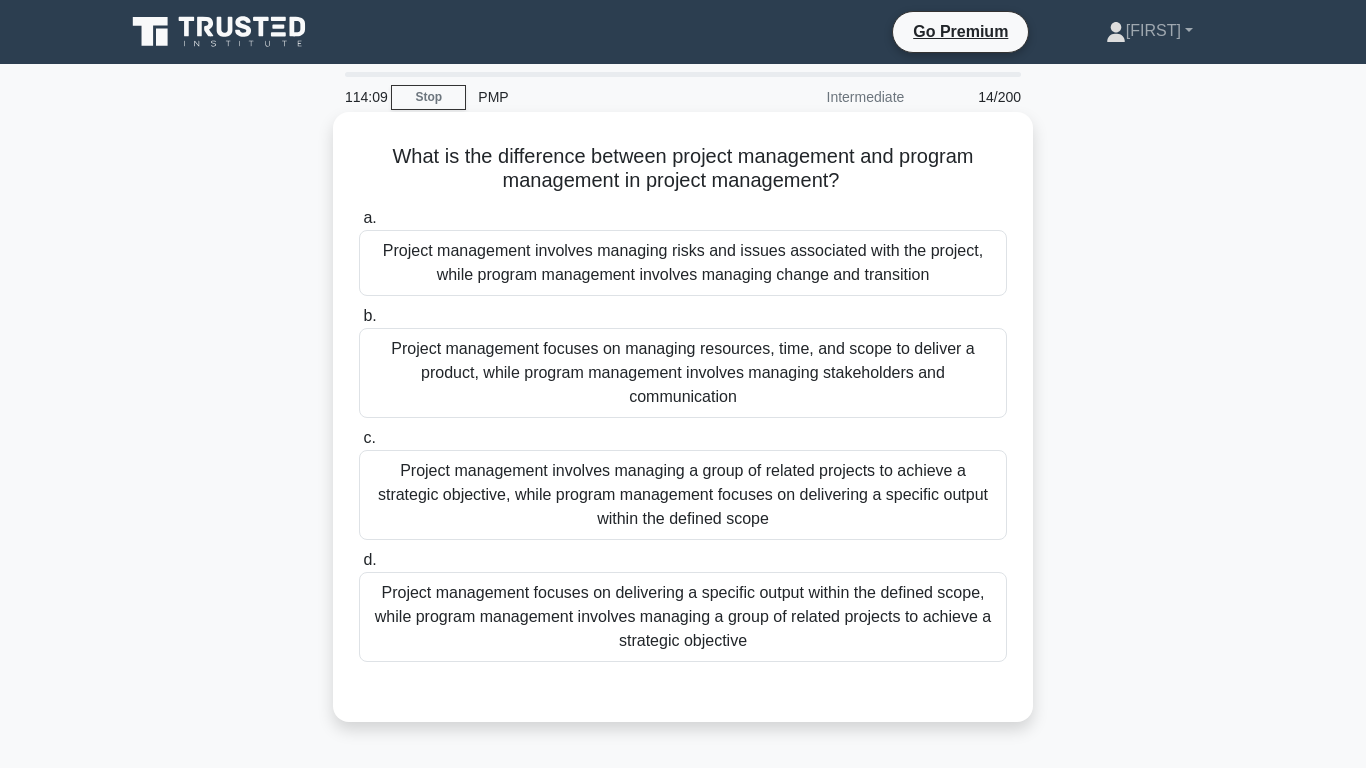 click on "Project management focuses on delivering a specific output within the defined scope, while program management involves managing a group of related projects to achieve a strategic objective" at bounding box center [683, 617] 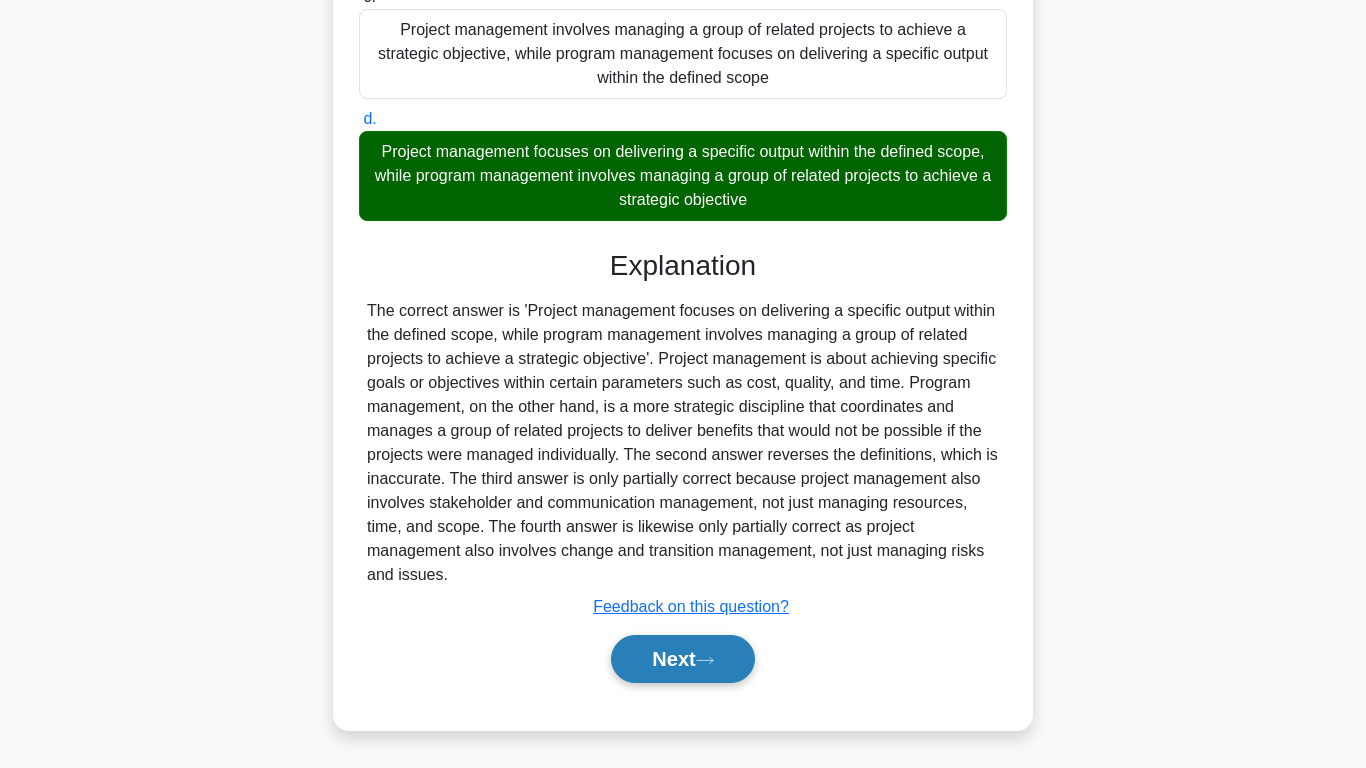 click on "Next" at bounding box center (682, 659) 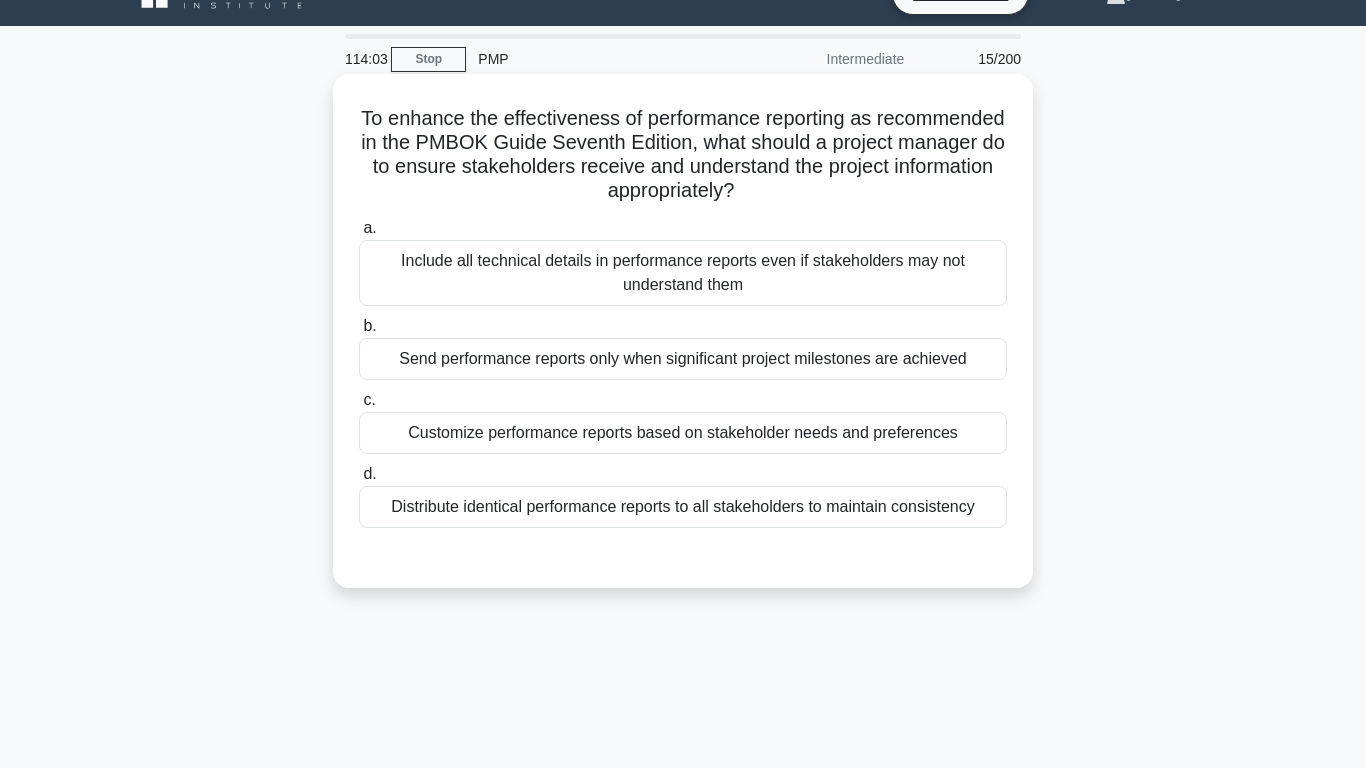 scroll, scrollTop: 4, scrollLeft: 0, axis: vertical 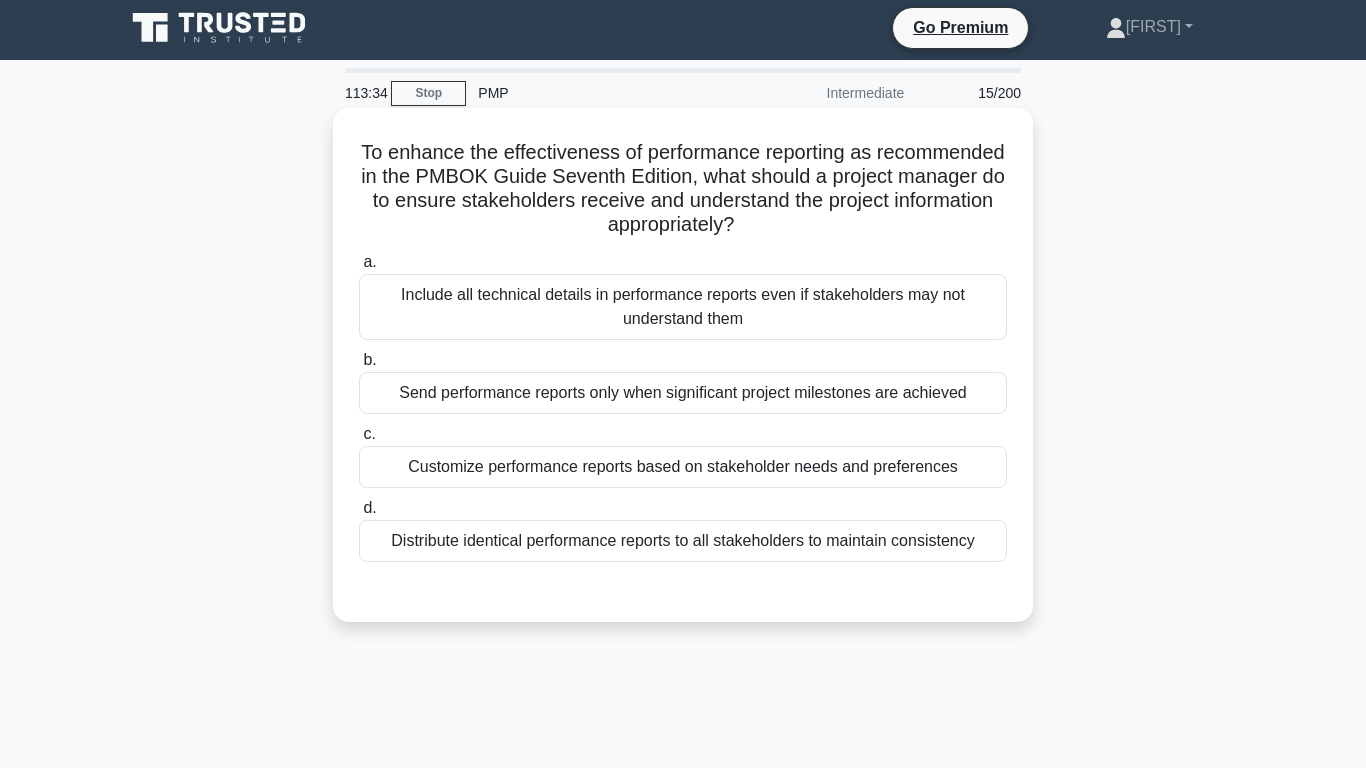click on "Customize performance reports based on stakeholder needs and preferences" at bounding box center (683, 467) 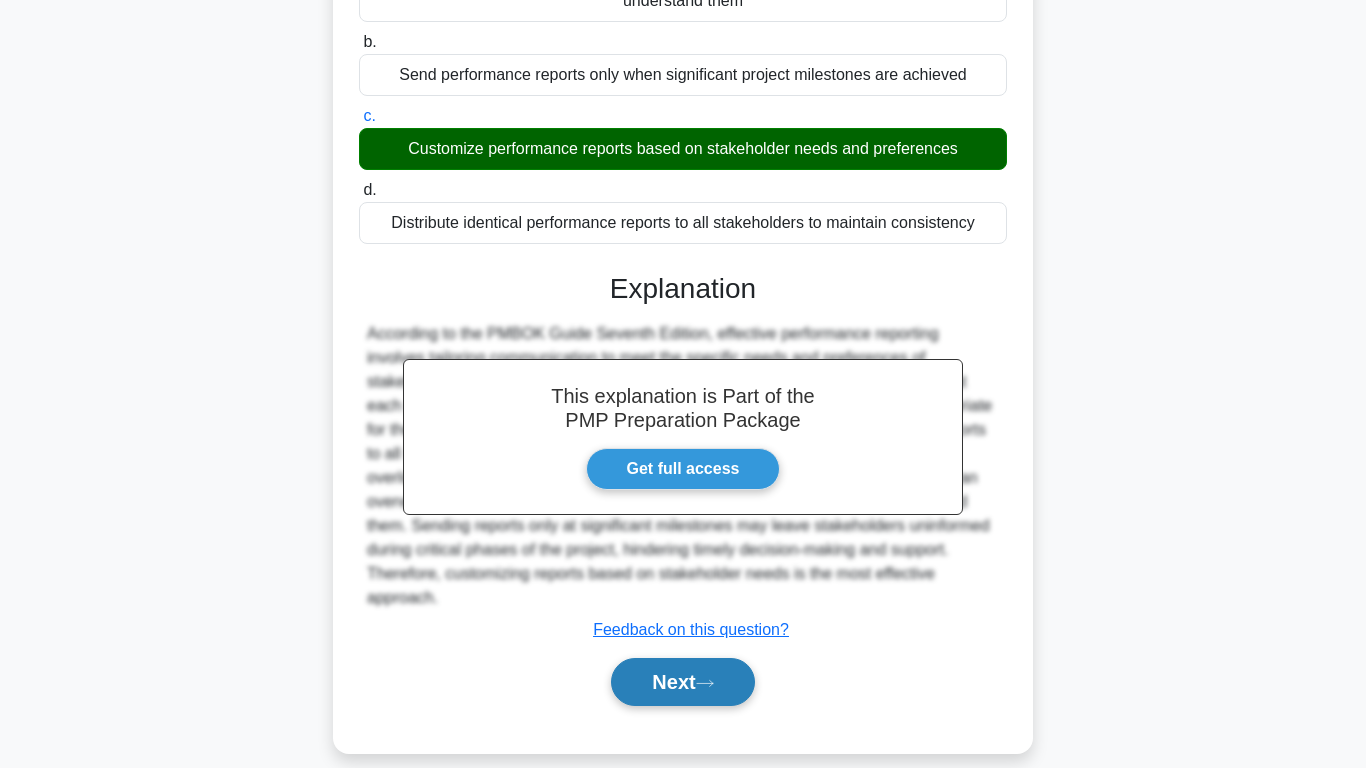 click on "Next" at bounding box center [682, 682] 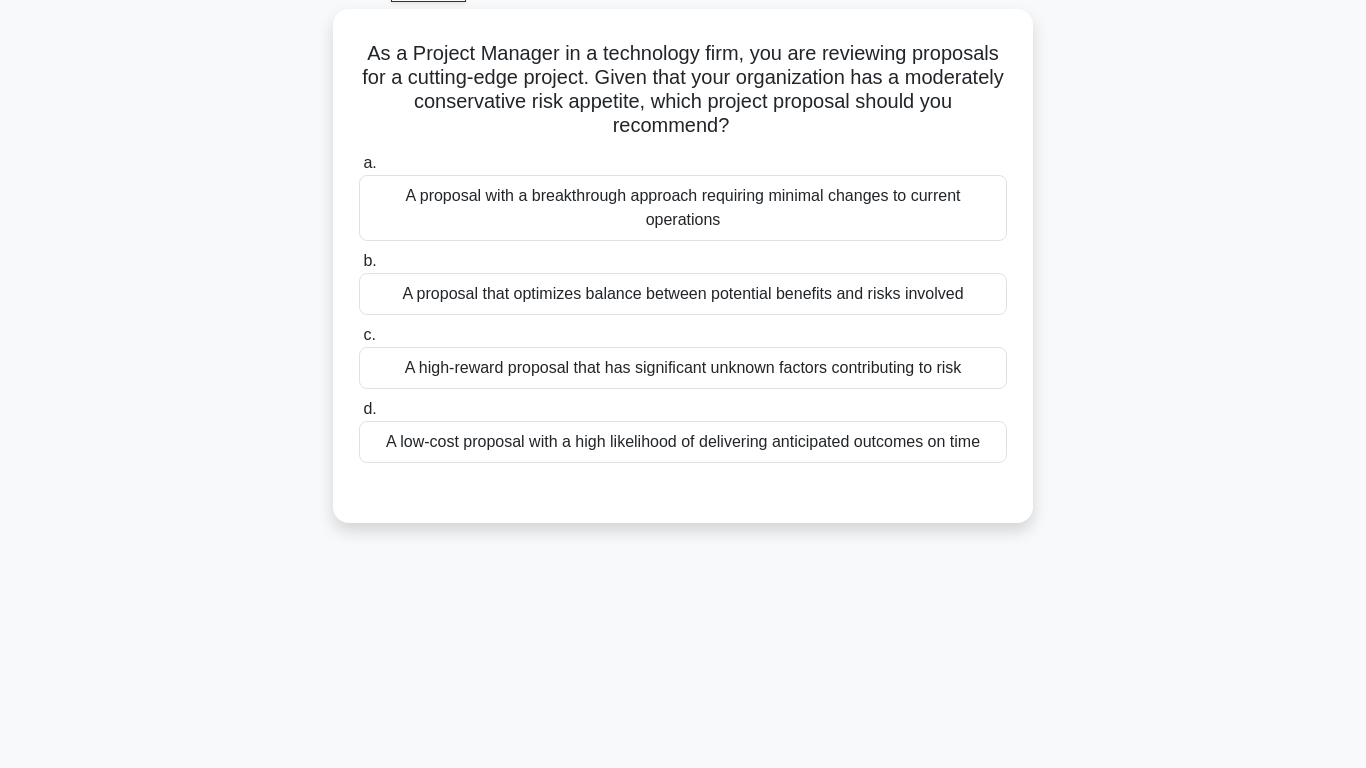 scroll, scrollTop: 0, scrollLeft: 0, axis: both 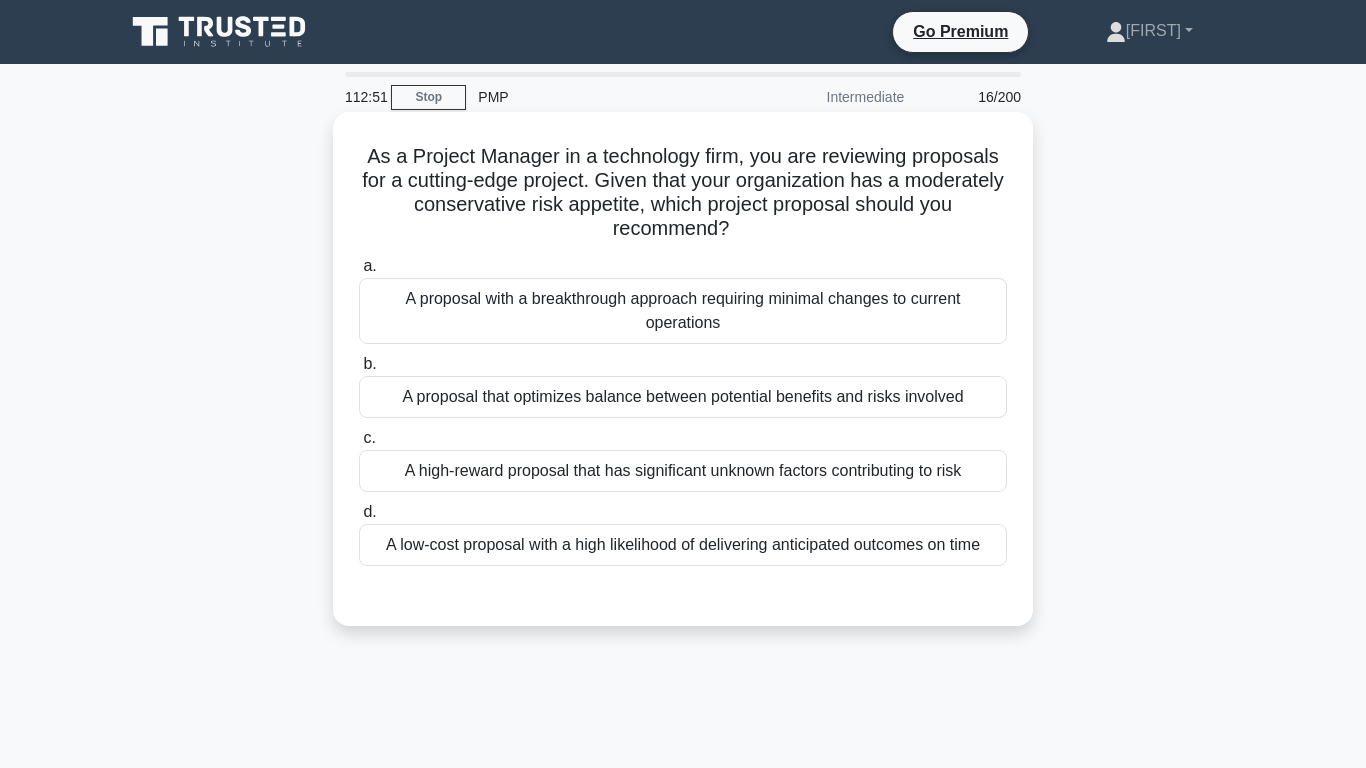 click on "A low-cost proposal with a high likelihood of delivering anticipated outcomes on time" at bounding box center (683, 545) 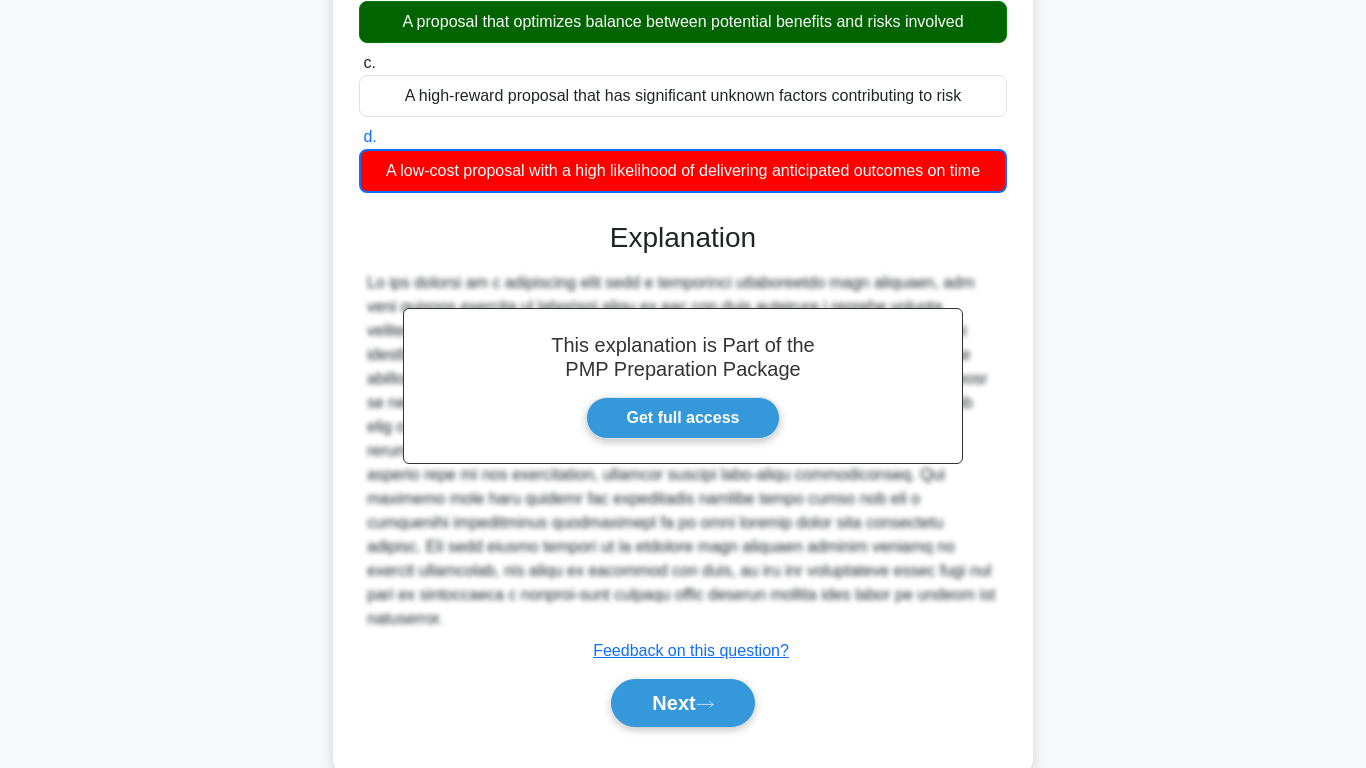 scroll, scrollTop: 396, scrollLeft: 0, axis: vertical 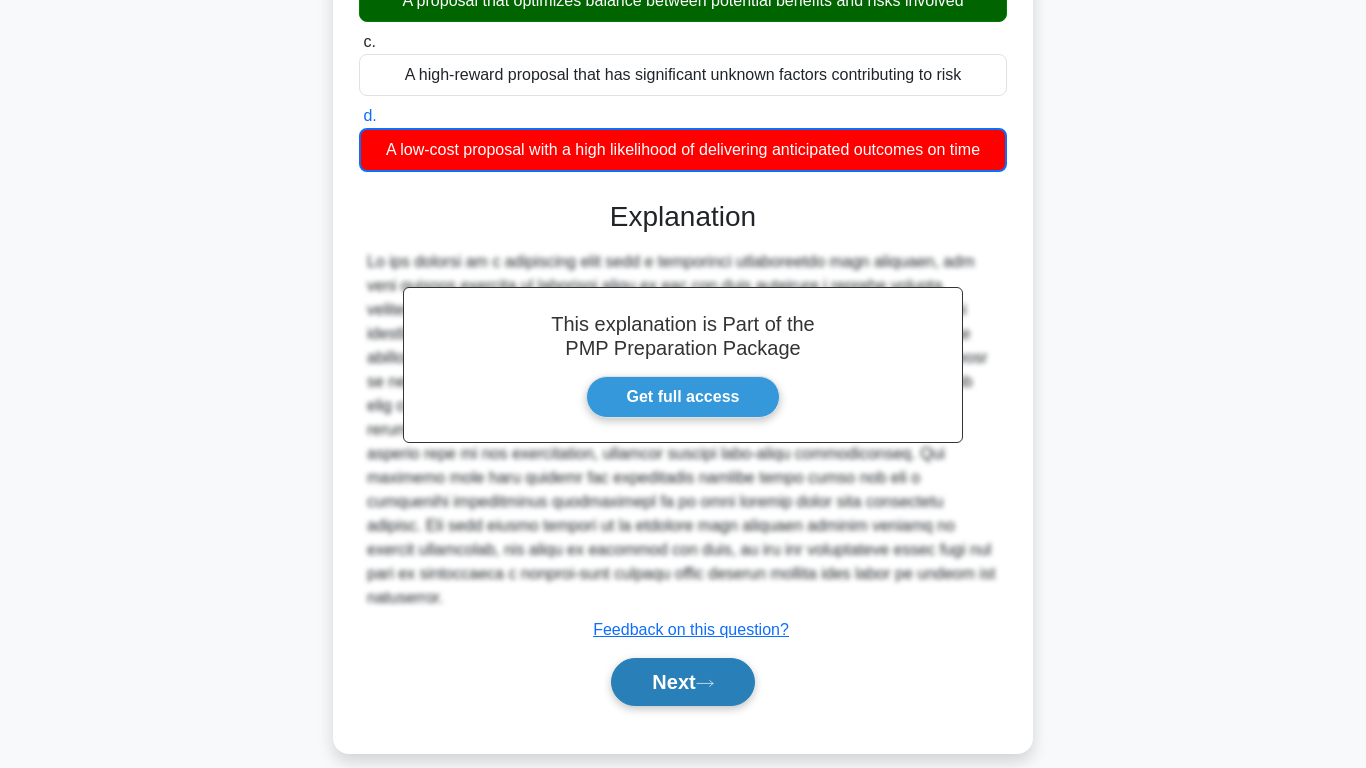 click on "Next" at bounding box center [682, 682] 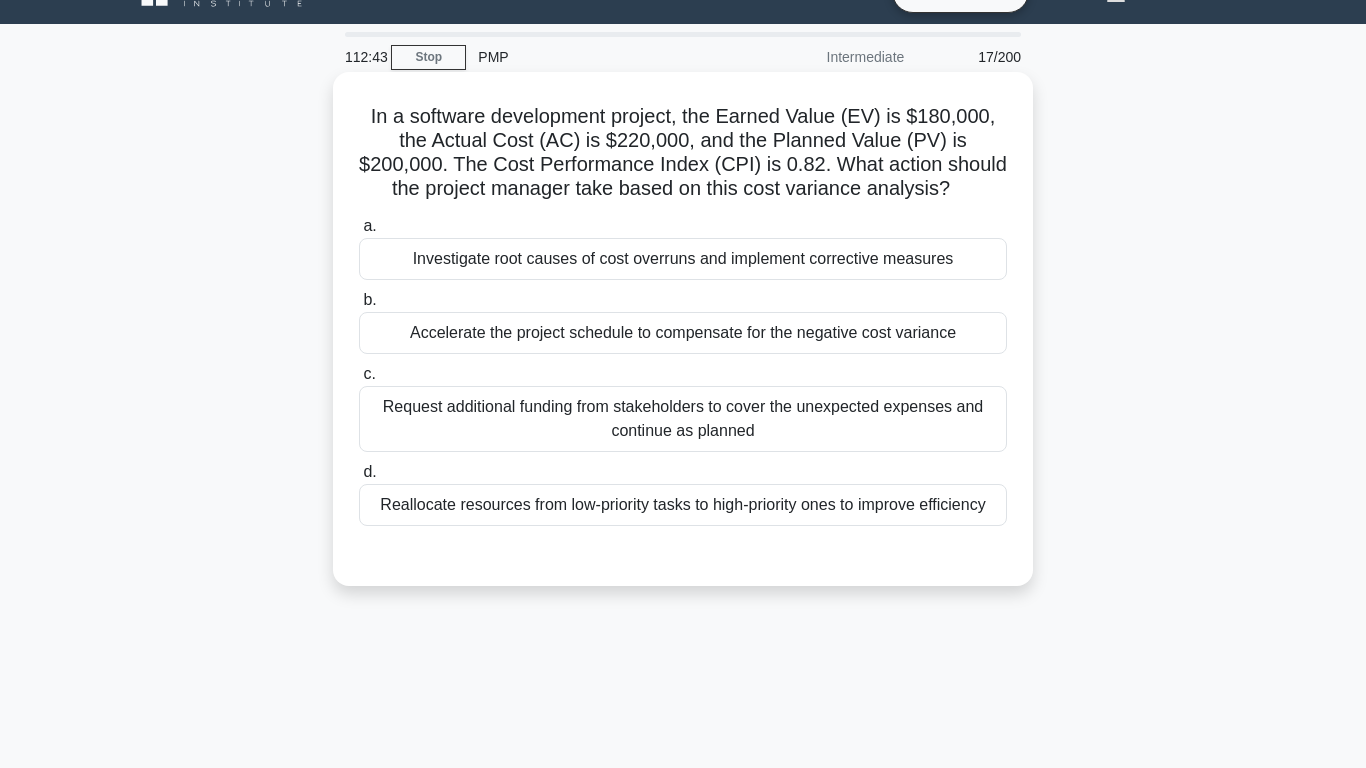 scroll, scrollTop: 43, scrollLeft: 0, axis: vertical 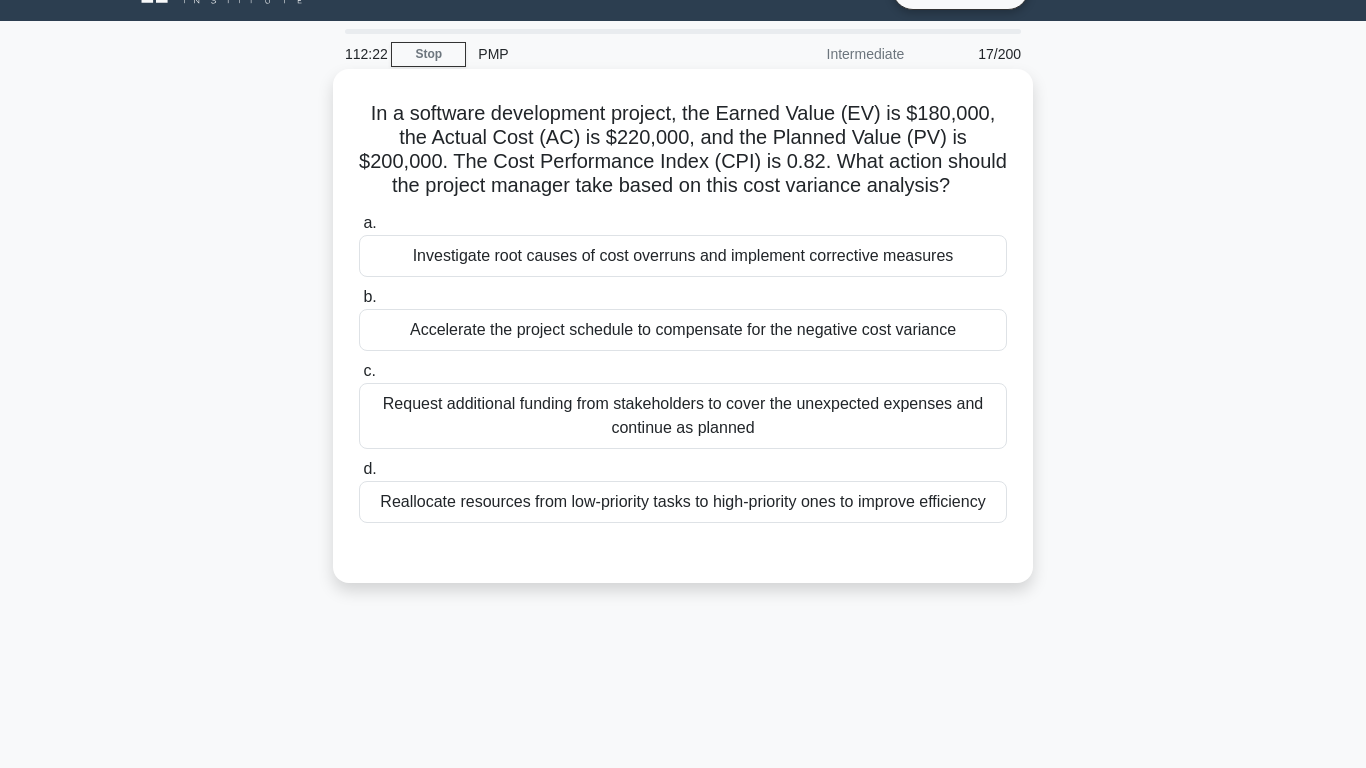 click on "Investigate root causes of cost overruns and implement corrective measures" at bounding box center [683, 256] 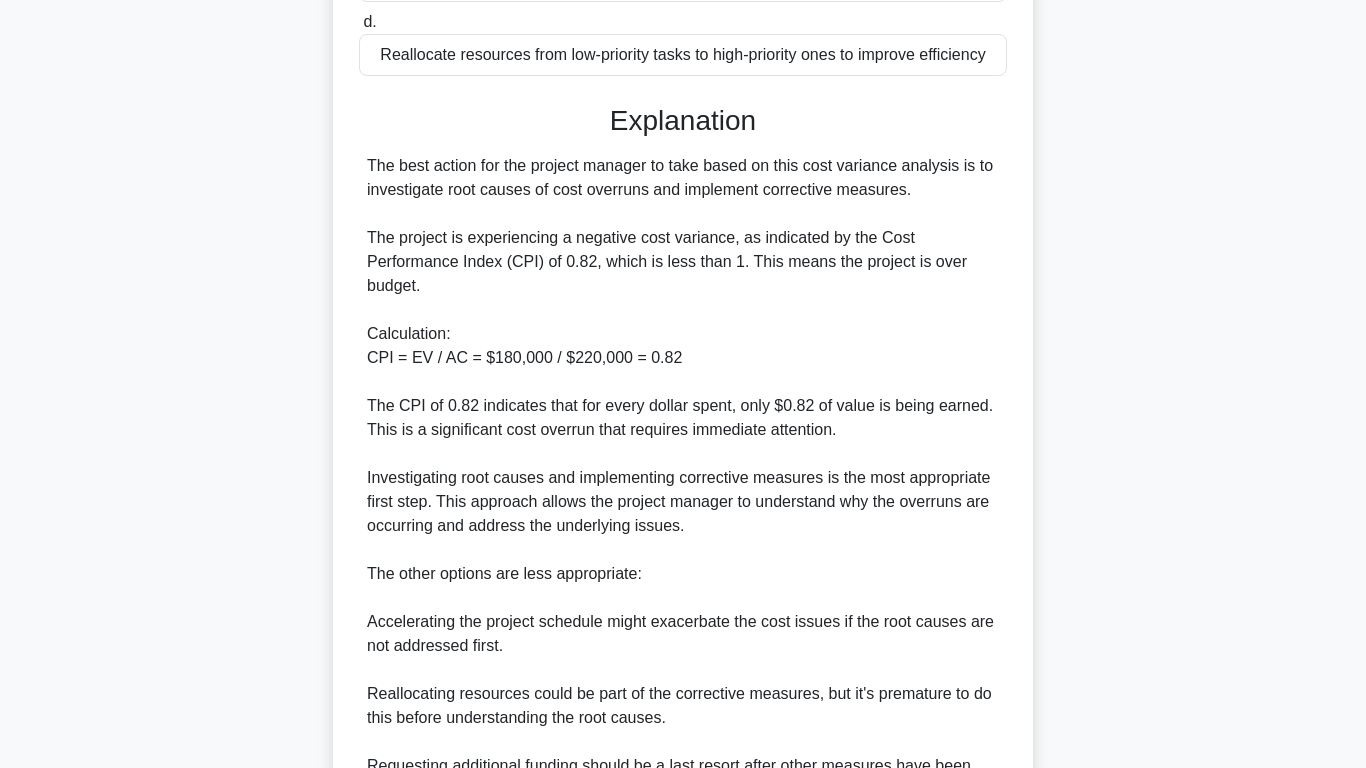 scroll, scrollTop: 780, scrollLeft: 0, axis: vertical 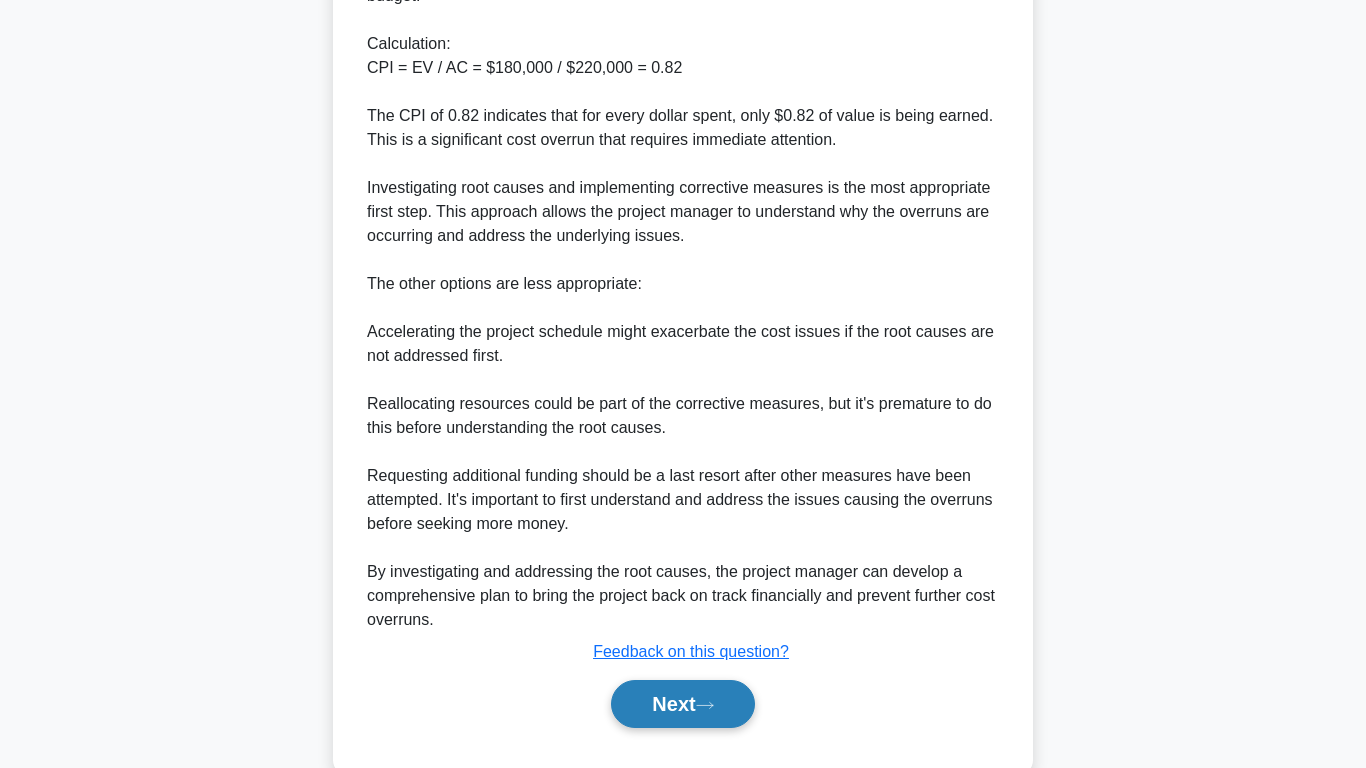 click on "Next" at bounding box center (682, 704) 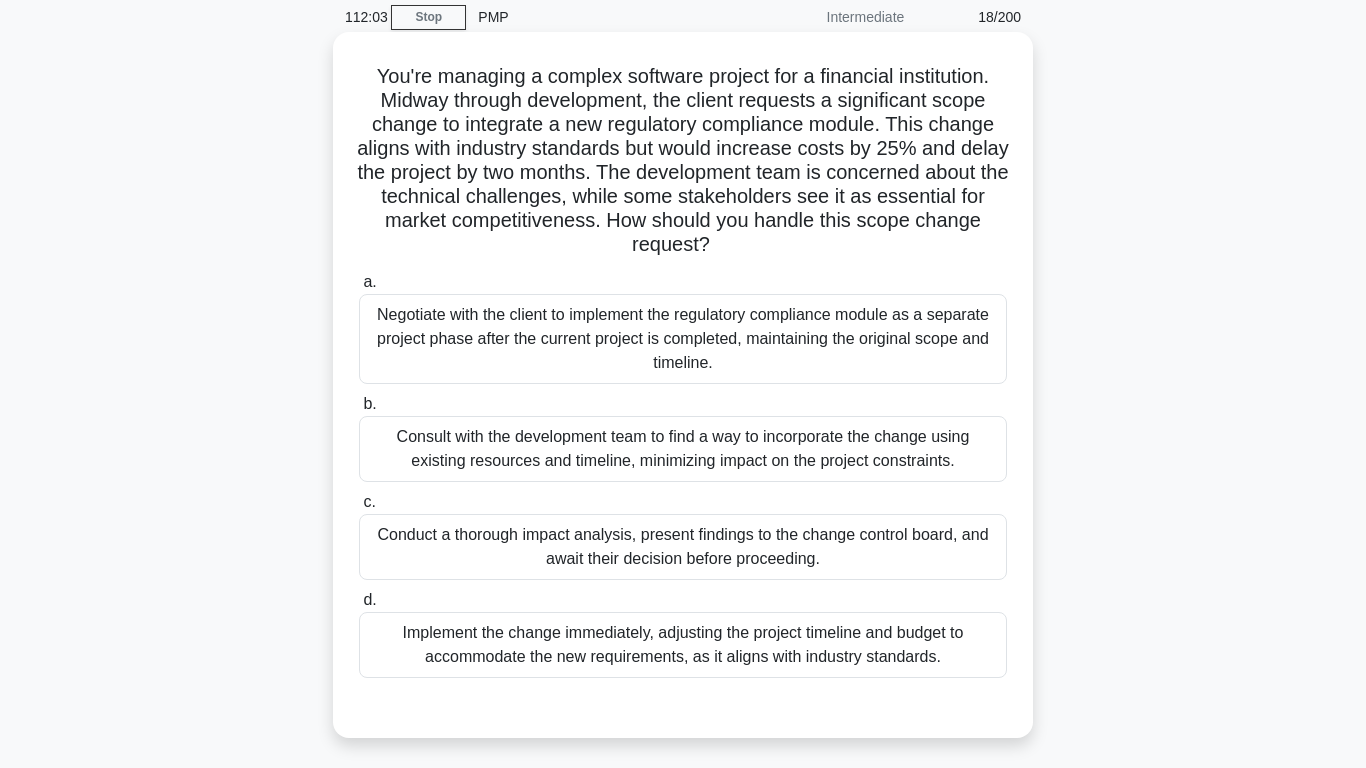 scroll, scrollTop: 101, scrollLeft: 0, axis: vertical 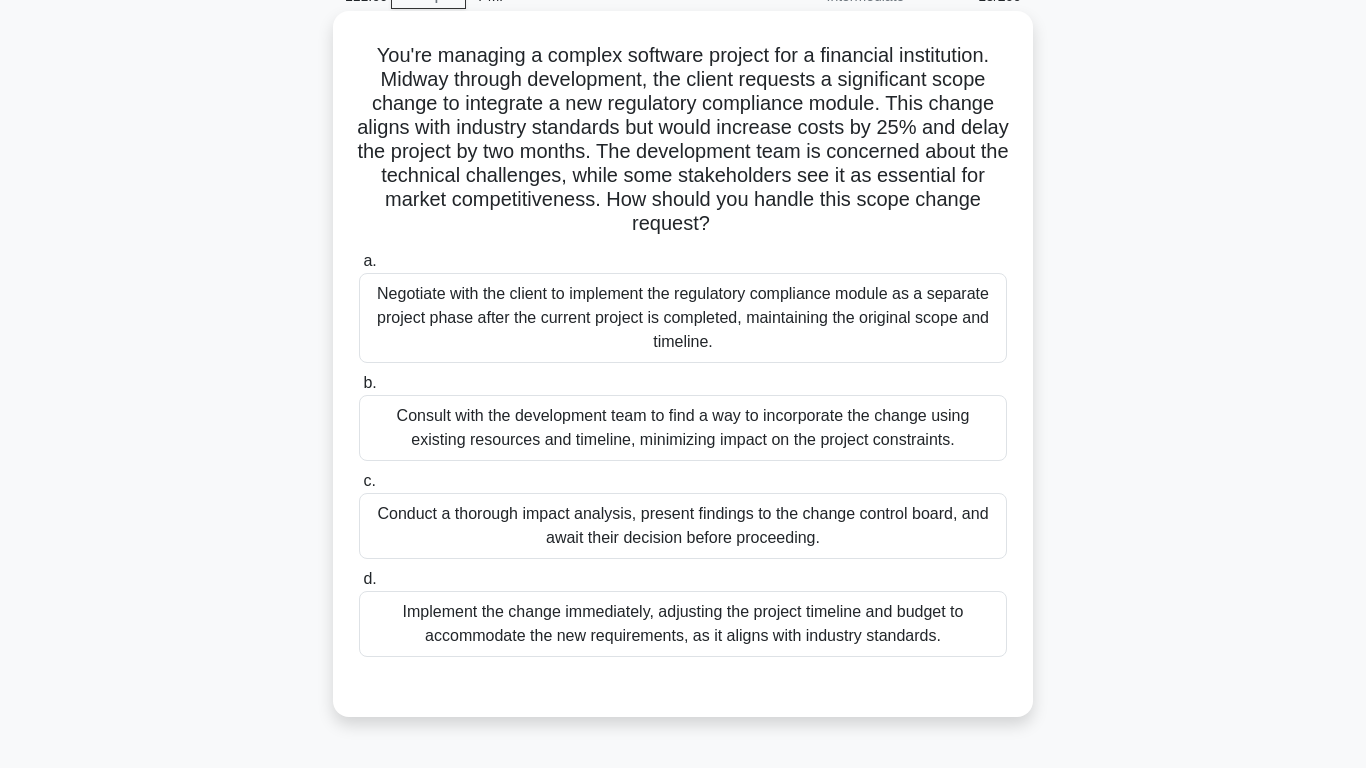 click on "Conduct a thorough impact analysis, present findings to the change control board, and await their decision before proceeding." at bounding box center [683, 526] 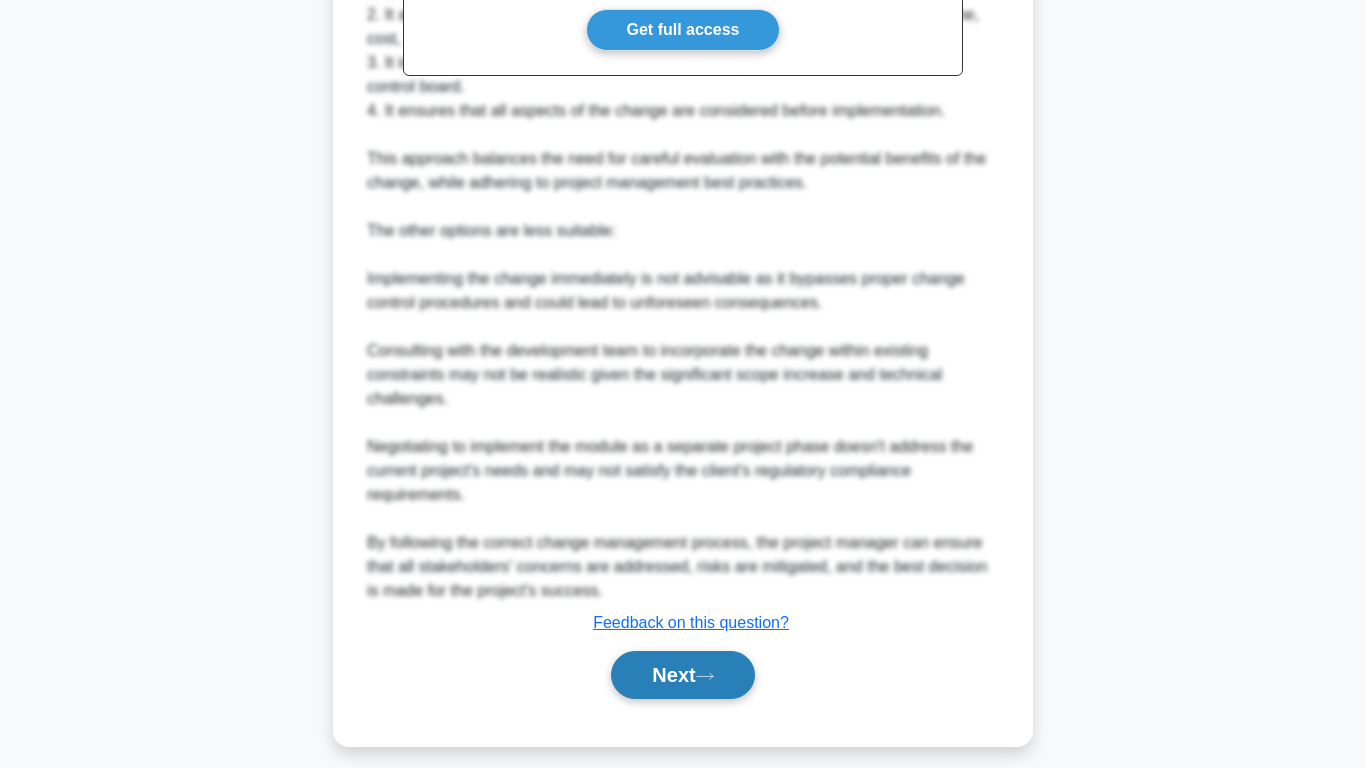 click on "Next" at bounding box center [682, 675] 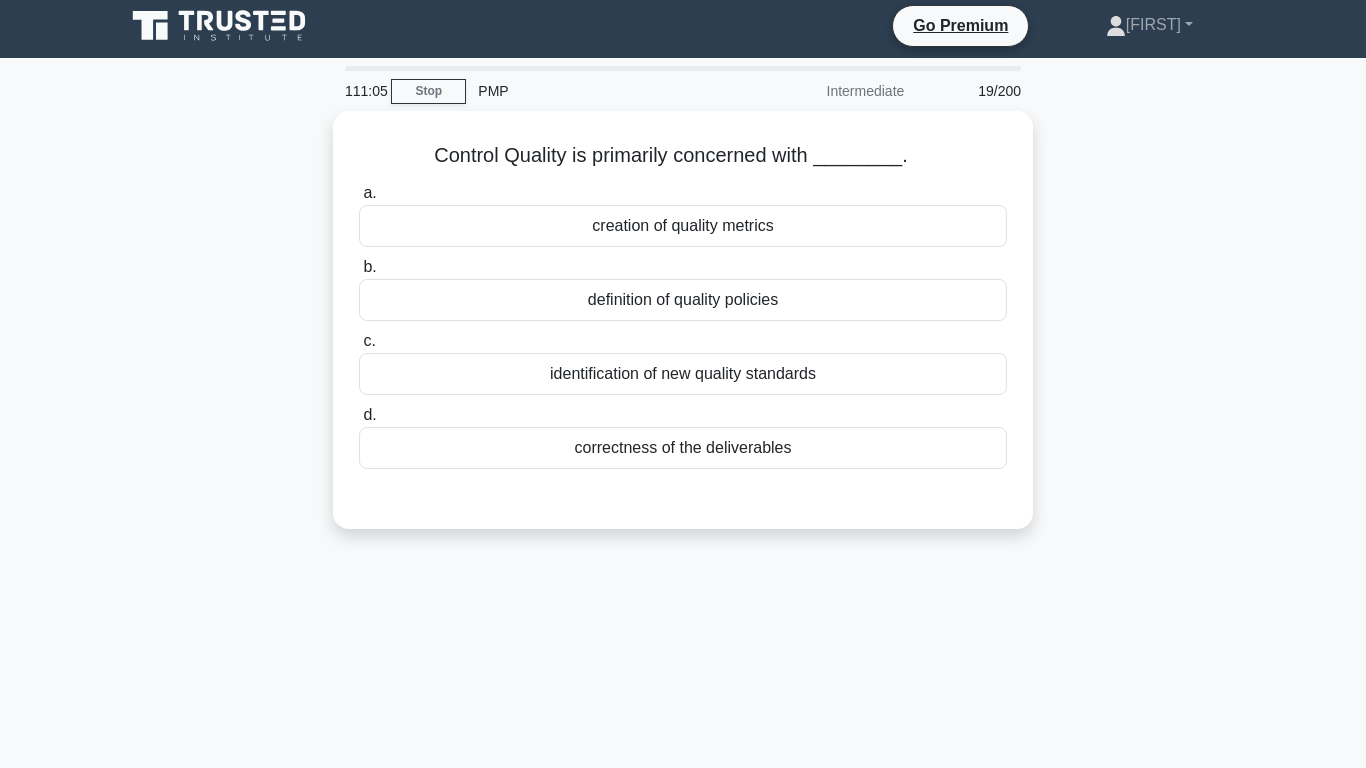 scroll, scrollTop: 0, scrollLeft: 0, axis: both 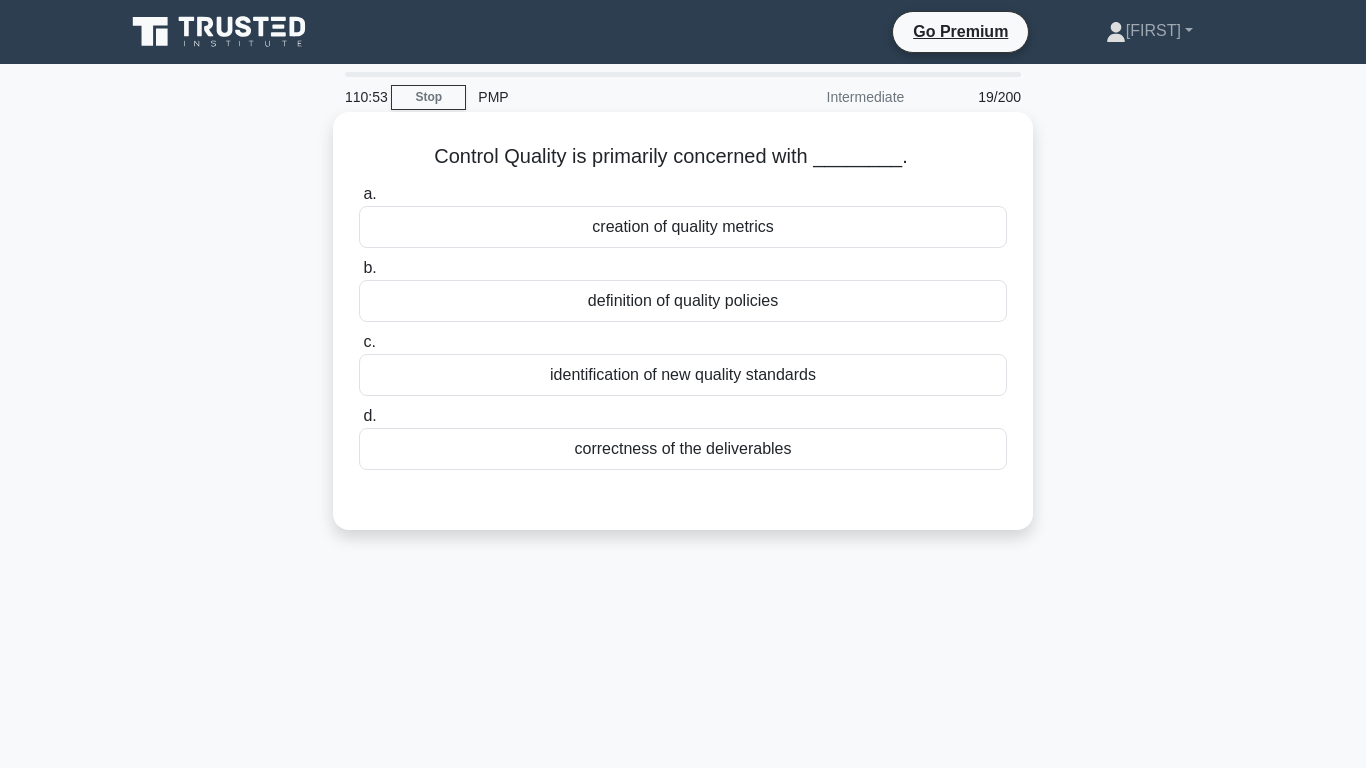 click on "correctness of the deliverables" at bounding box center [683, 449] 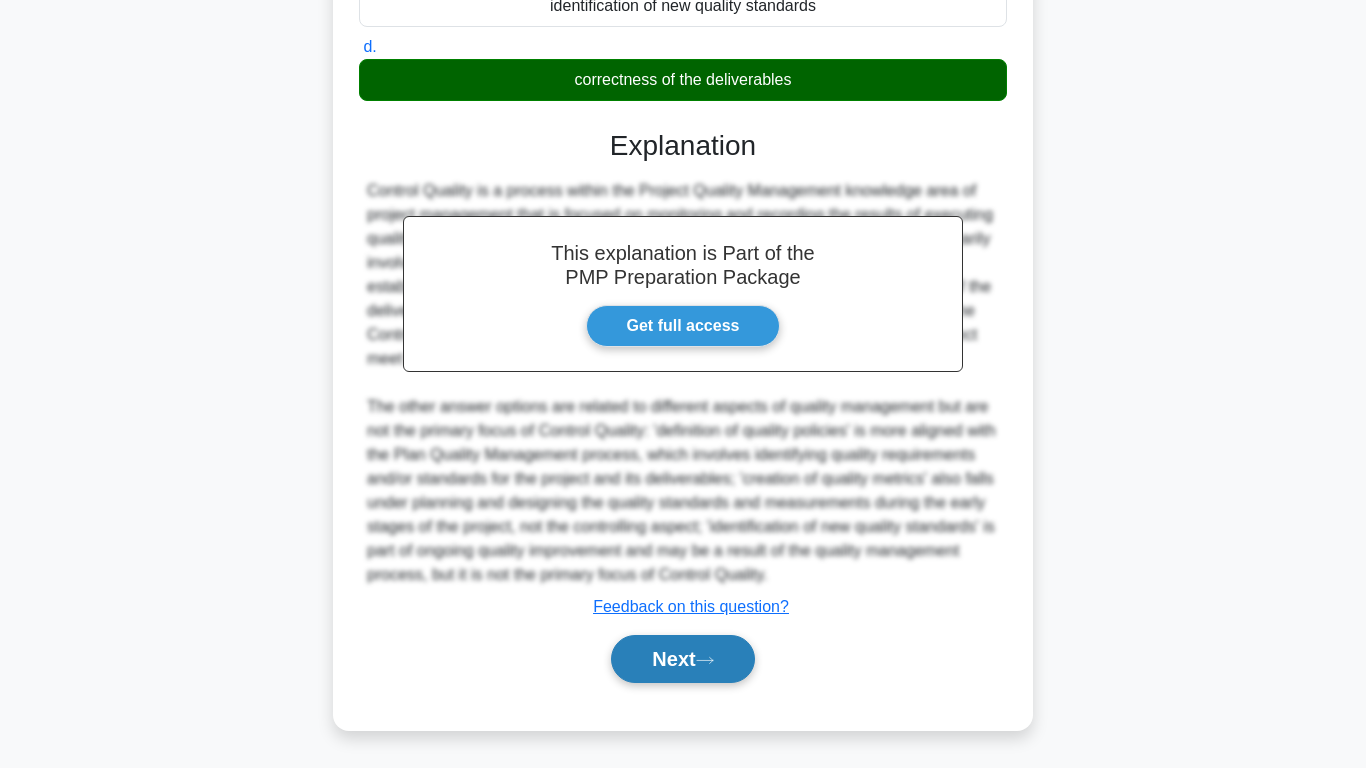 click on "Next" at bounding box center [682, 659] 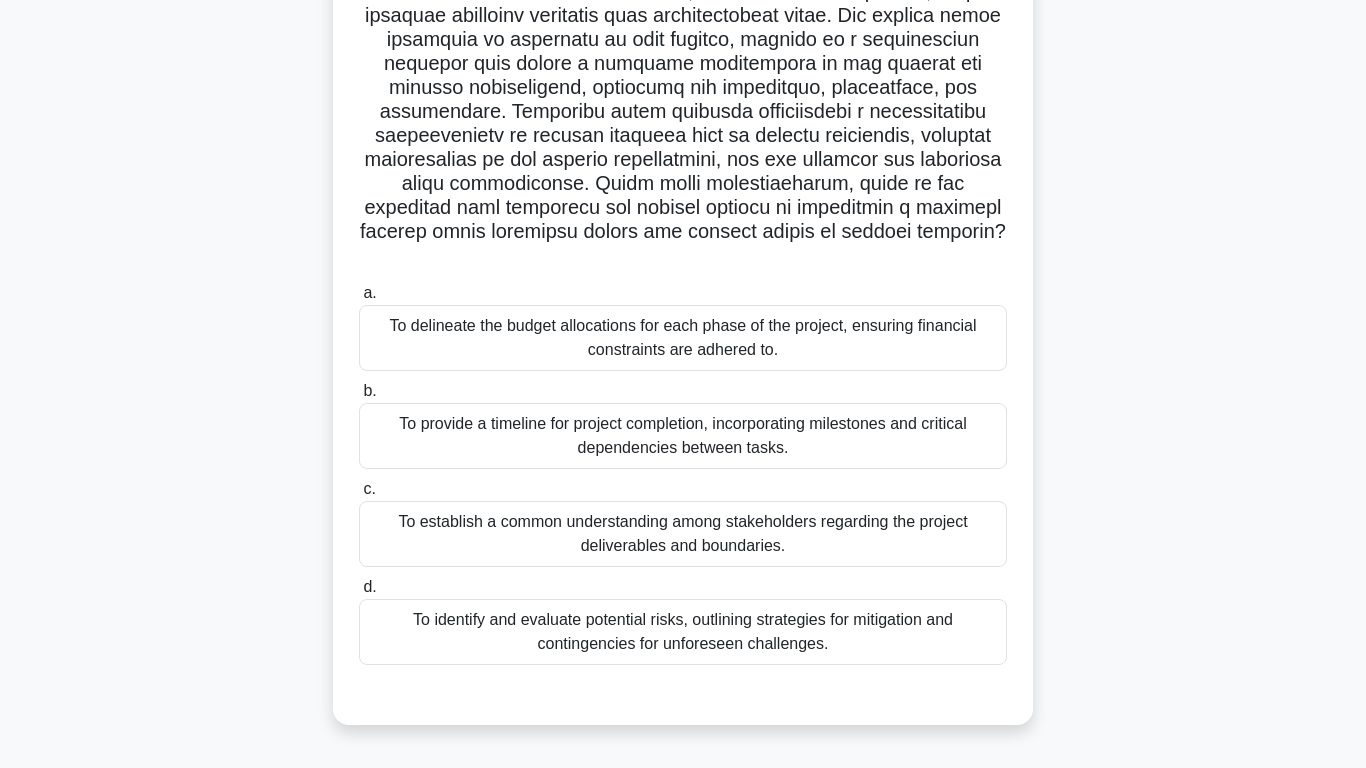 scroll, scrollTop: 263, scrollLeft: 0, axis: vertical 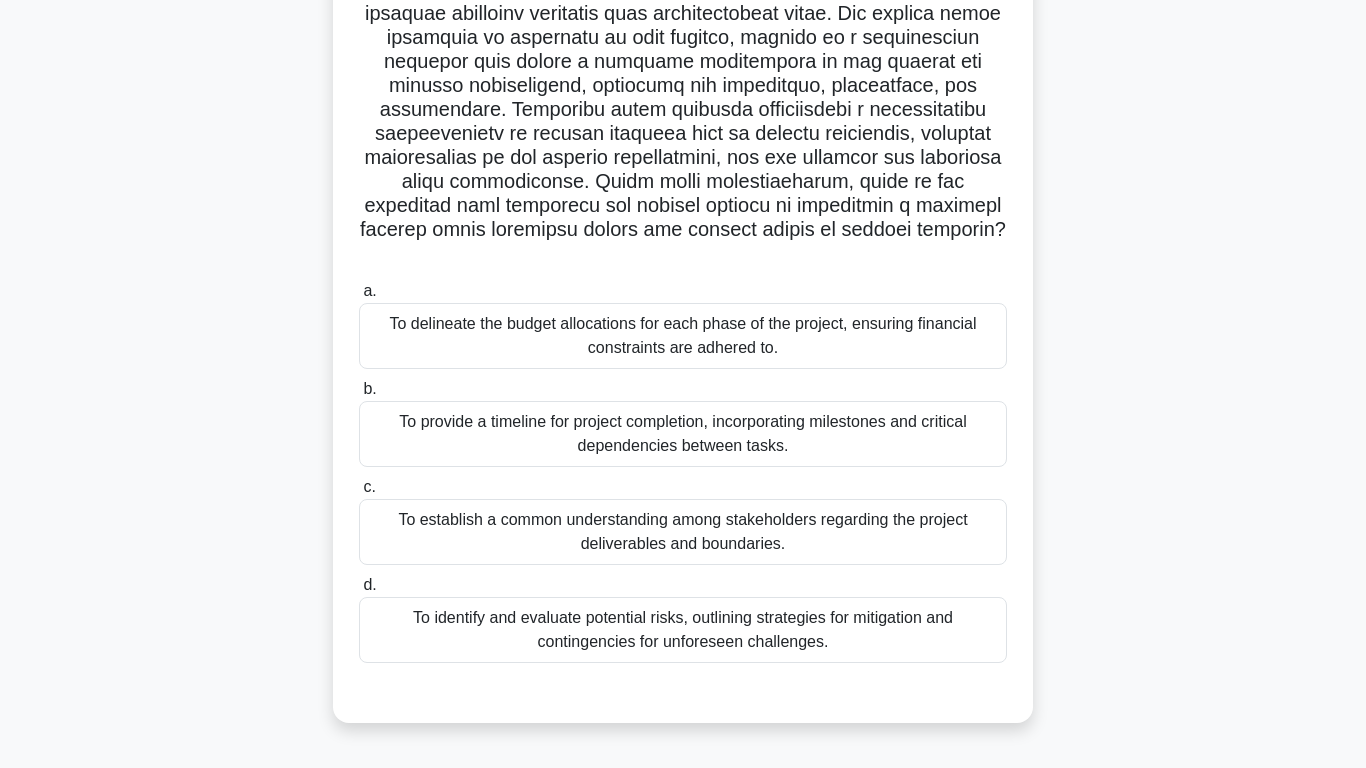 click on "To establish a common understanding among stakeholders regarding the project deliverables and boundaries." at bounding box center (683, 532) 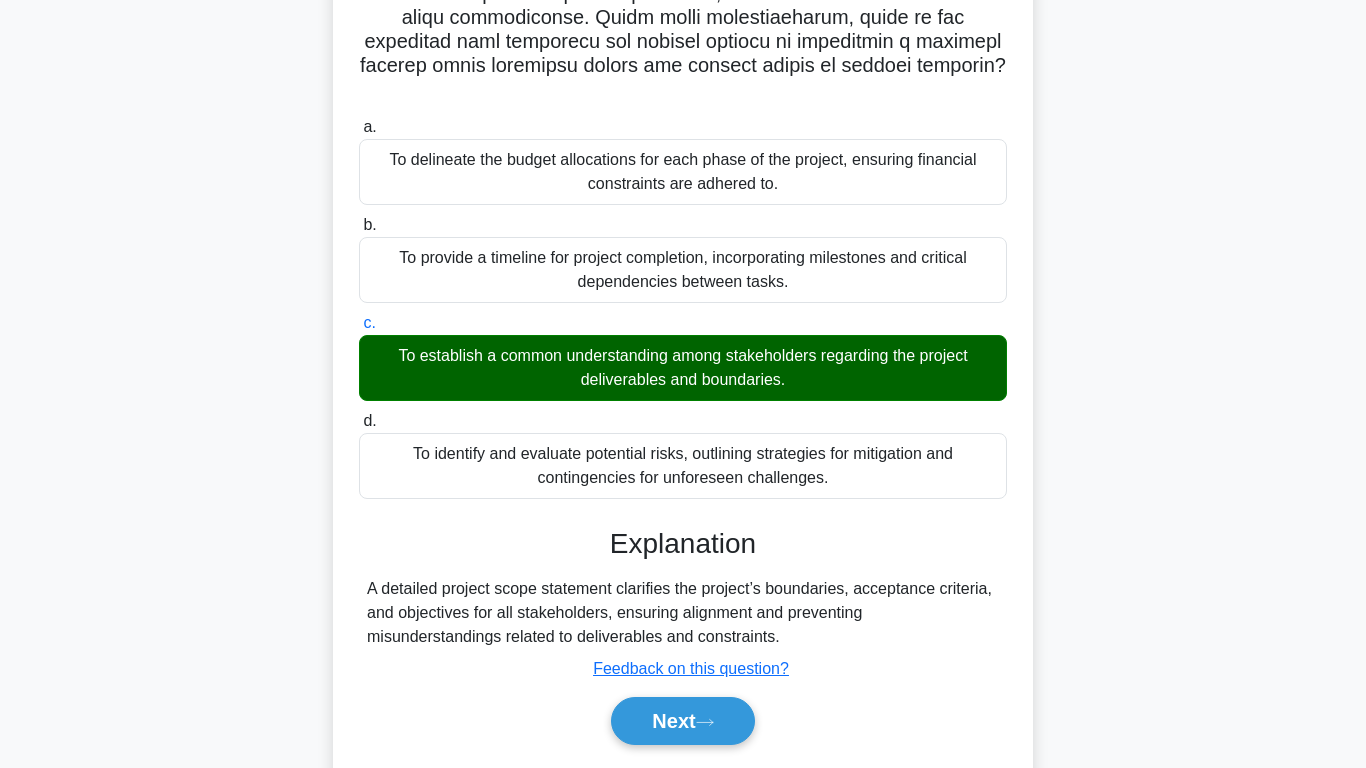 scroll, scrollTop: 466, scrollLeft: 0, axis: vertical 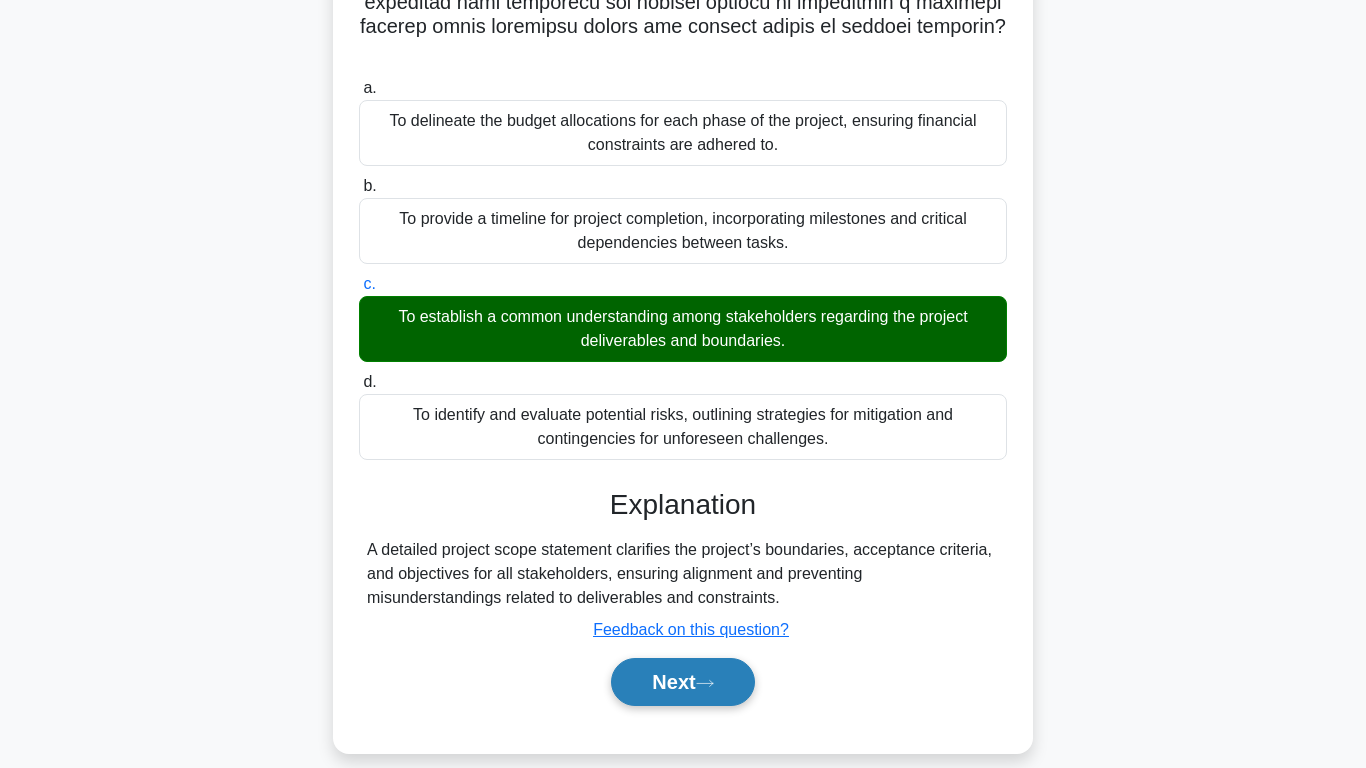 click on "Next" at bounding box center [682, 682] 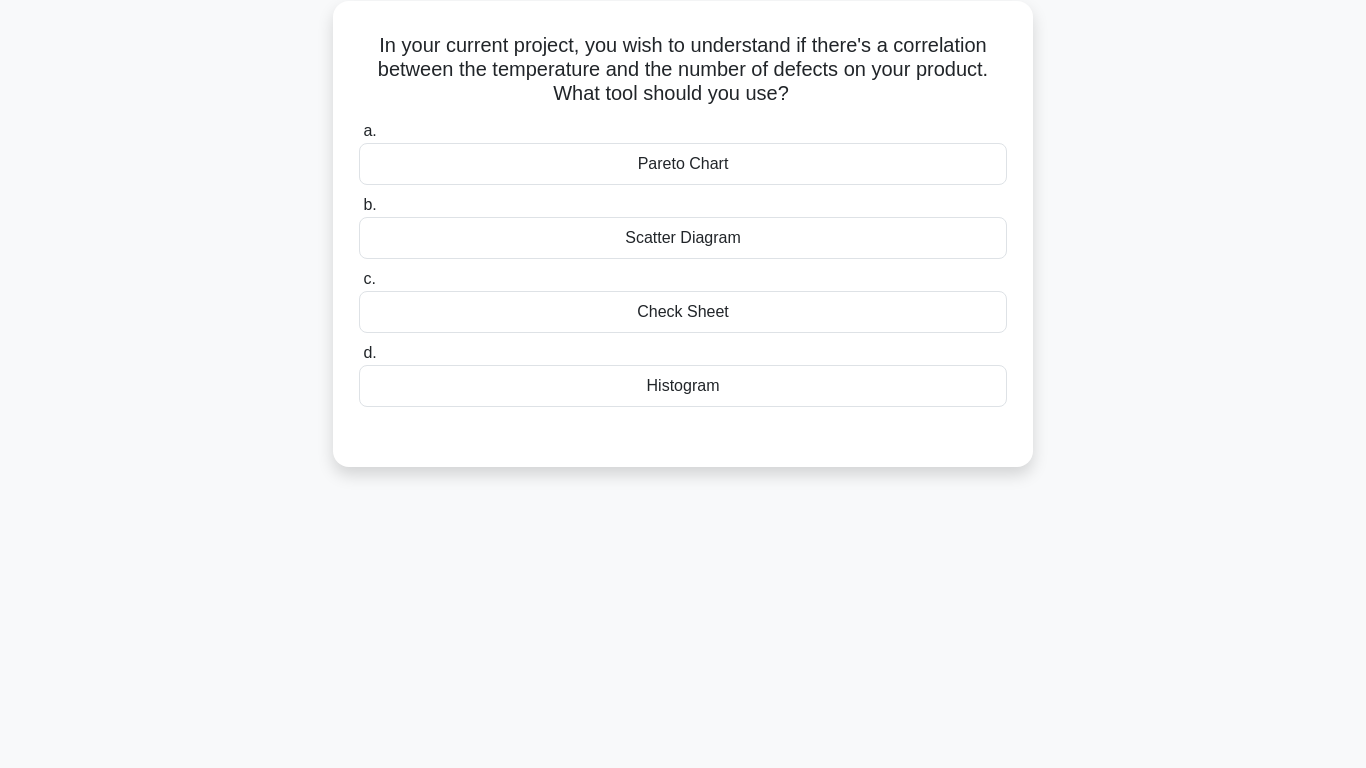 scroll, scrollTop: 0, scrollLeft: 0, axis: both 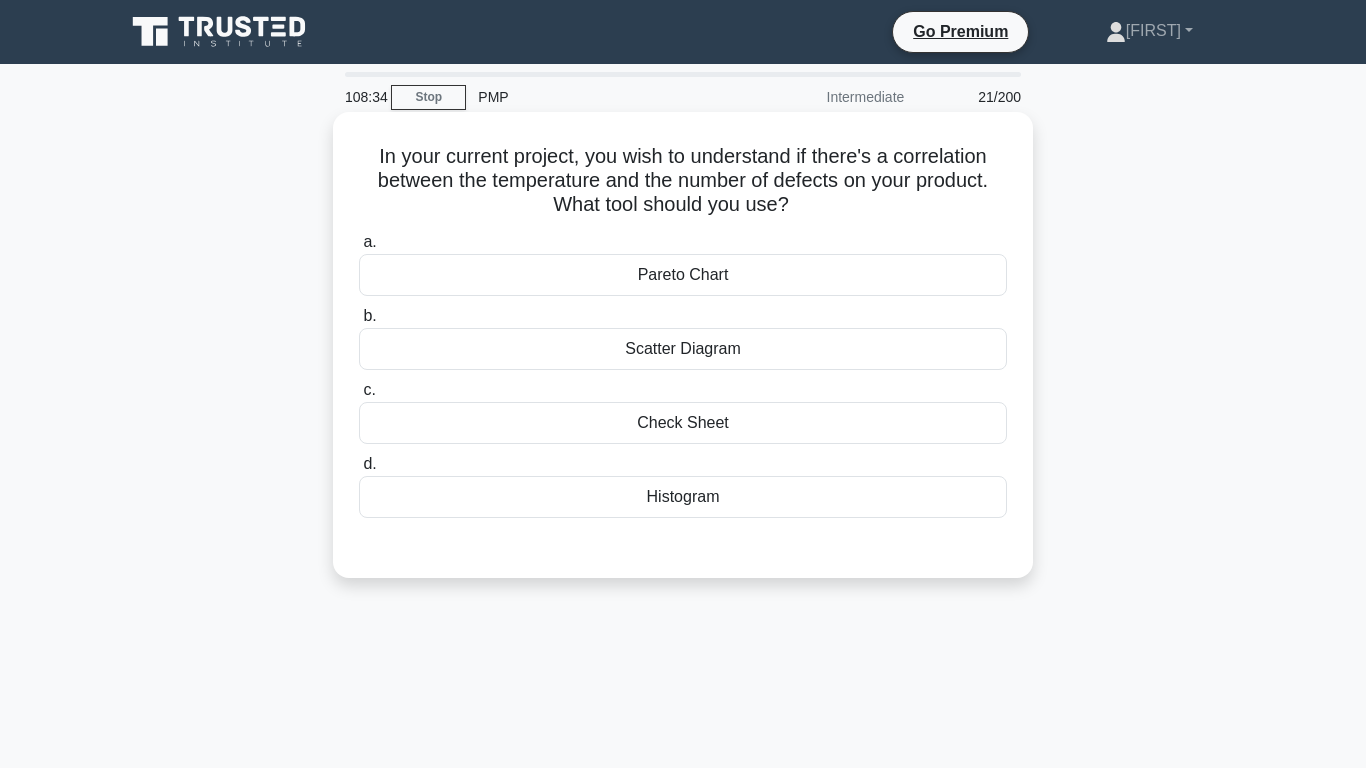 click on "Histogram" at bounding box center (683, 497) 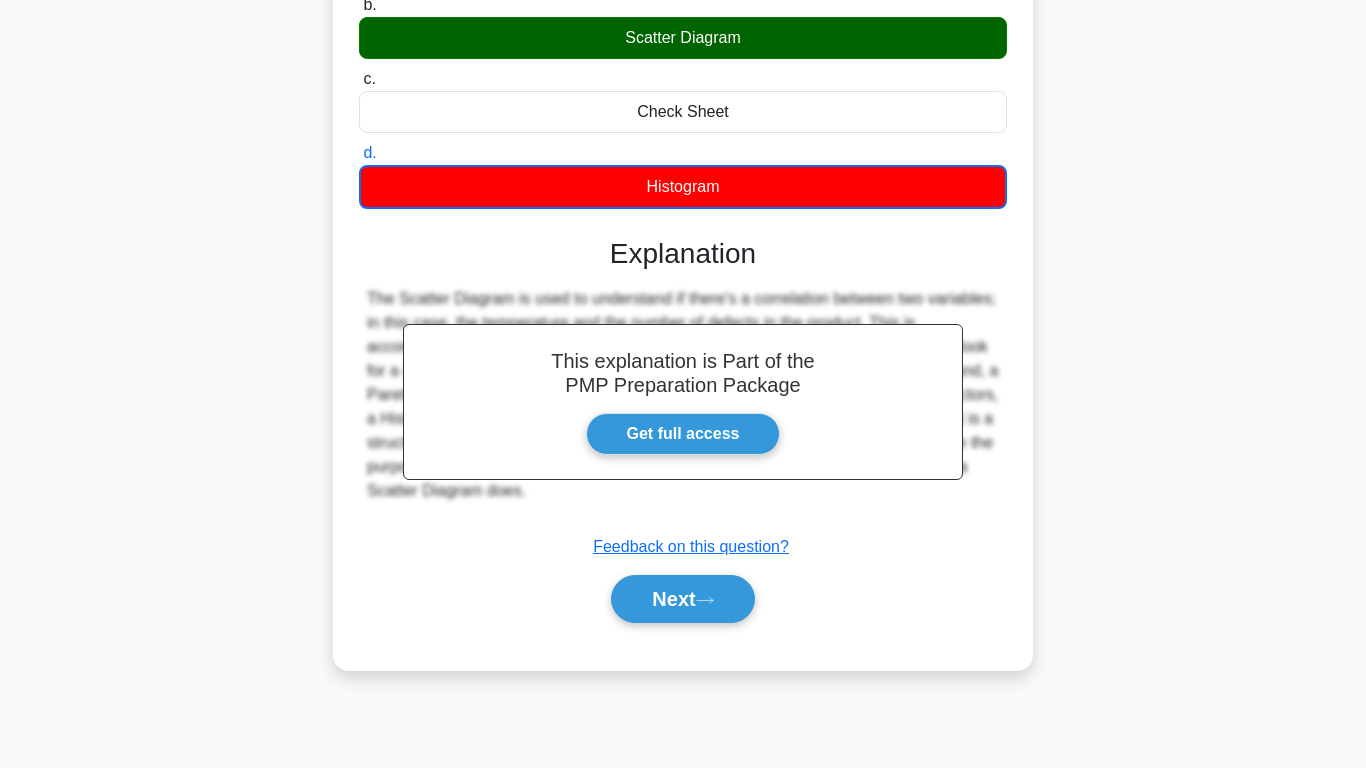 scroll, scrollTop: 312, scrollLeft: 0, axis: vertical 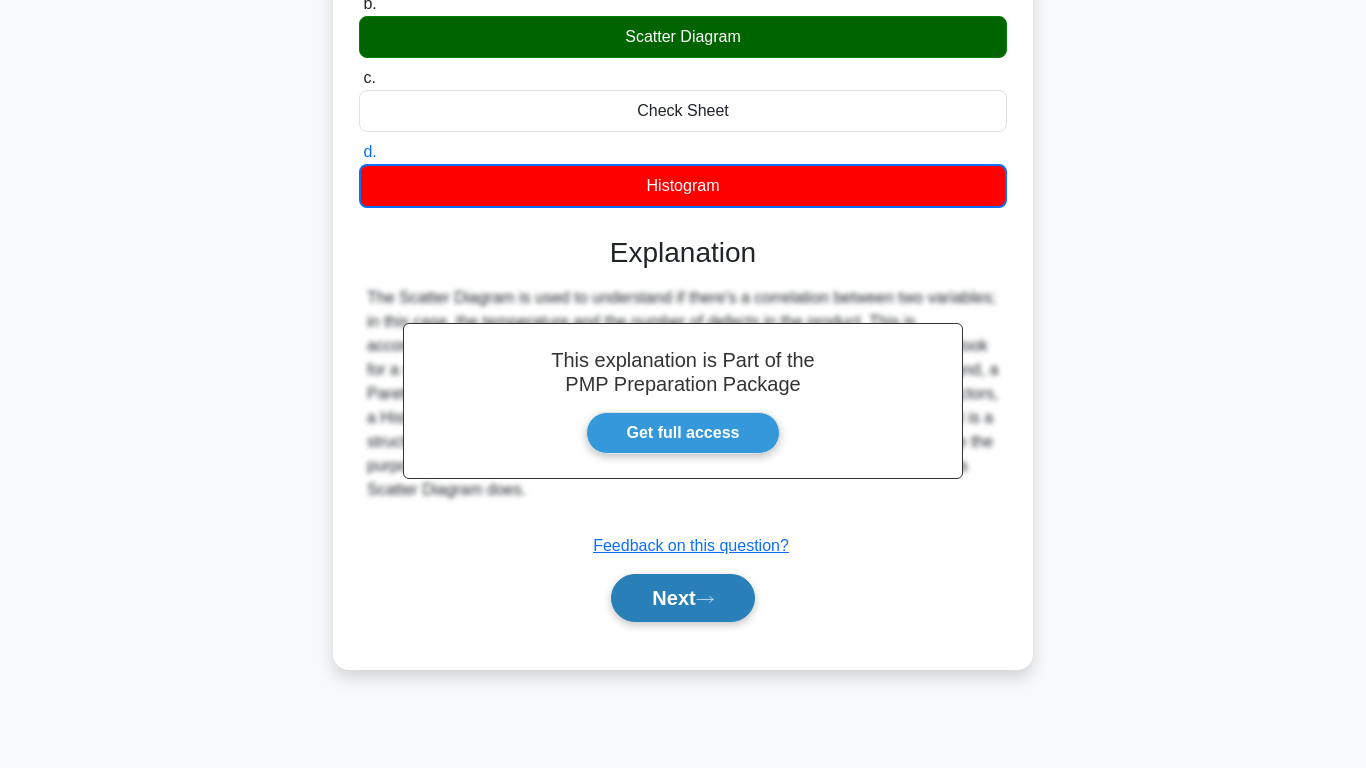 click on "Next" at bounding box center (682, 598) 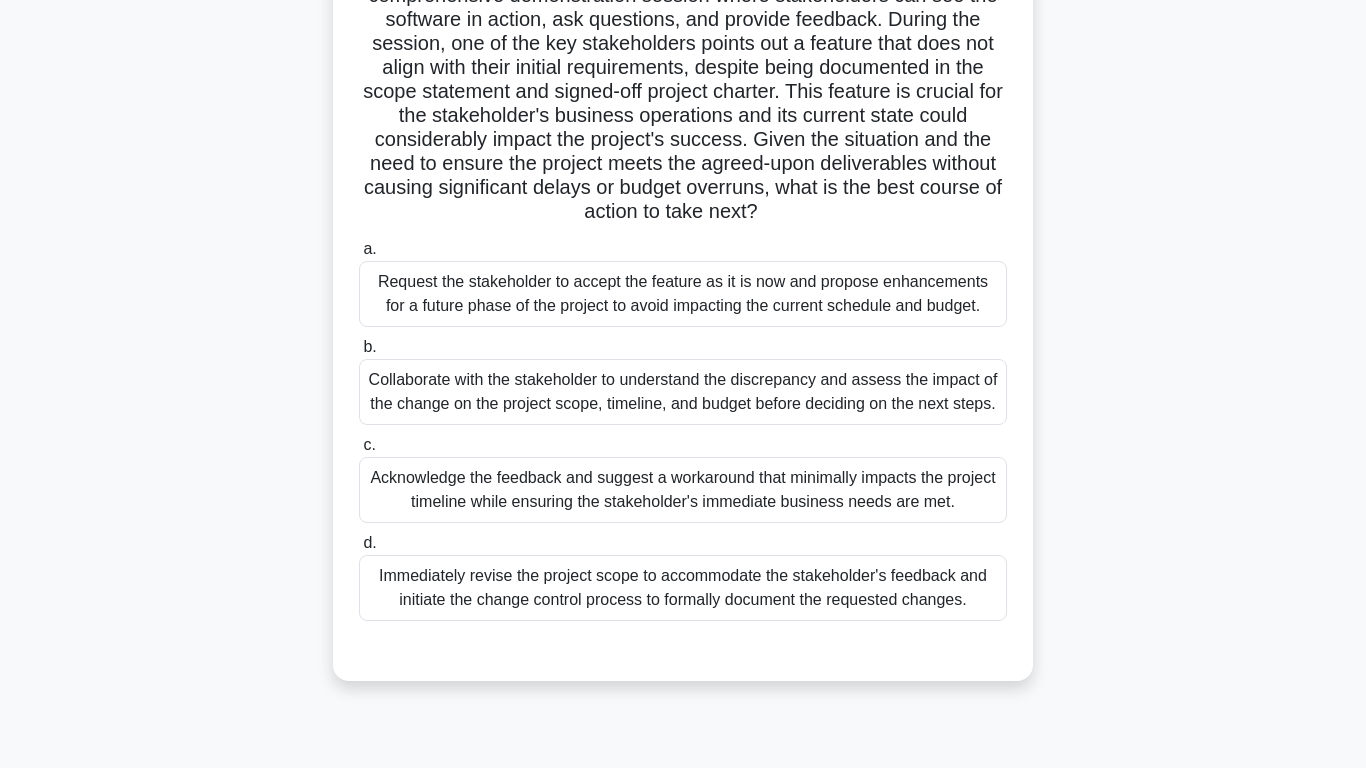 scroll, scrollTop: 243, scrollLeft: 0, axis: vertical 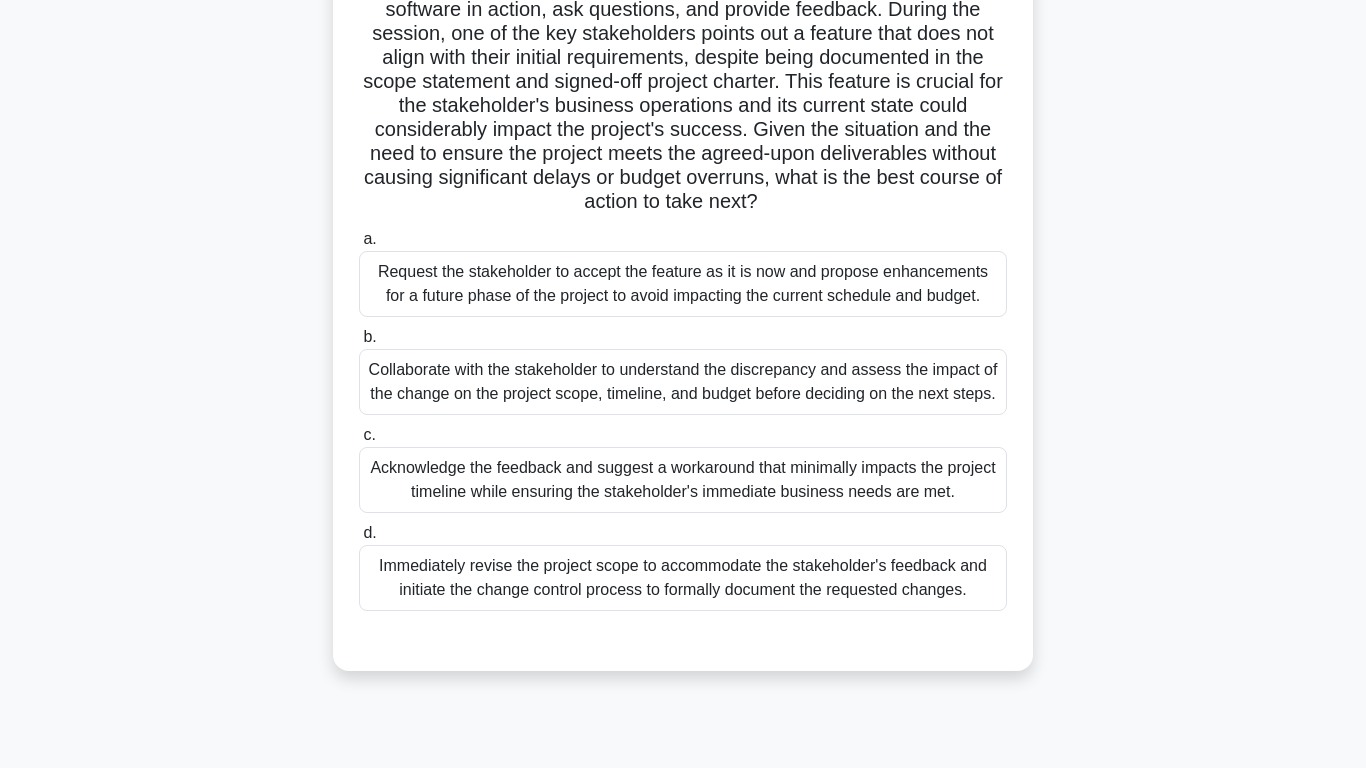 click on "Acknowledge the feedback and suggest a workaround that minimally impacts the project timeline while ensuring the stakeholder's immediate business needs are met." at bounding box center (683, 480) 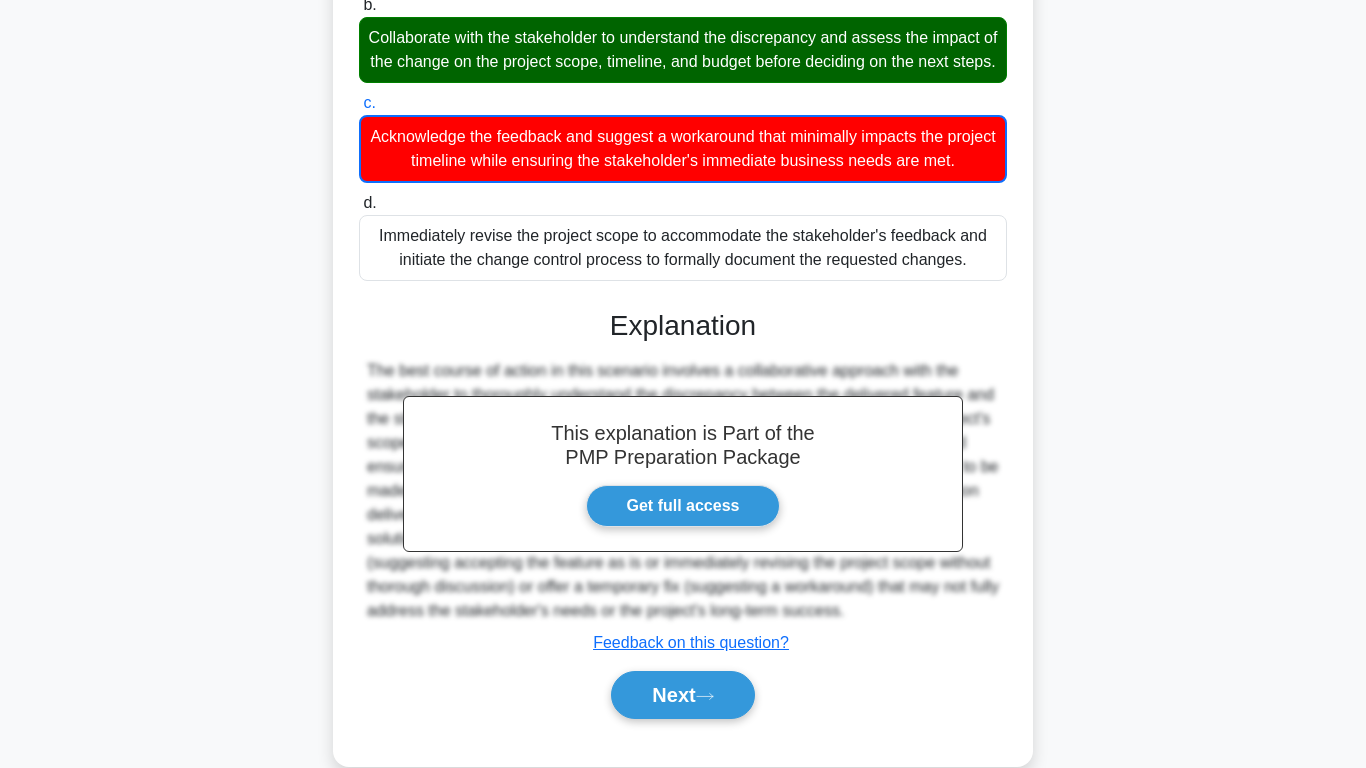 scroll, scrollTop: 636, scrollLeft: 0, axis: vertical 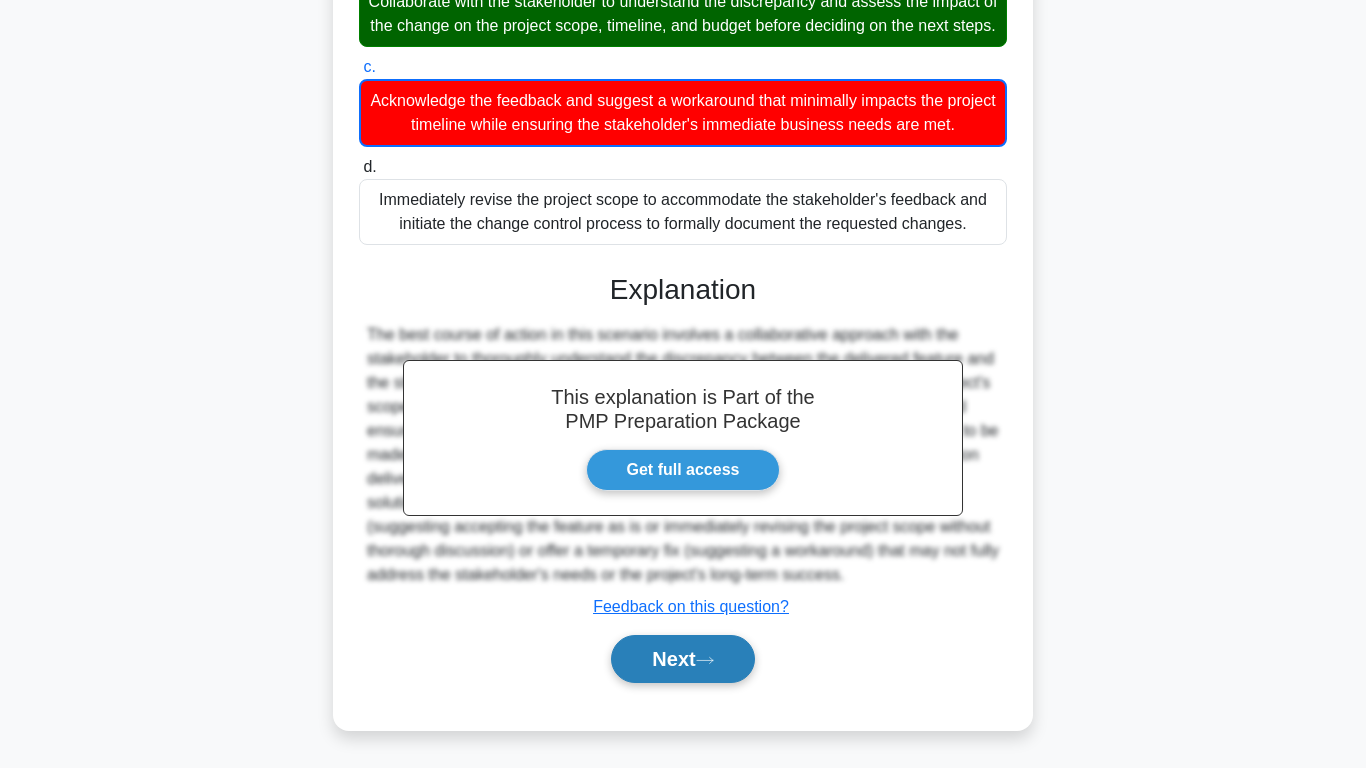 click on "Next" at bounding box center (682, 659) 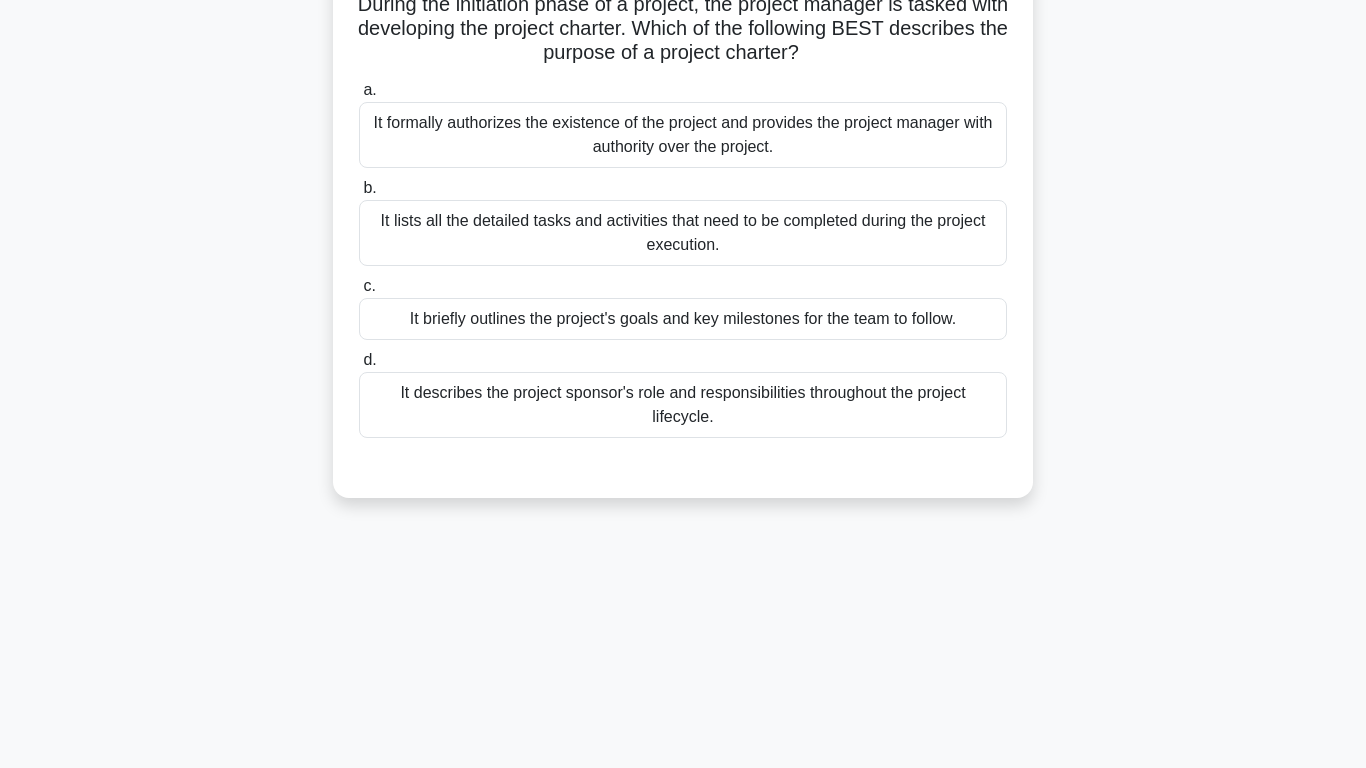 scroll, scrollTop: 0, scrollLeft: 0, axis: both 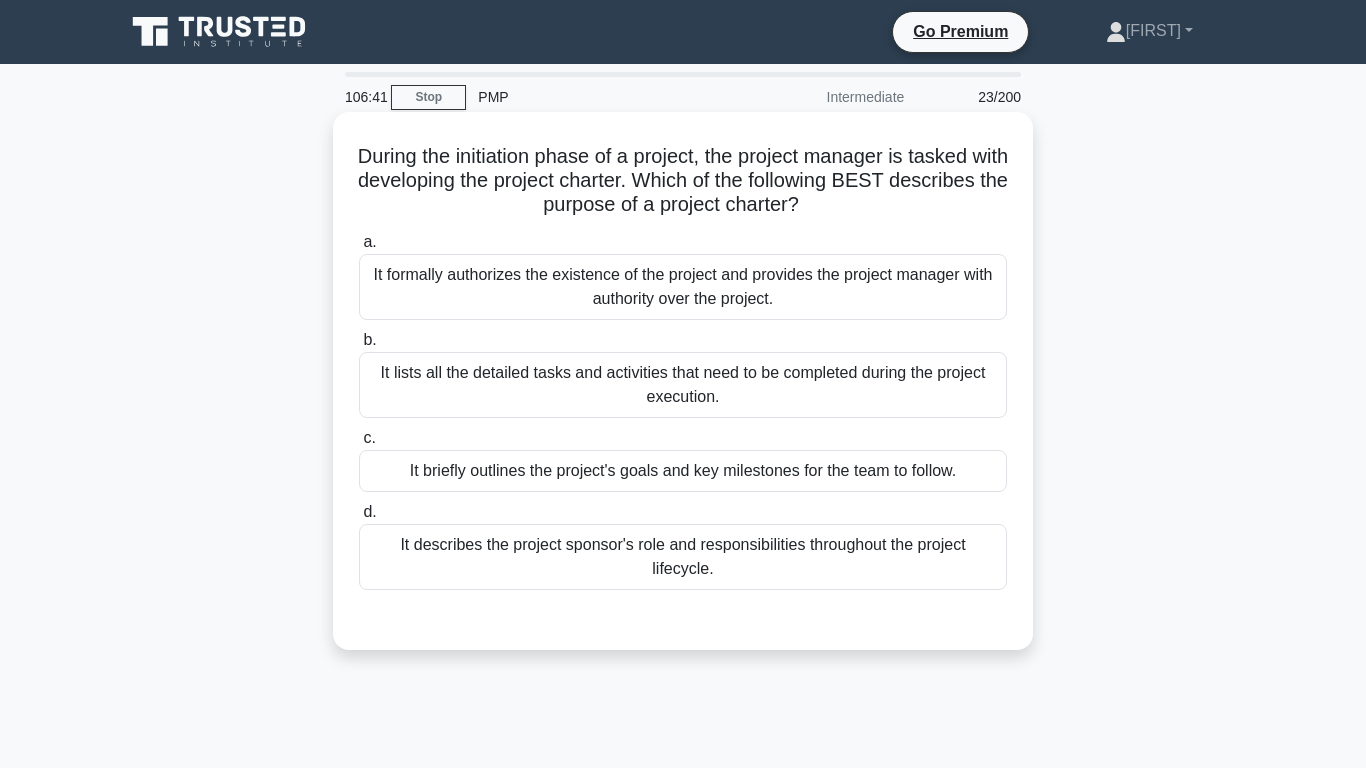 click on "It formally authorizes the existence of the project and provides the project manager with authority over the project." at bounding box center [683, 287] 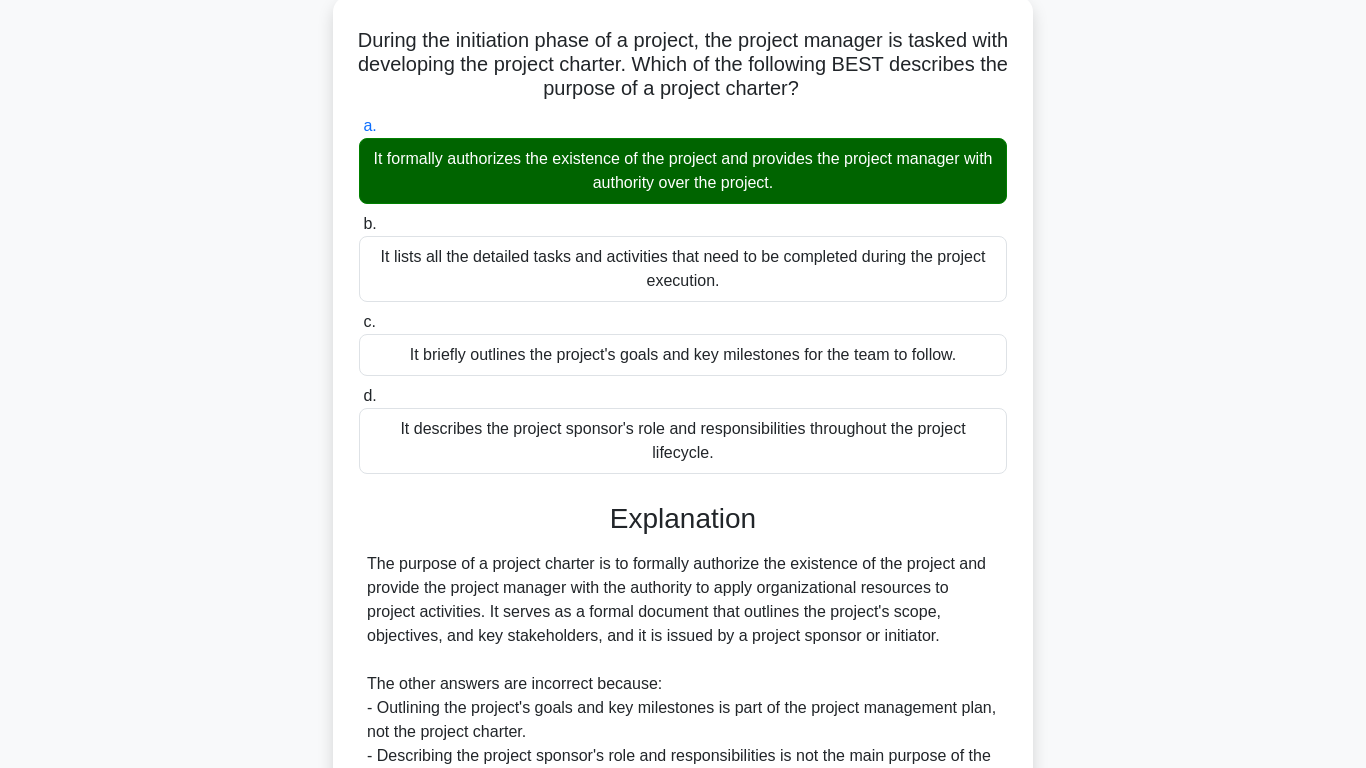 scroll, scrollTop: 370, scrollLeft: 0, axis: vertical 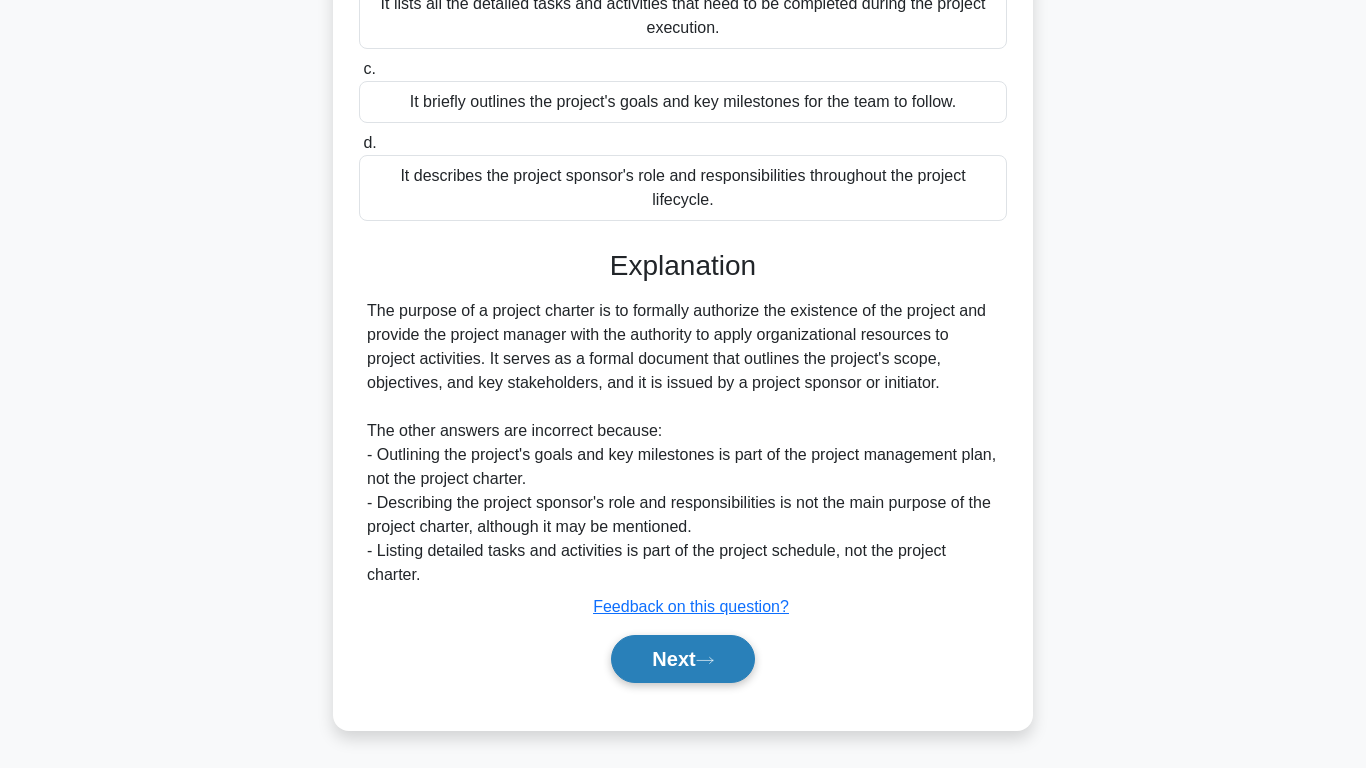 click on "Next" at bounding box center [682, 659] 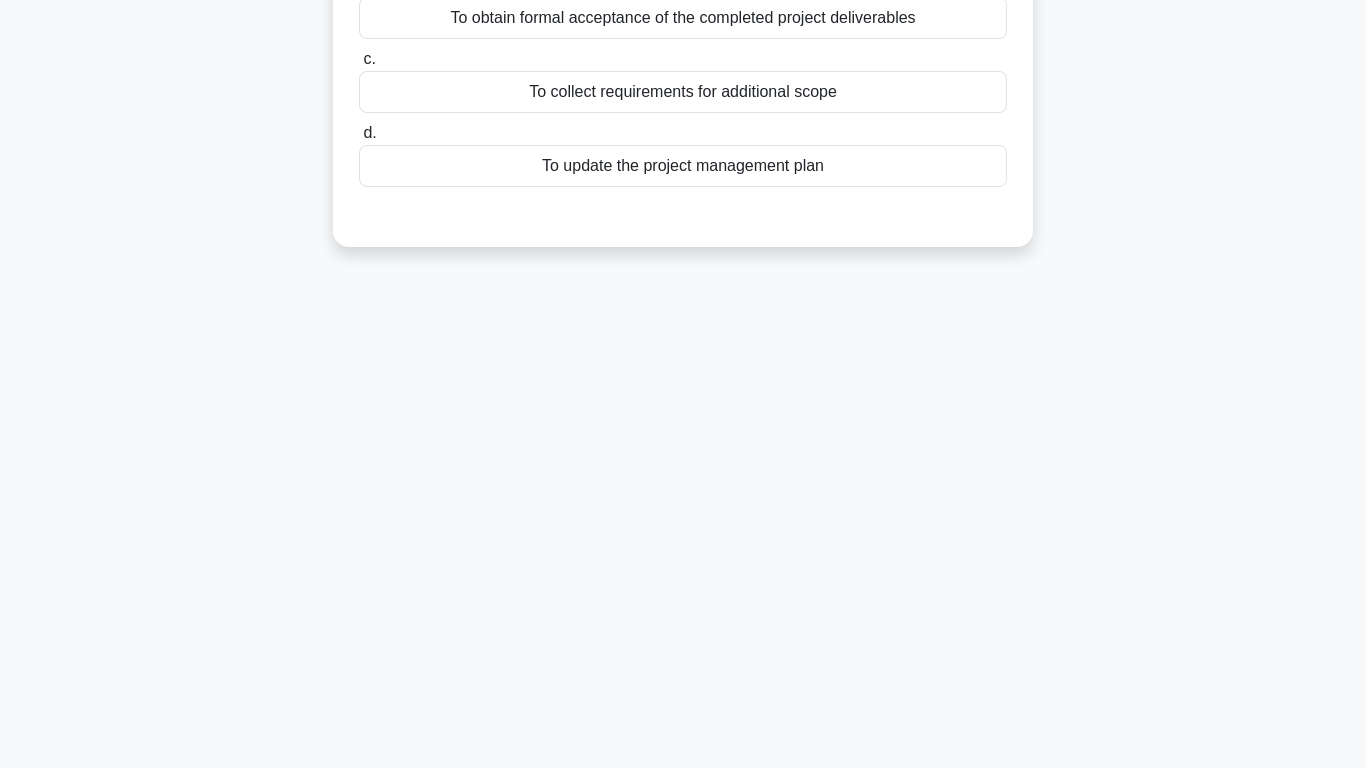 scroll, scrollTop: 0, scrollLeft: 0, axis: both 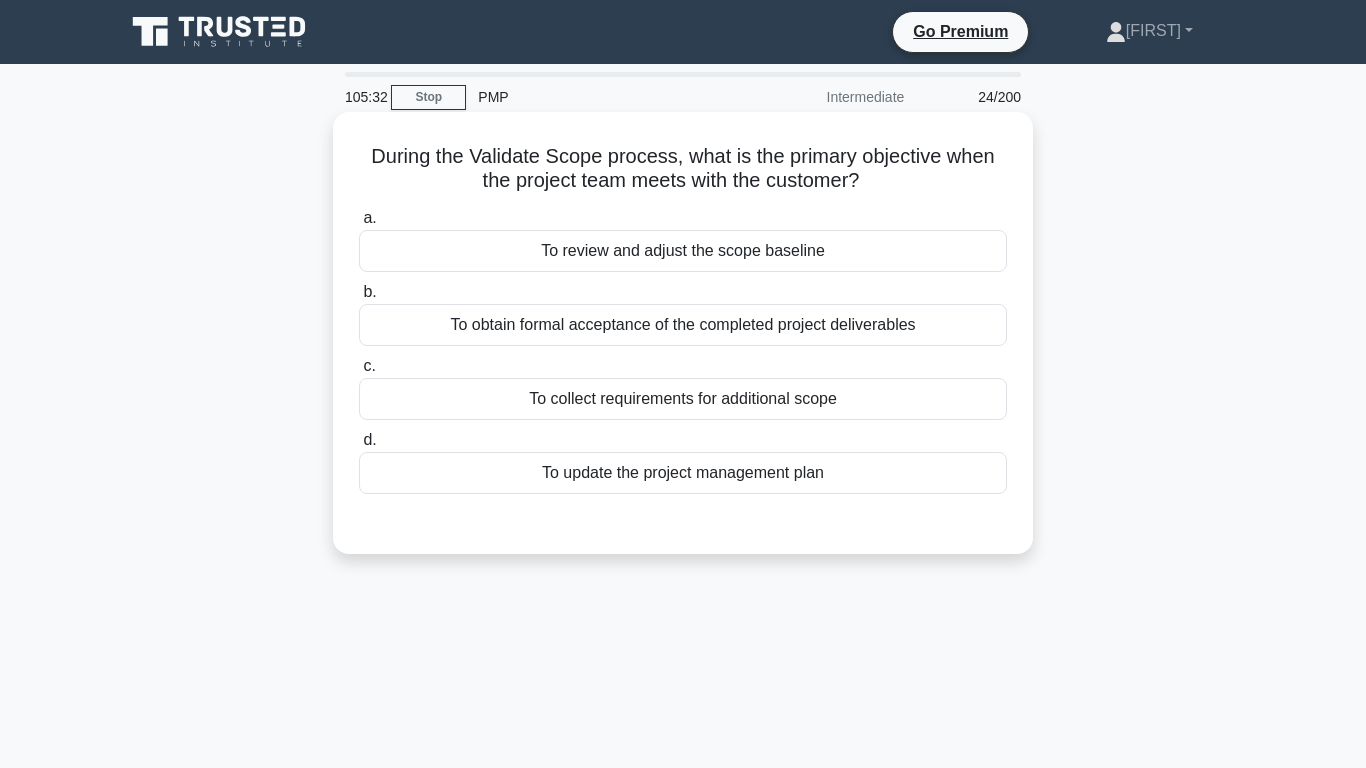 click on "To obtain formal acceptance of the completed project deliverables" at bounding box center [683, 325] 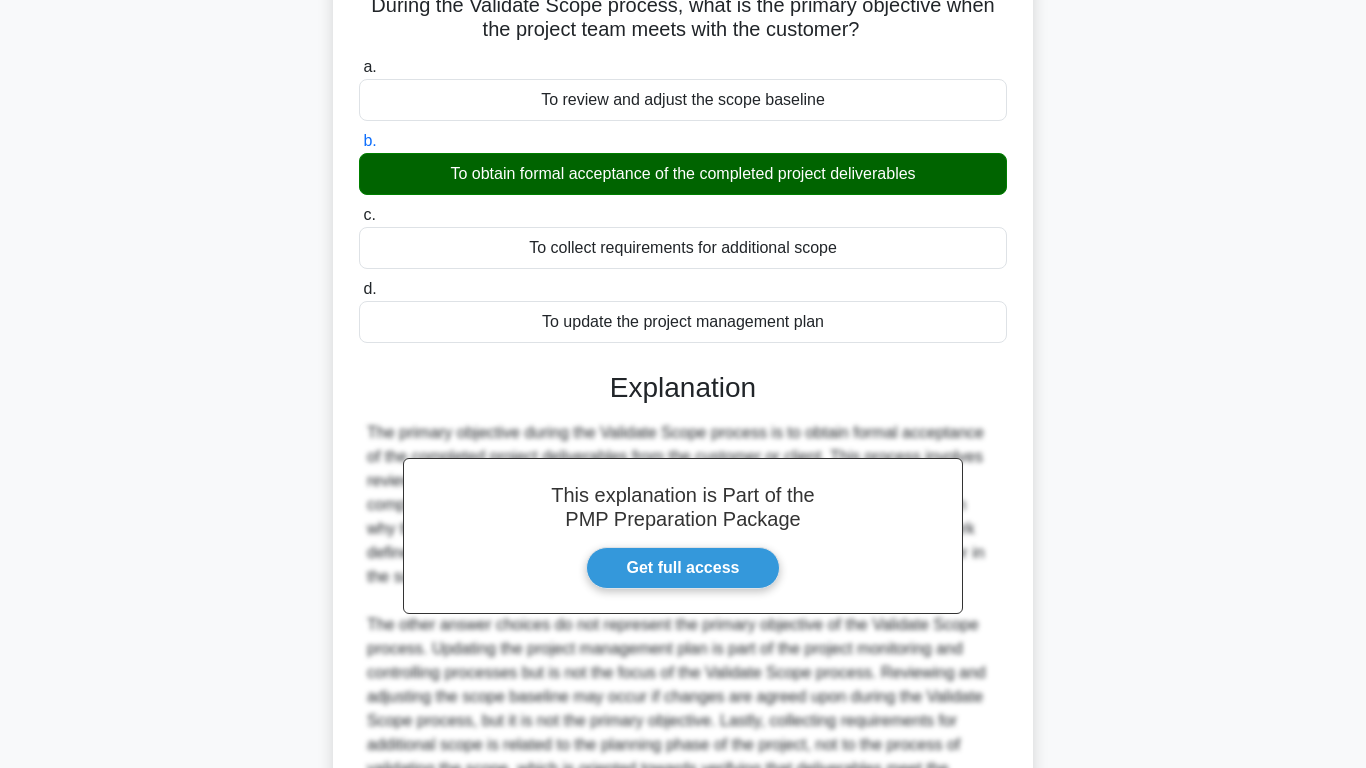 scroll, scrollTop: 370, scrollLeft: 0, axis: vertical 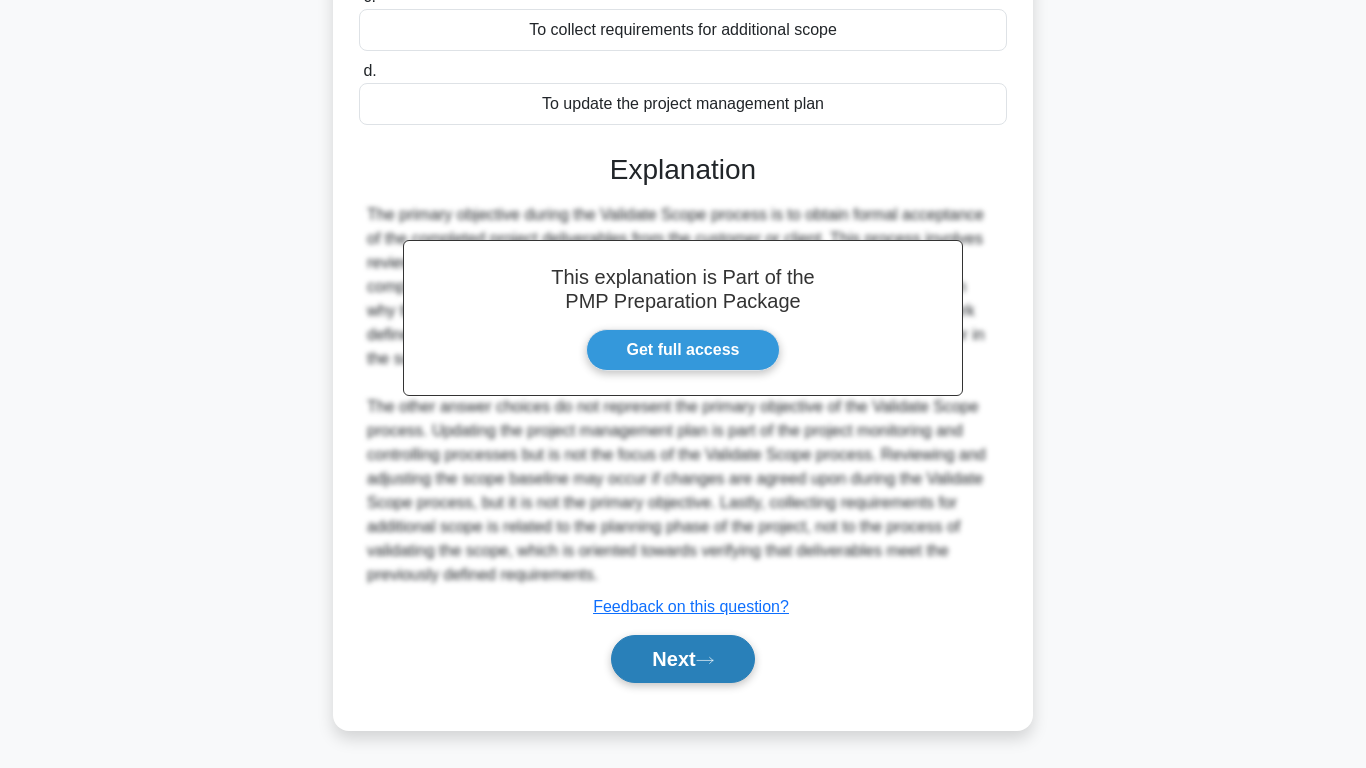 click on "Next" at bounding box center [682, 659] 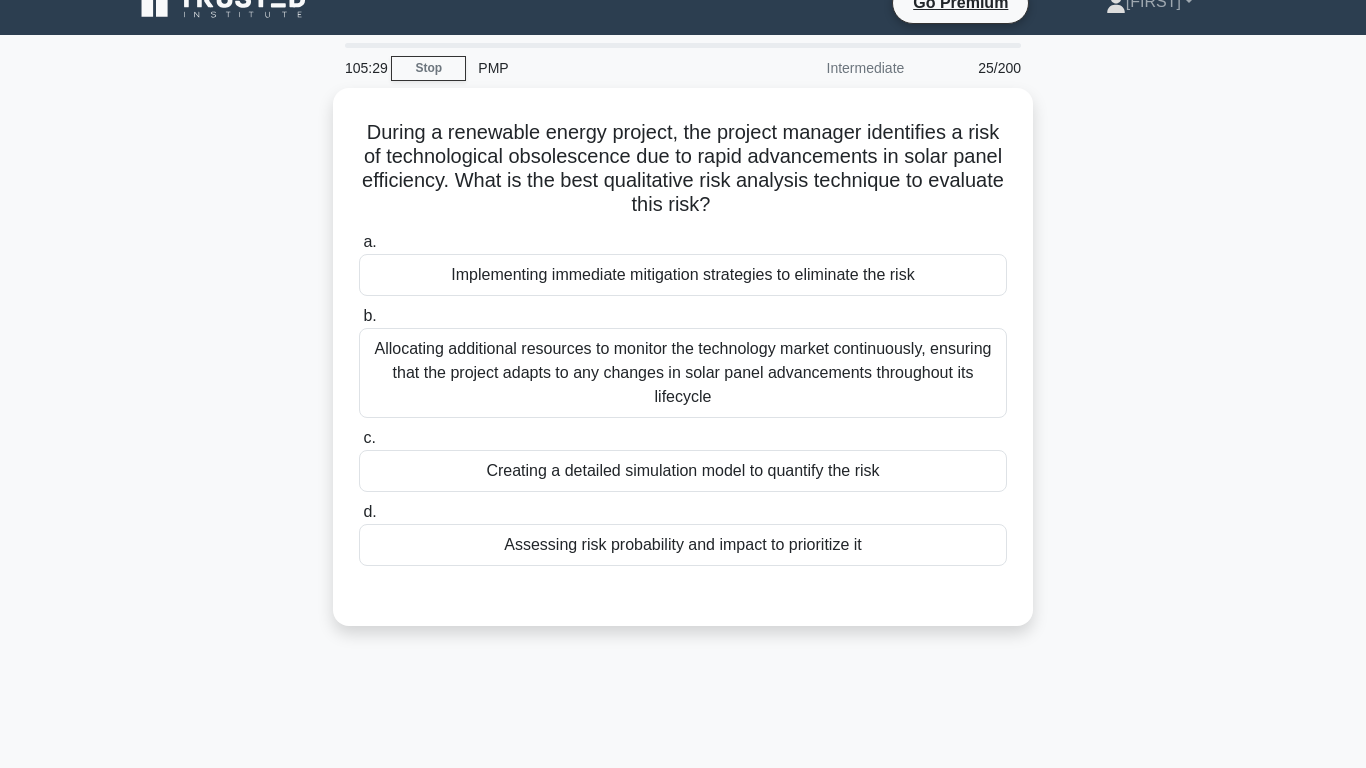 scroll, scrollTop: 0, scrollLeft: 0, axis: both 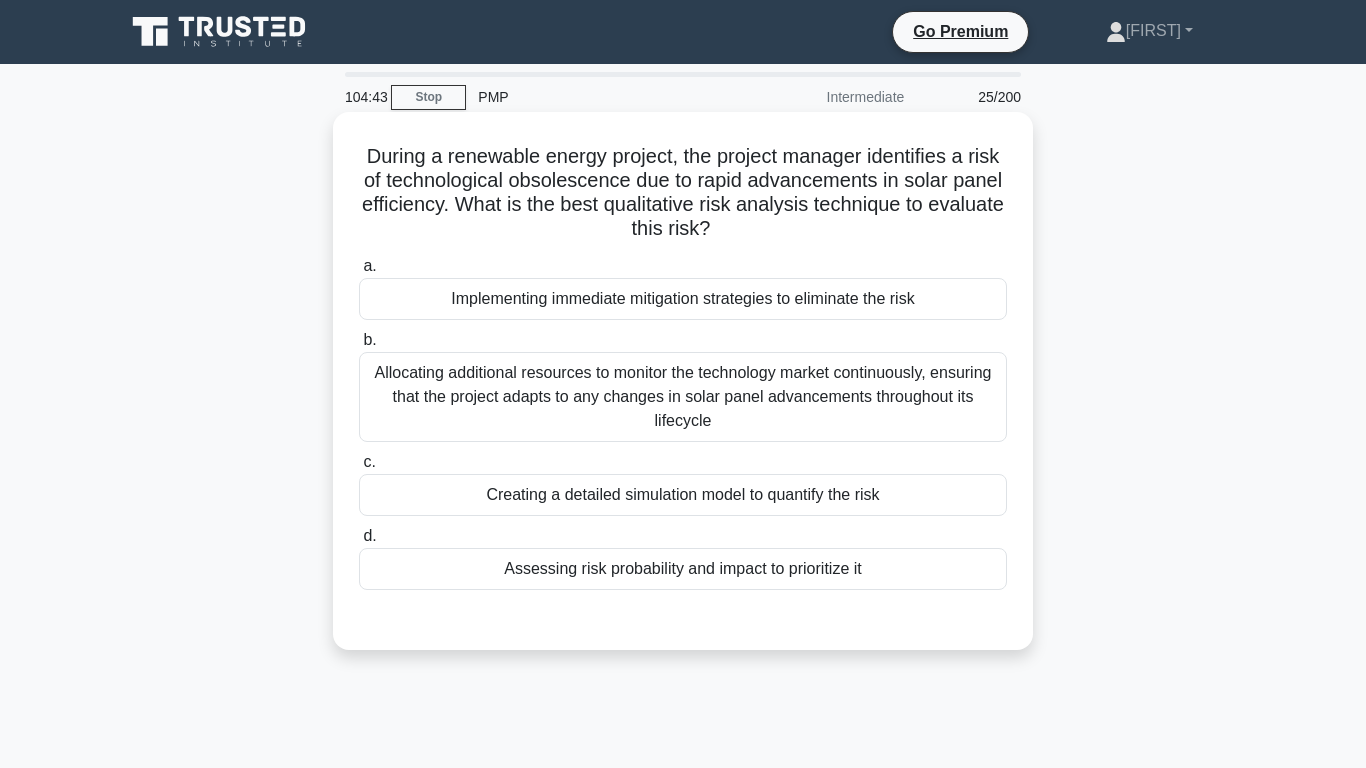 click on "Assessing risk probability and impact to prioritize it" at bounding box center (683, 569) 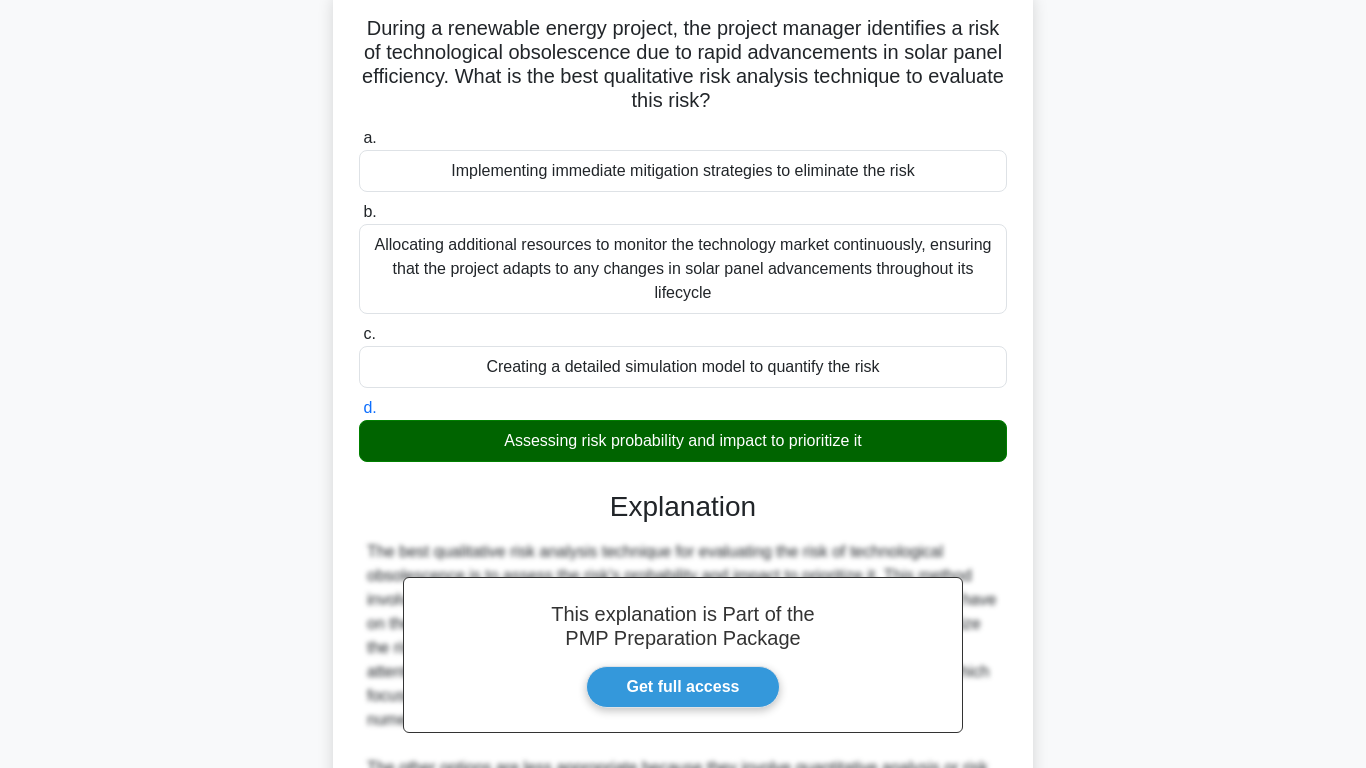 scroll, scrollTop: 442, scrollLeft: 0, axis: vertical 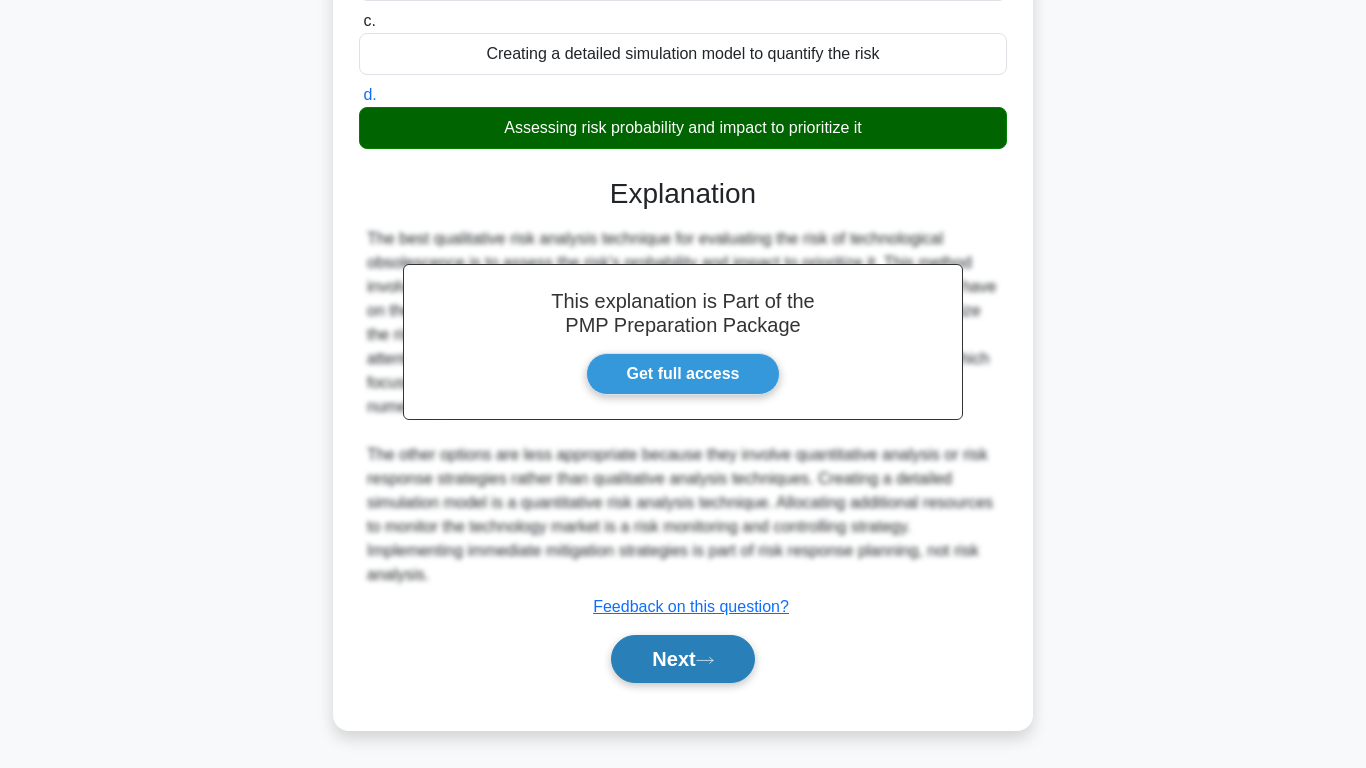click on "Next" at bounding box center (682, 659) 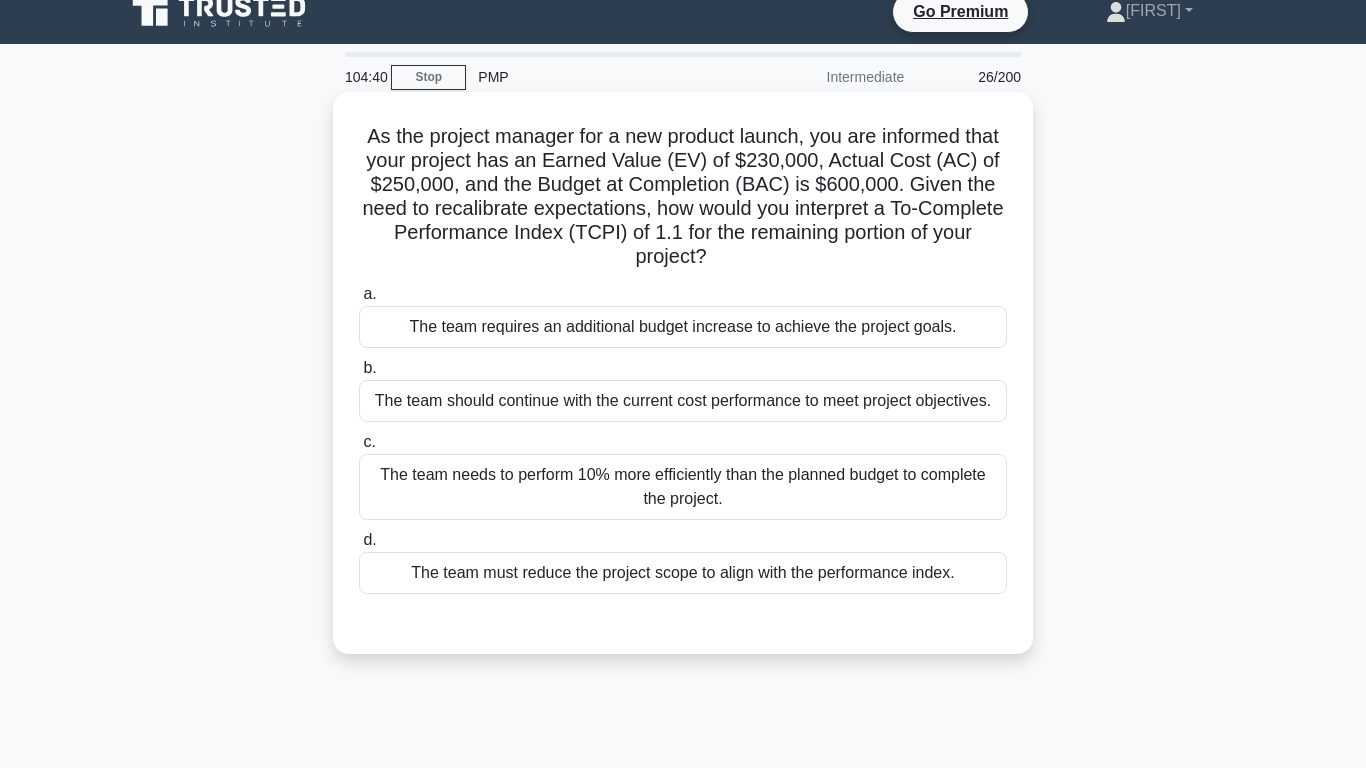 scroll, scrollTop: 8, scrollLeft: 0, axis: vertical 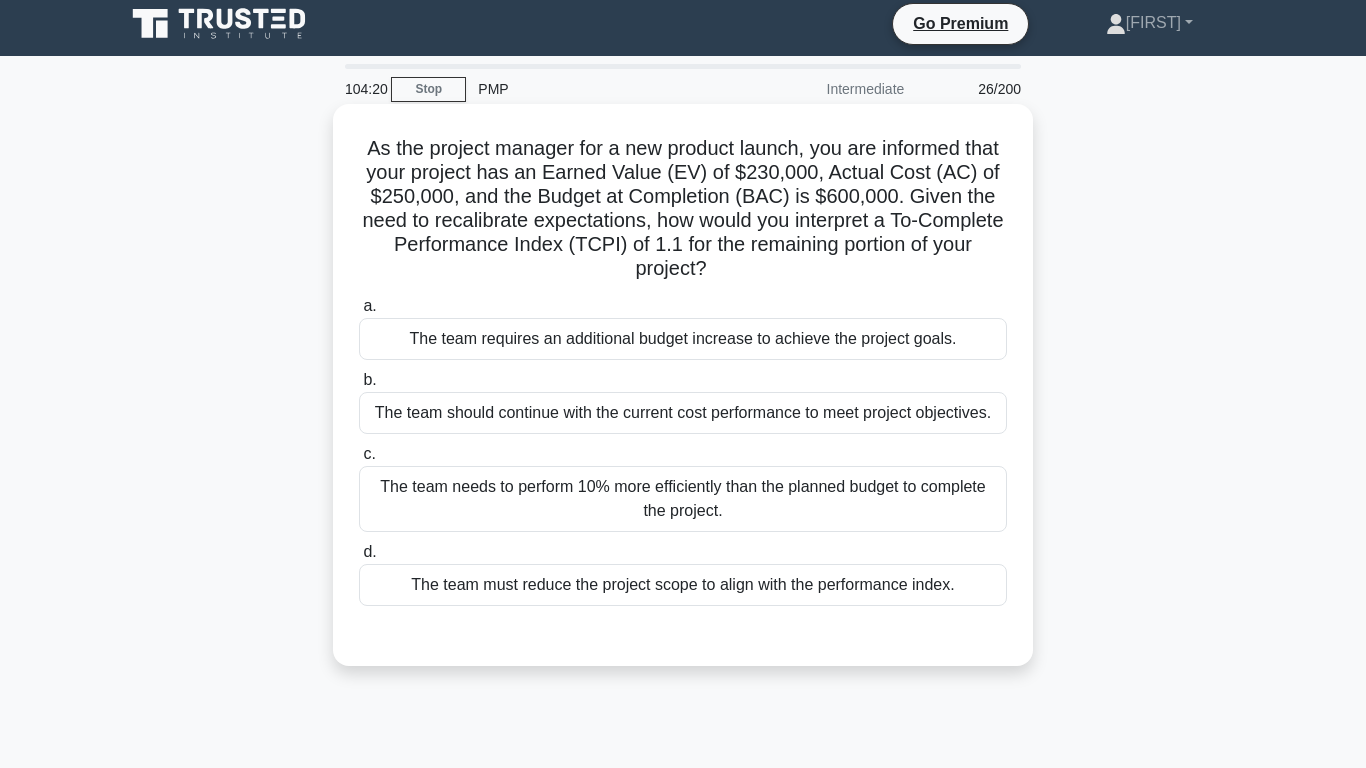 click on "The team needs to perform 10% more efficiently than the planned budget to complete the project." at bounding box center [683, 499] 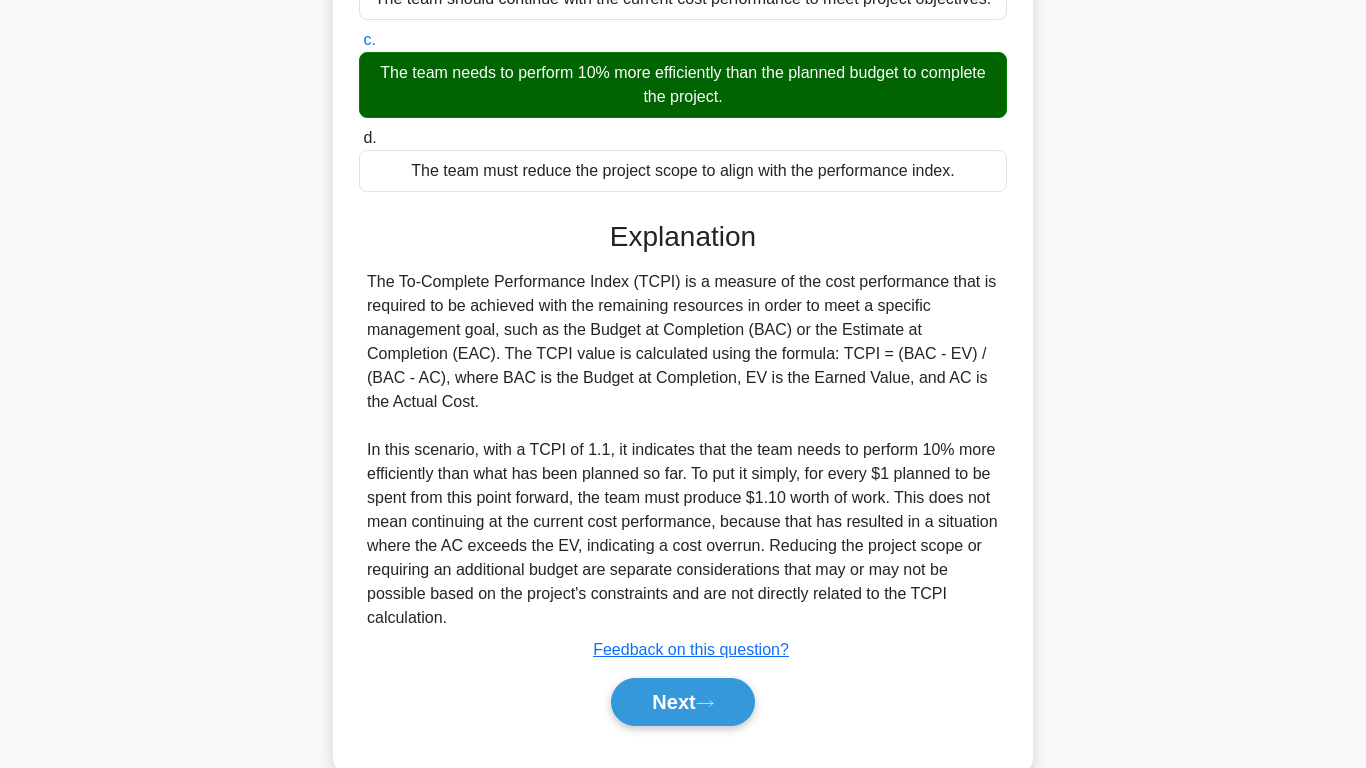 scroll, scrollTop: 466, scrollLeft: 0, axis: vertical 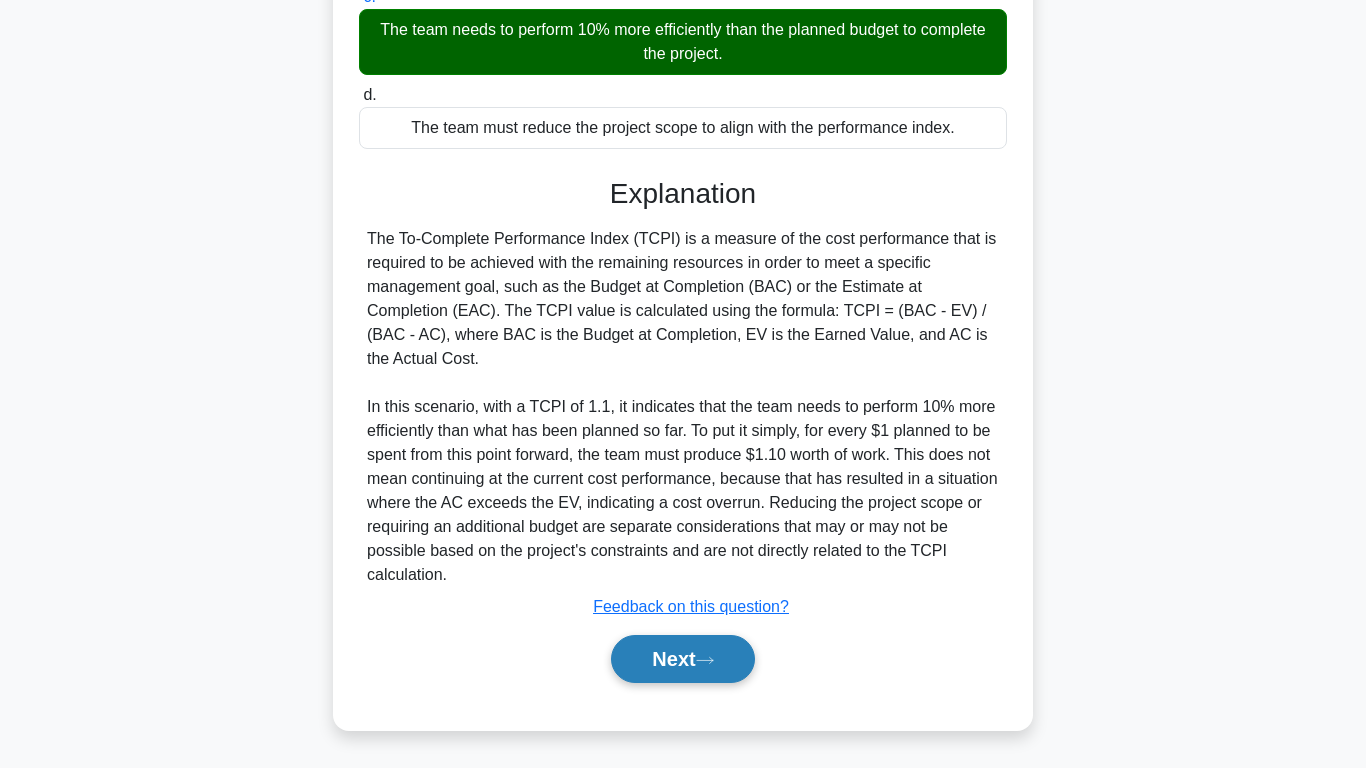 click on "Next" at bounding box center [682, 659] 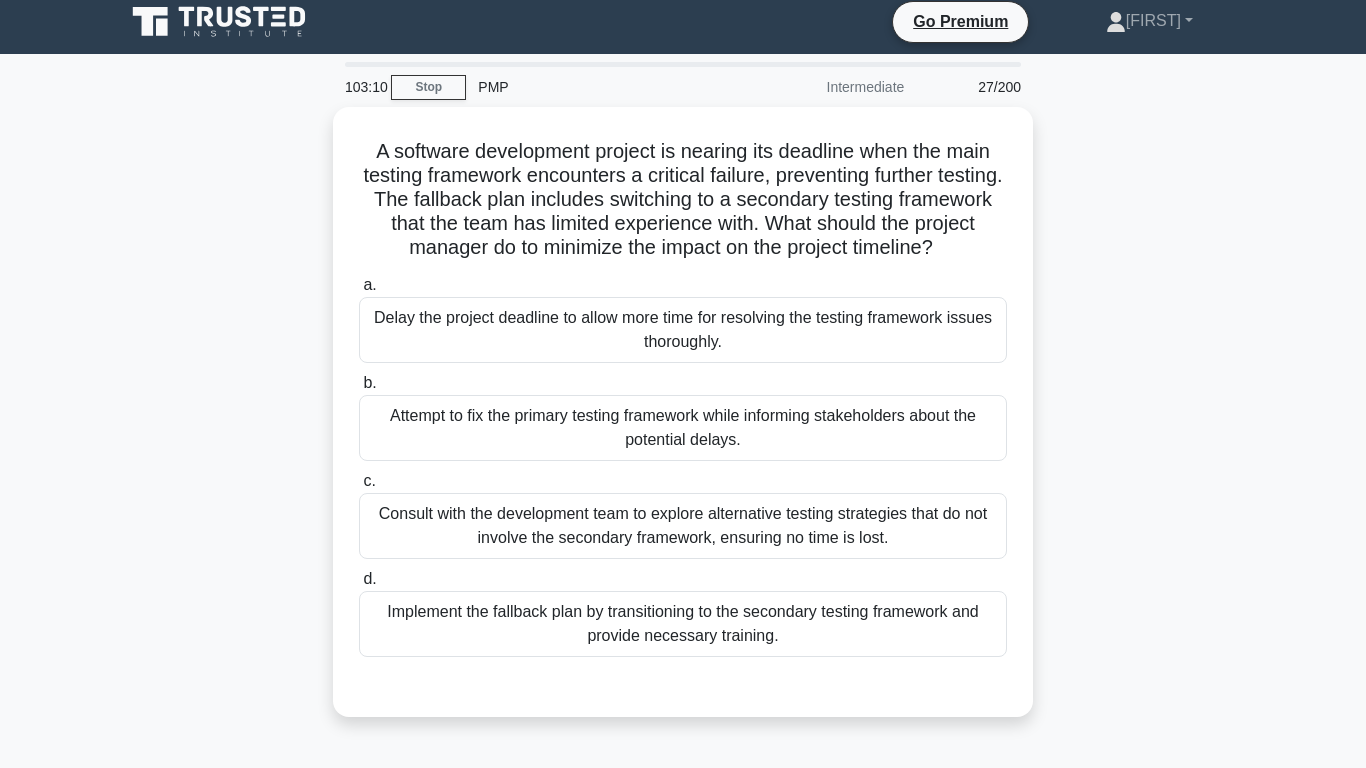 scroll, scrollTop: 9, scrollLeft: 0, axis: vertical 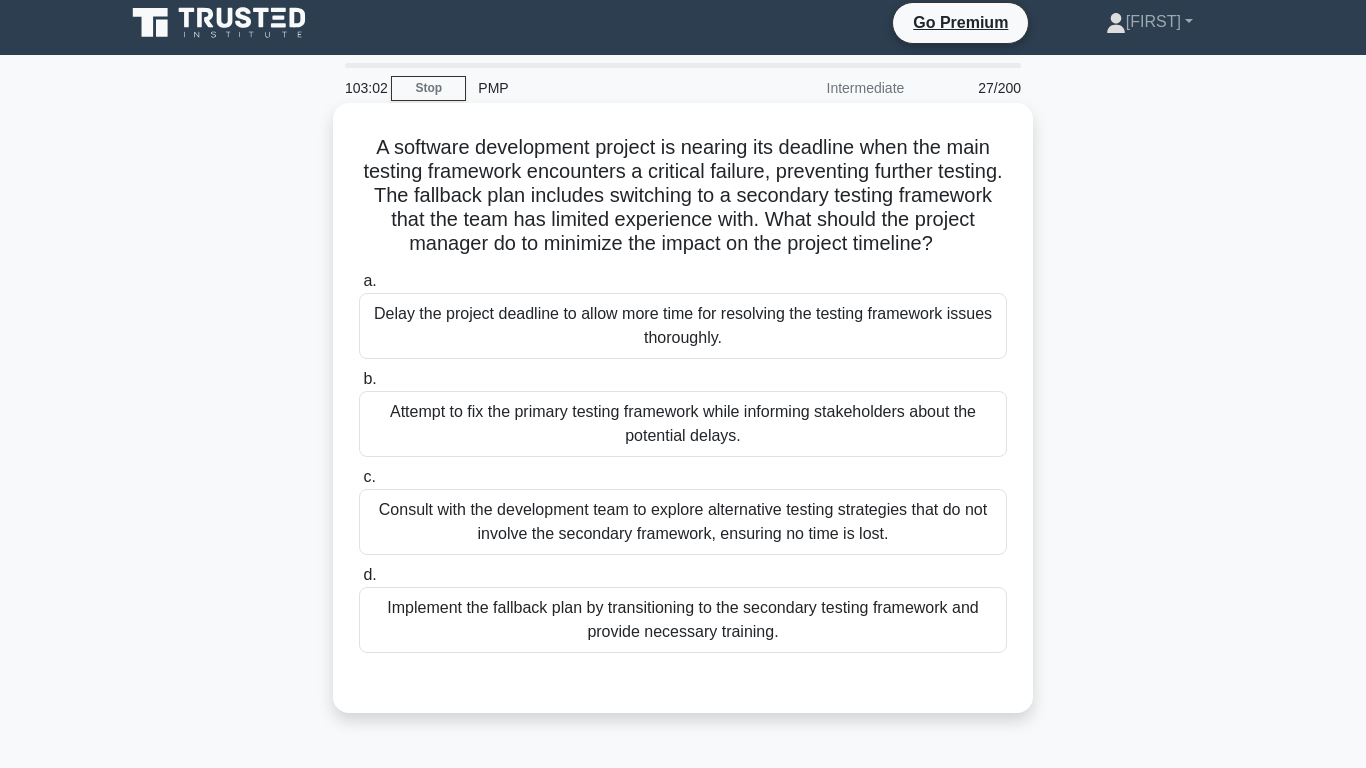 click on "Consult with the development team to explore alternative testing strategies that do not involve the secondary framework, ensuring no time is lost." at bounding box center [683, 522] 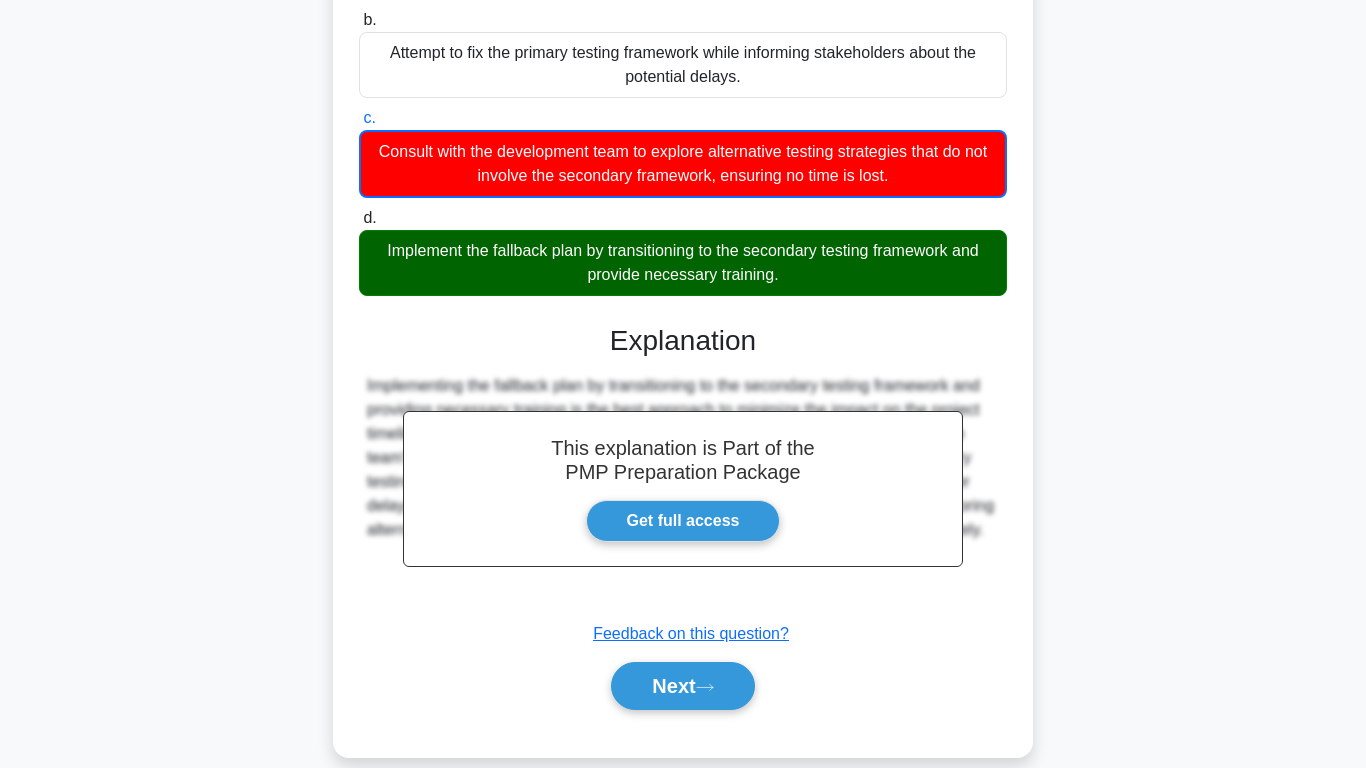 scroll, scrollTop: 396, scrollLeft: 0, axis: vertical 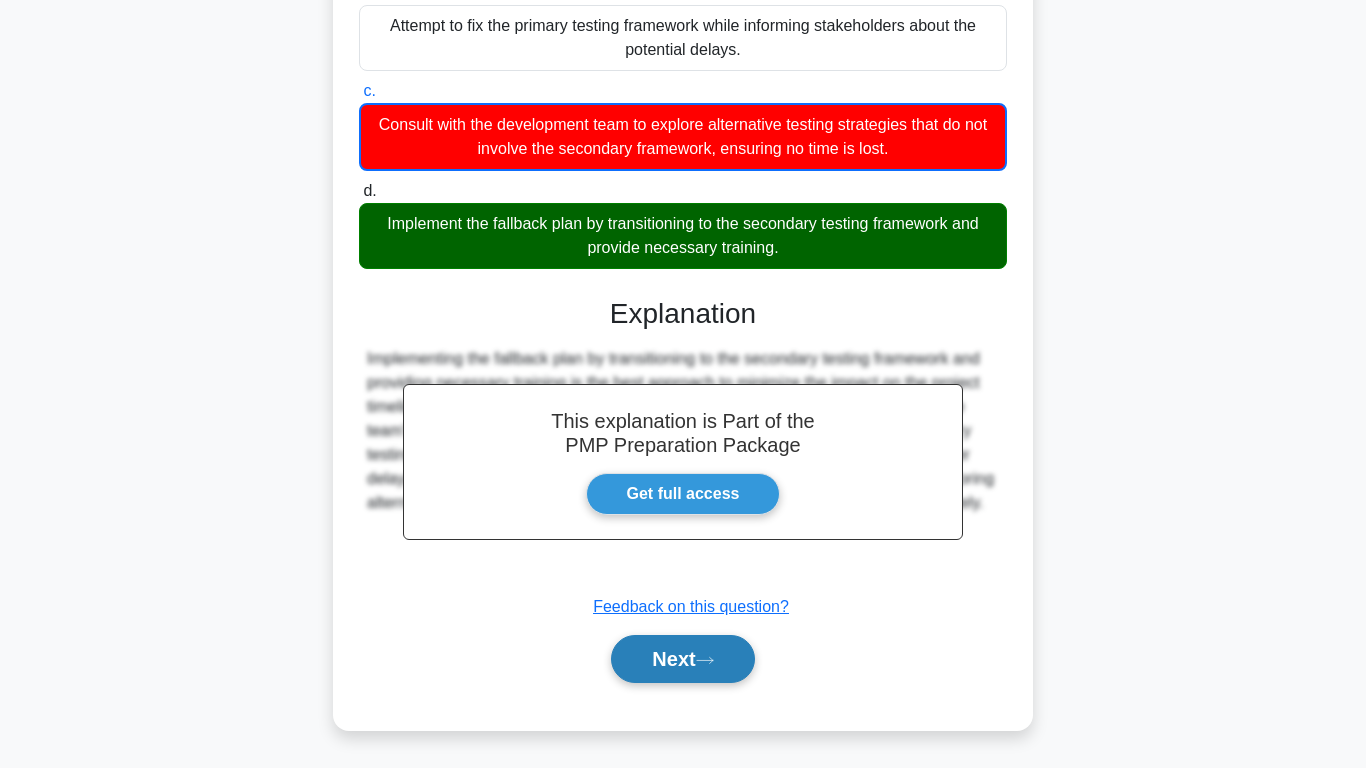 click on "Next" at bounding box center [682, 659] 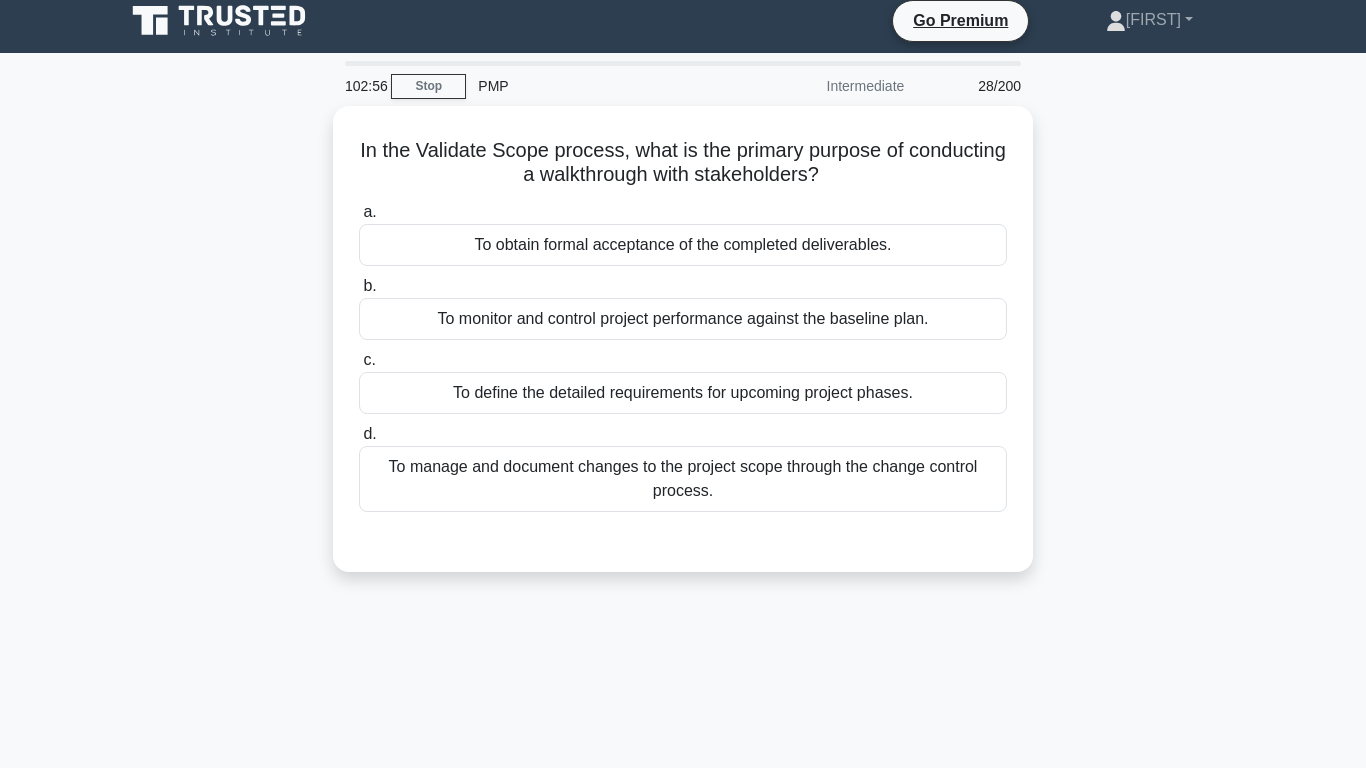 scroll, scrollTop: 13, scrollLeft: 0, axis: vertical 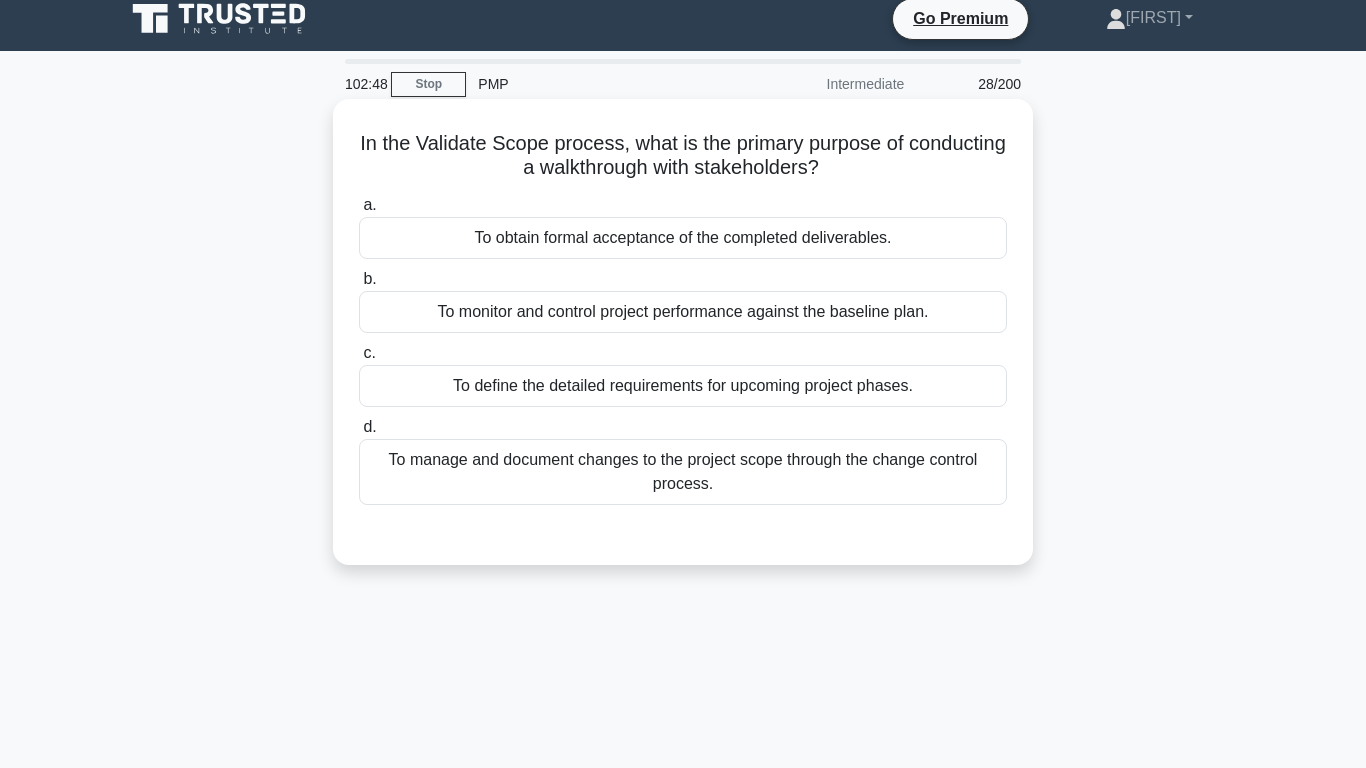 click on "To obtain formal acceptance of the completed deliverables." at bounding box center (683, 238) 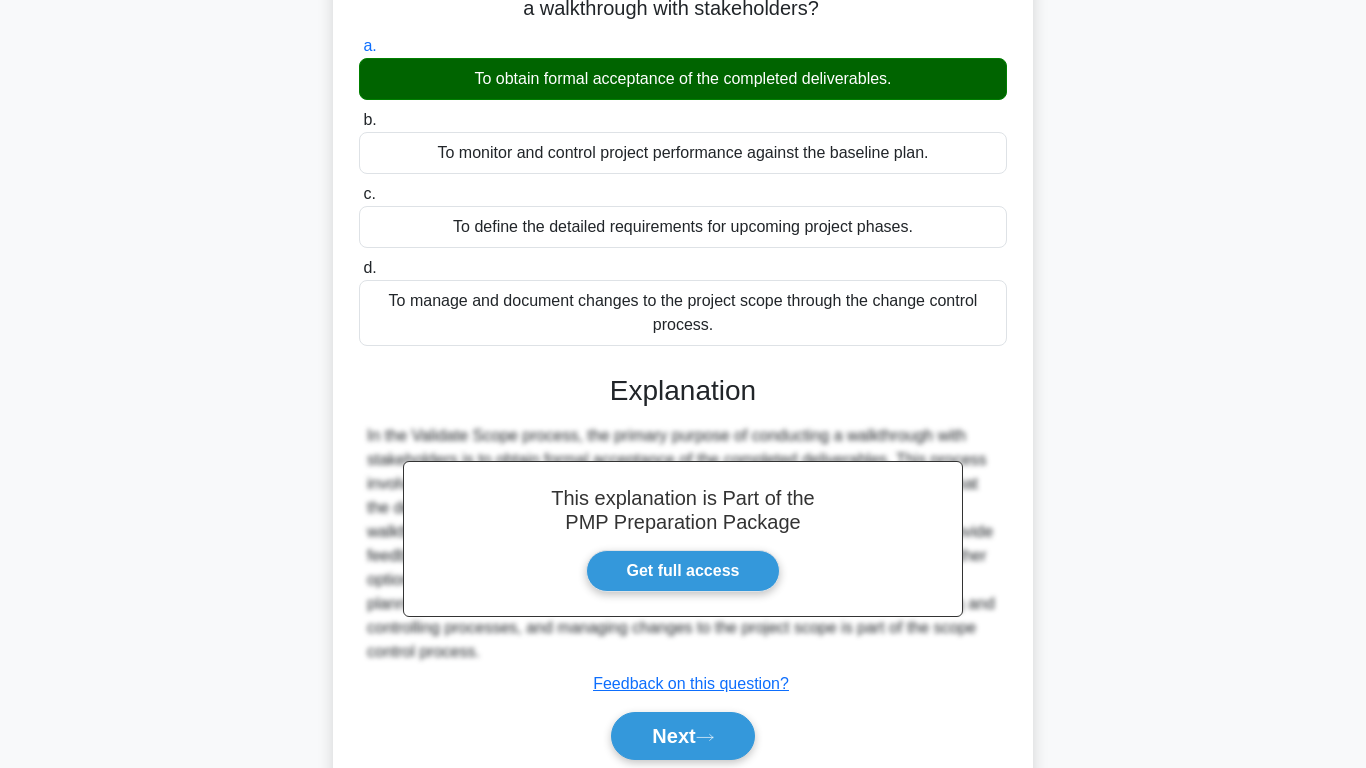 scroll, scrollTop: 312, scrollLeft: 0, axis: vertical 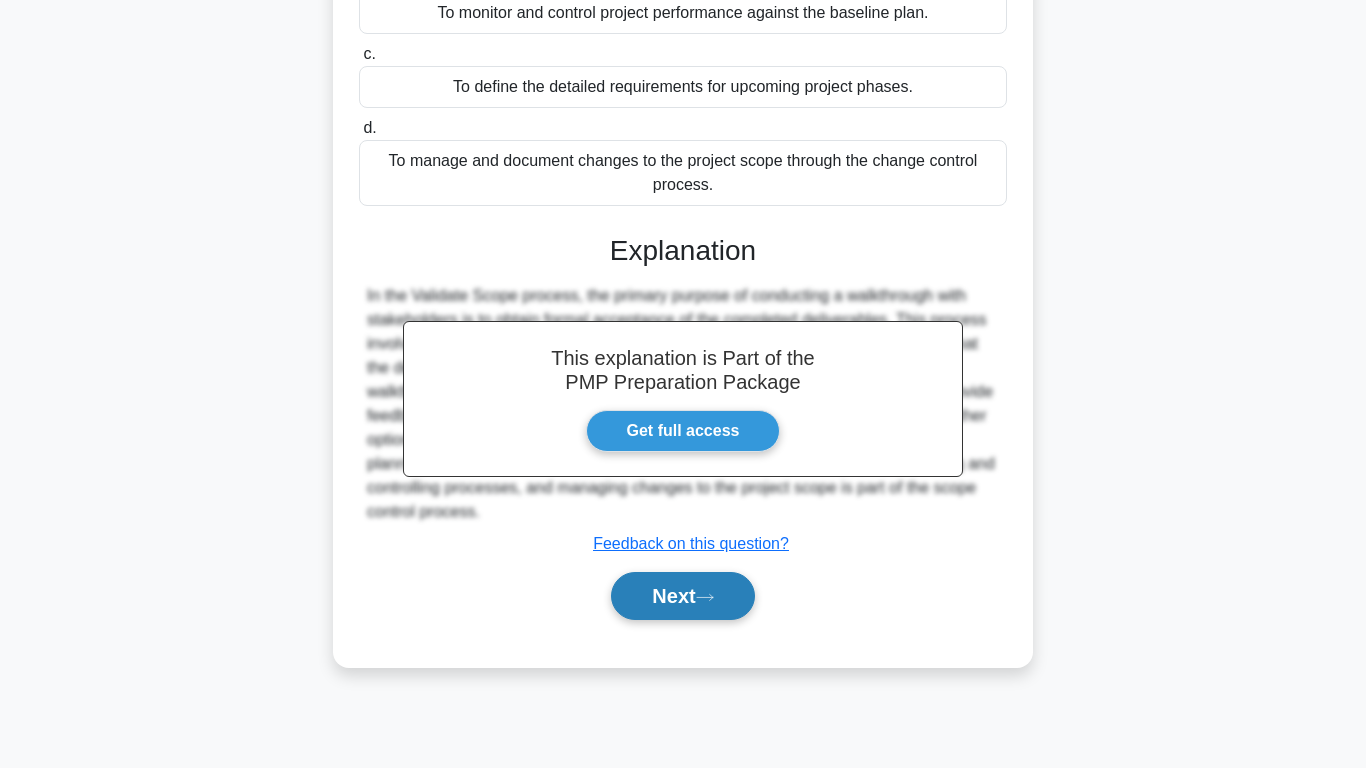 click on "Next" at bounding box center (682, 596) 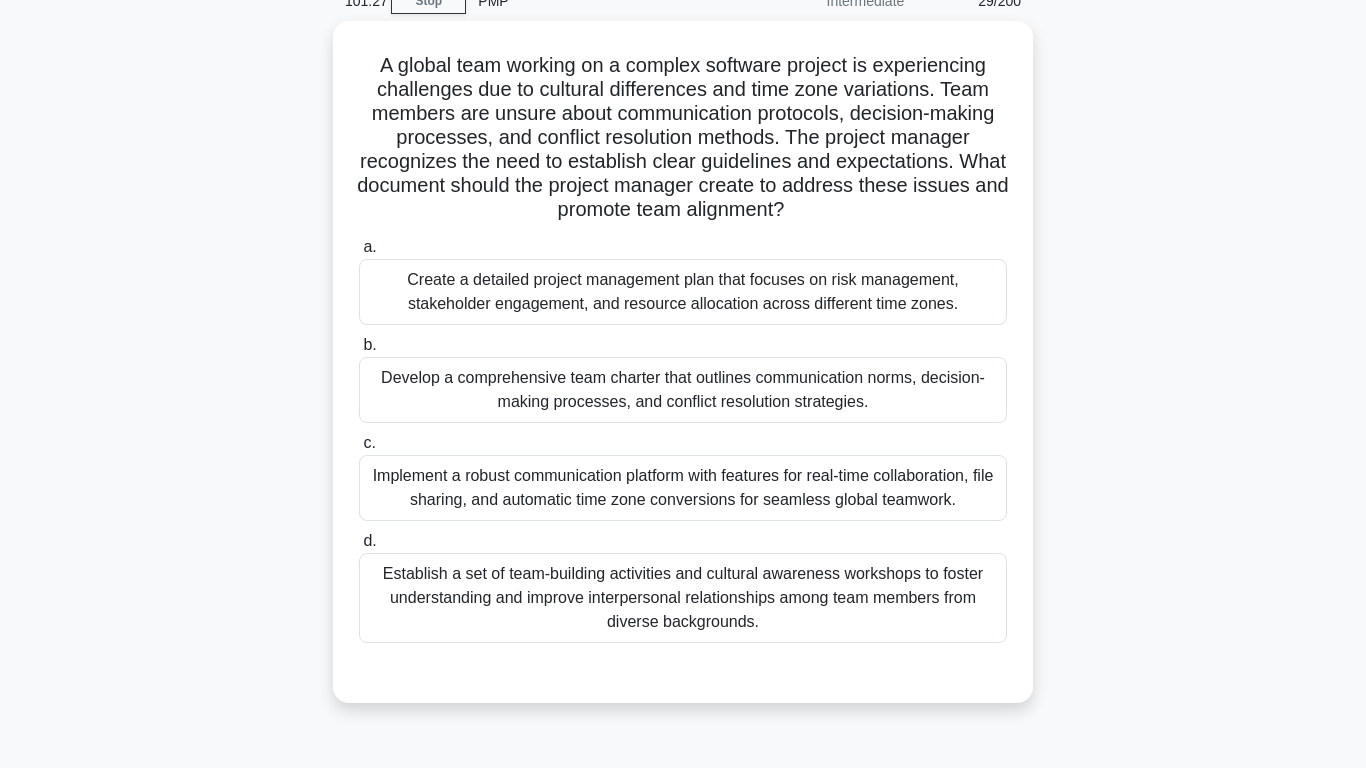 scroll, scrollTop: 97, scrollLeft: 0, axis: vertical 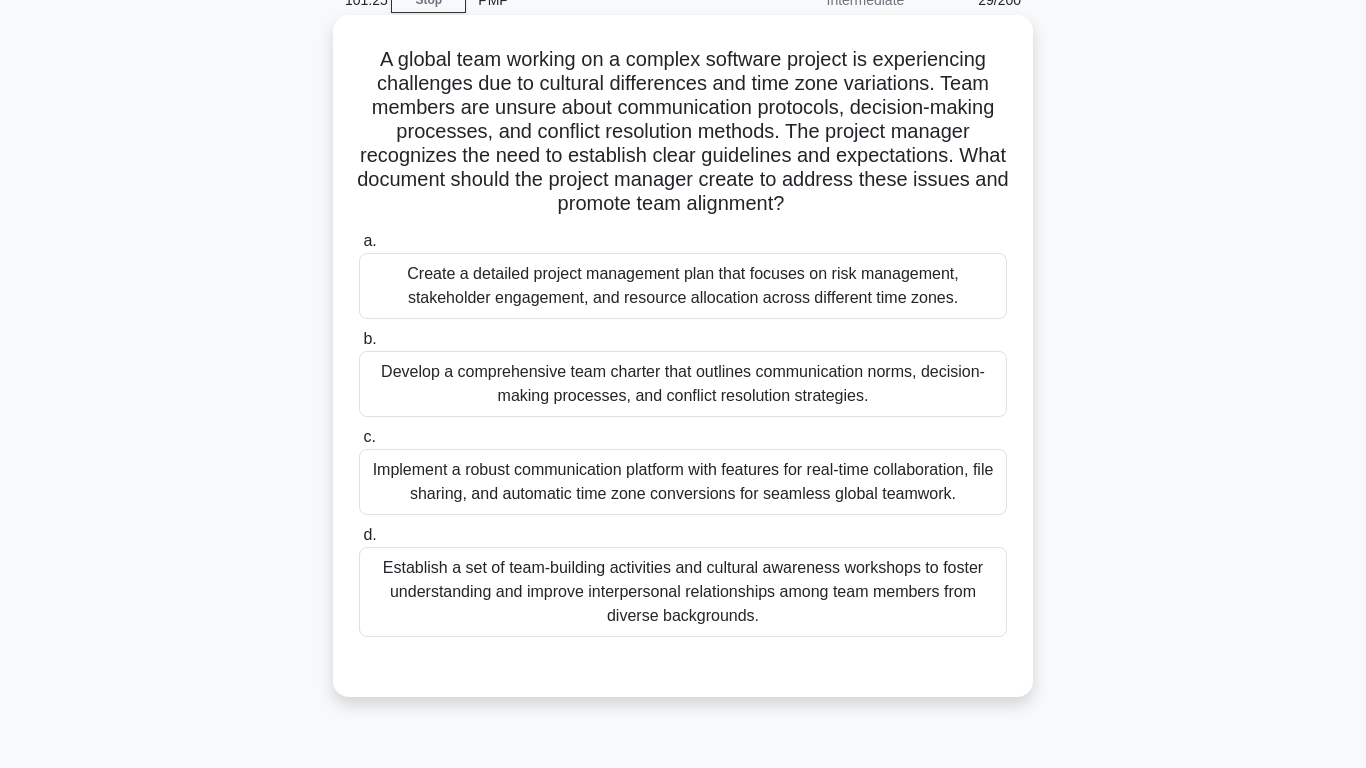 click on "Establish a set of team-building activities and cultural awareness workshops to foster understanding and improve interpersonal relationships among team members from diverse backgrounds." at bounding box center (683, 592) 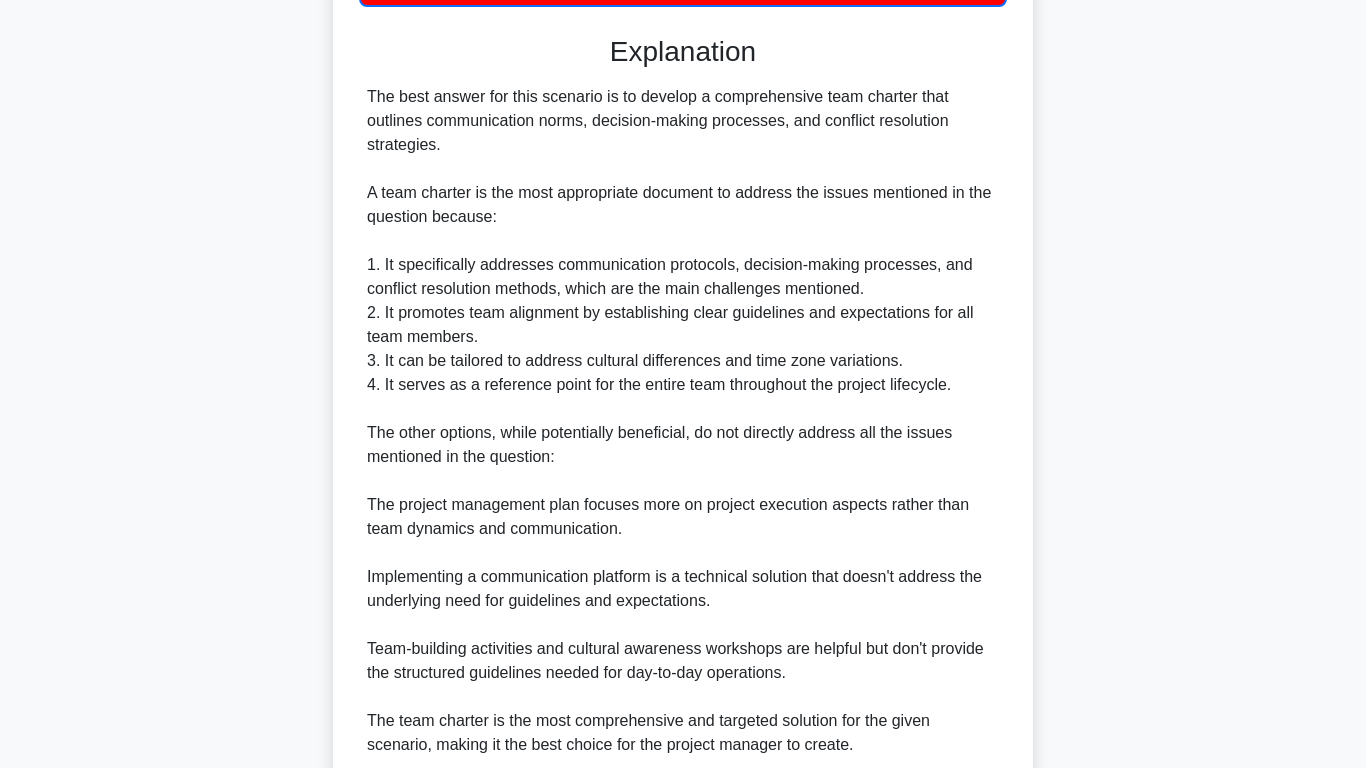 scroll, scrollTop: 900, scrollLeft: 0, axis: vertical 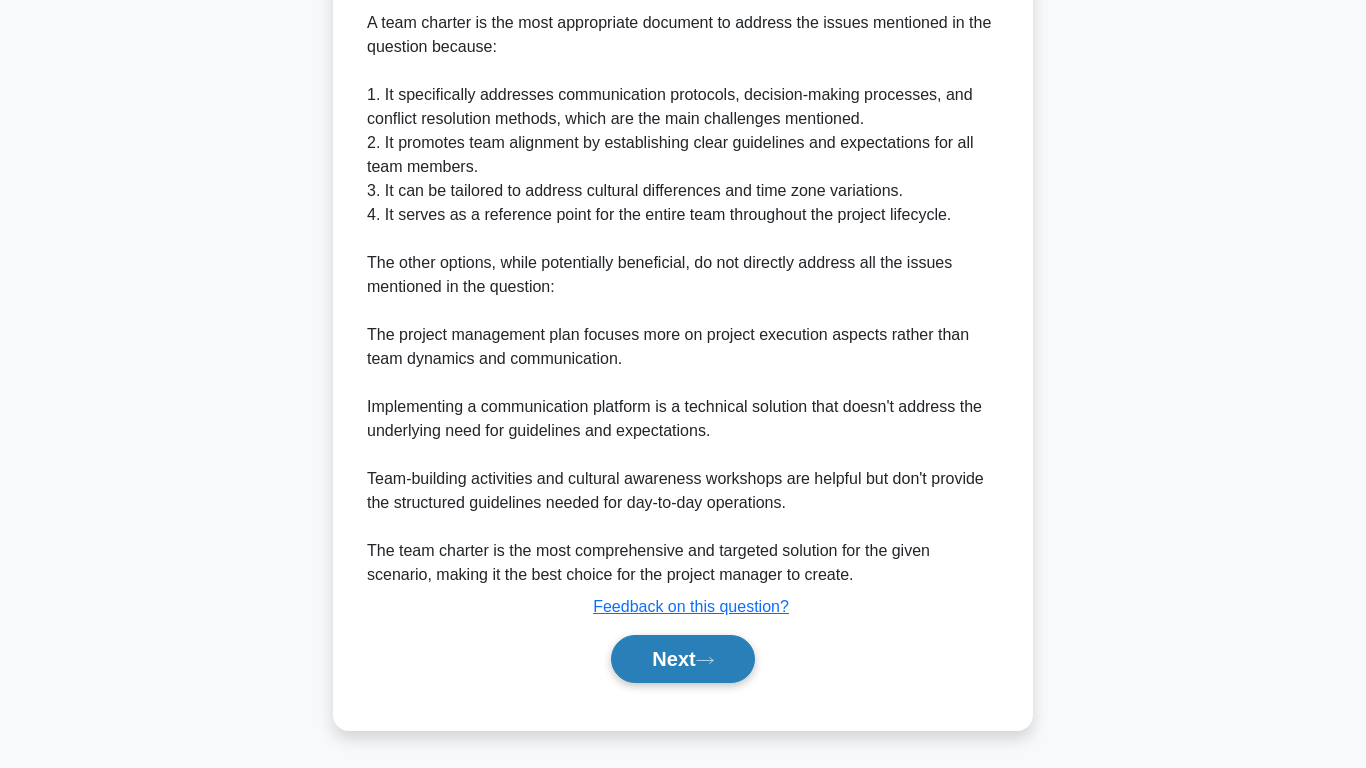 click on "Next" at bounding box center [682, 659] 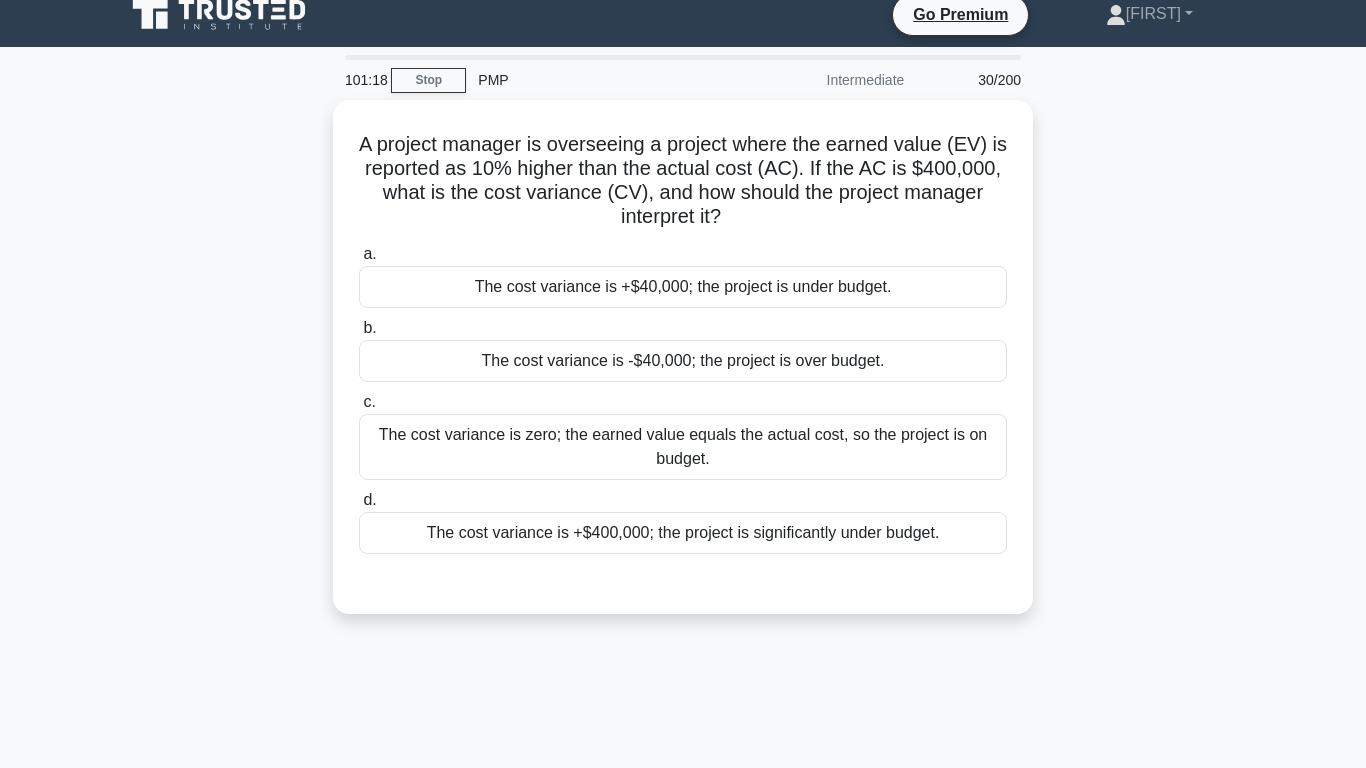 scroll, scrollTop: 0, scrollLeft: 0, axis: both 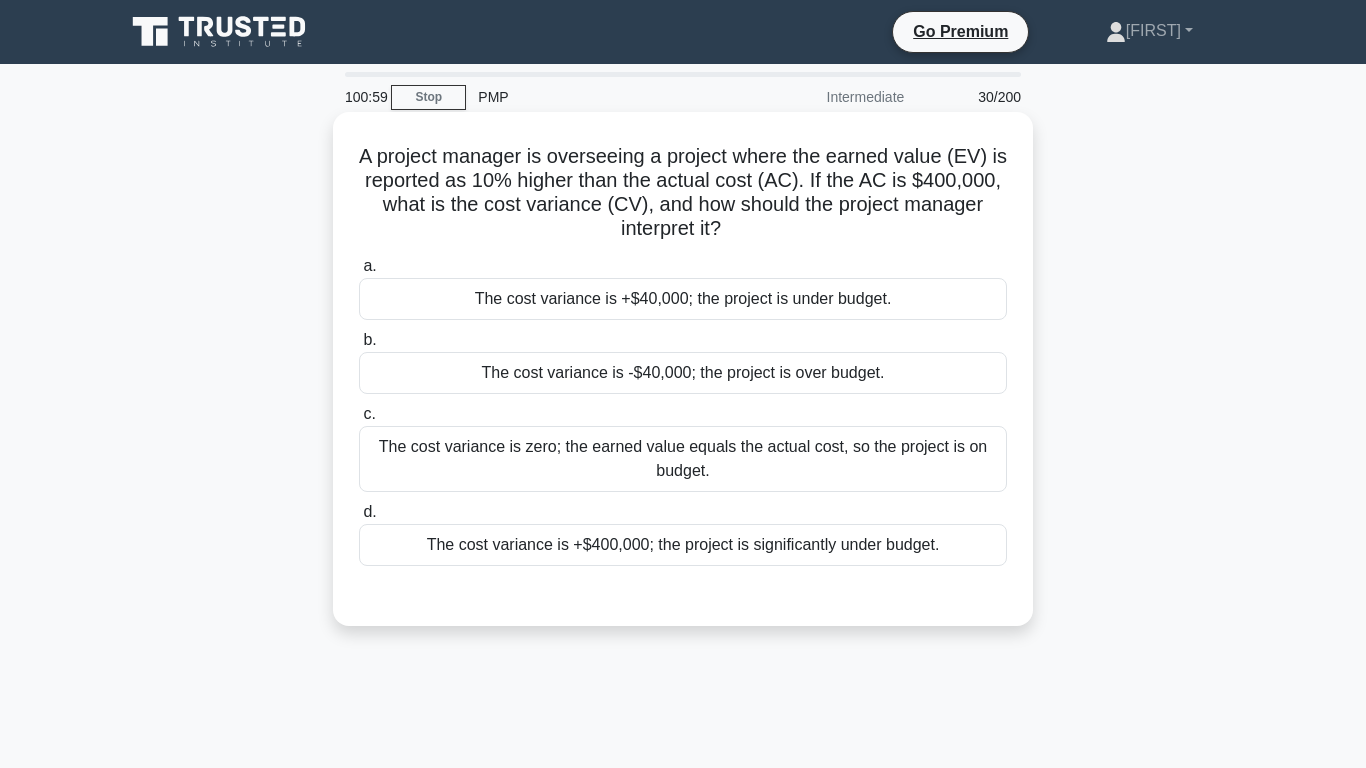 click on "The cost variance is +$40,000; the project is under budget." at bounding box center [683, 299] 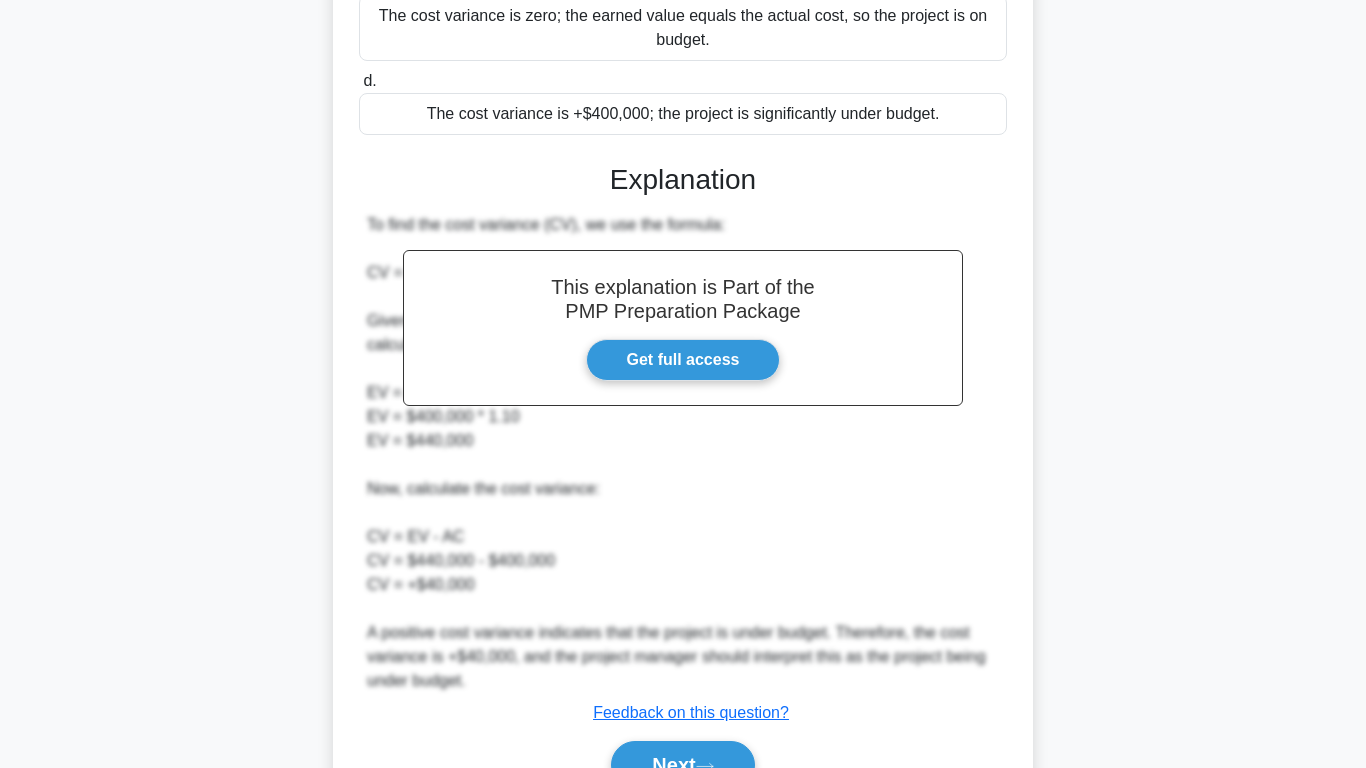 scroll, scrollTop: 538, scrollLeft: 0, axis: vertical 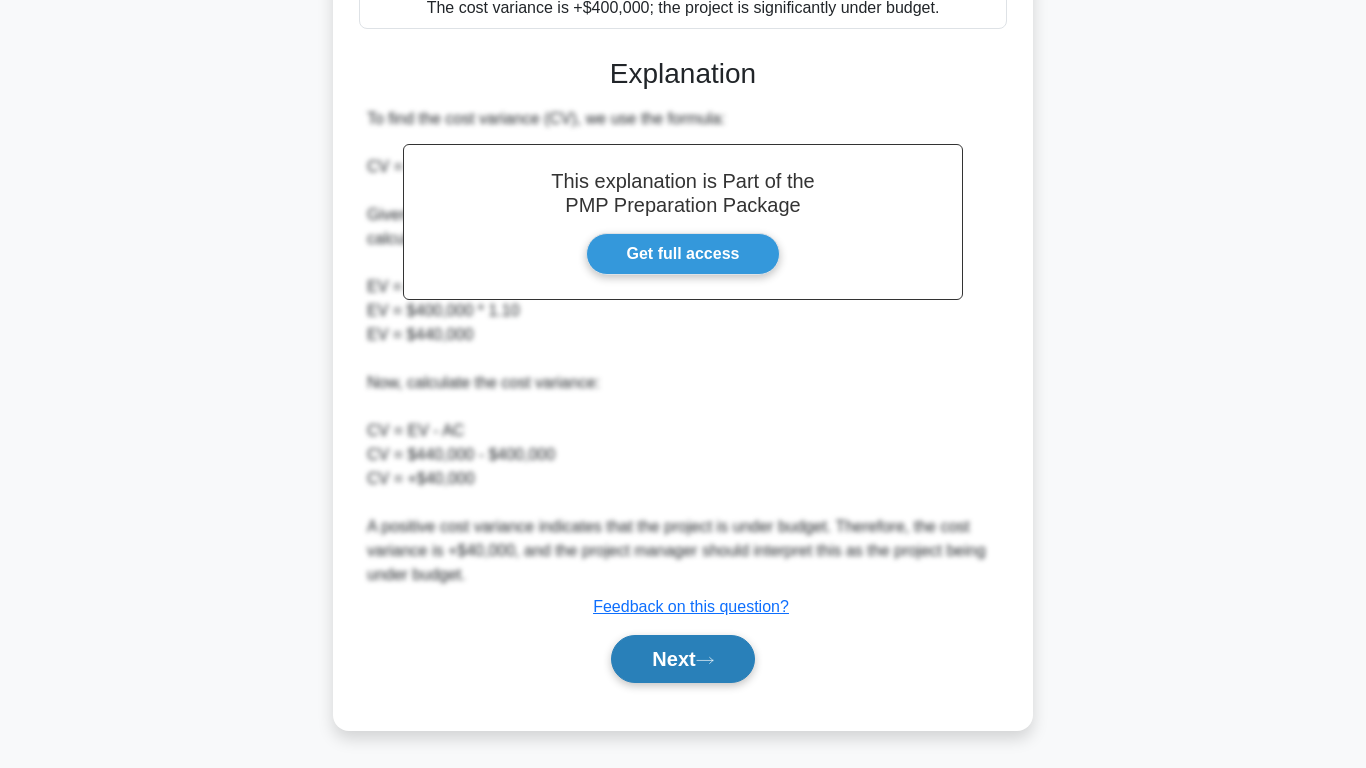 click on "Next" at bounding box center (682, 659) 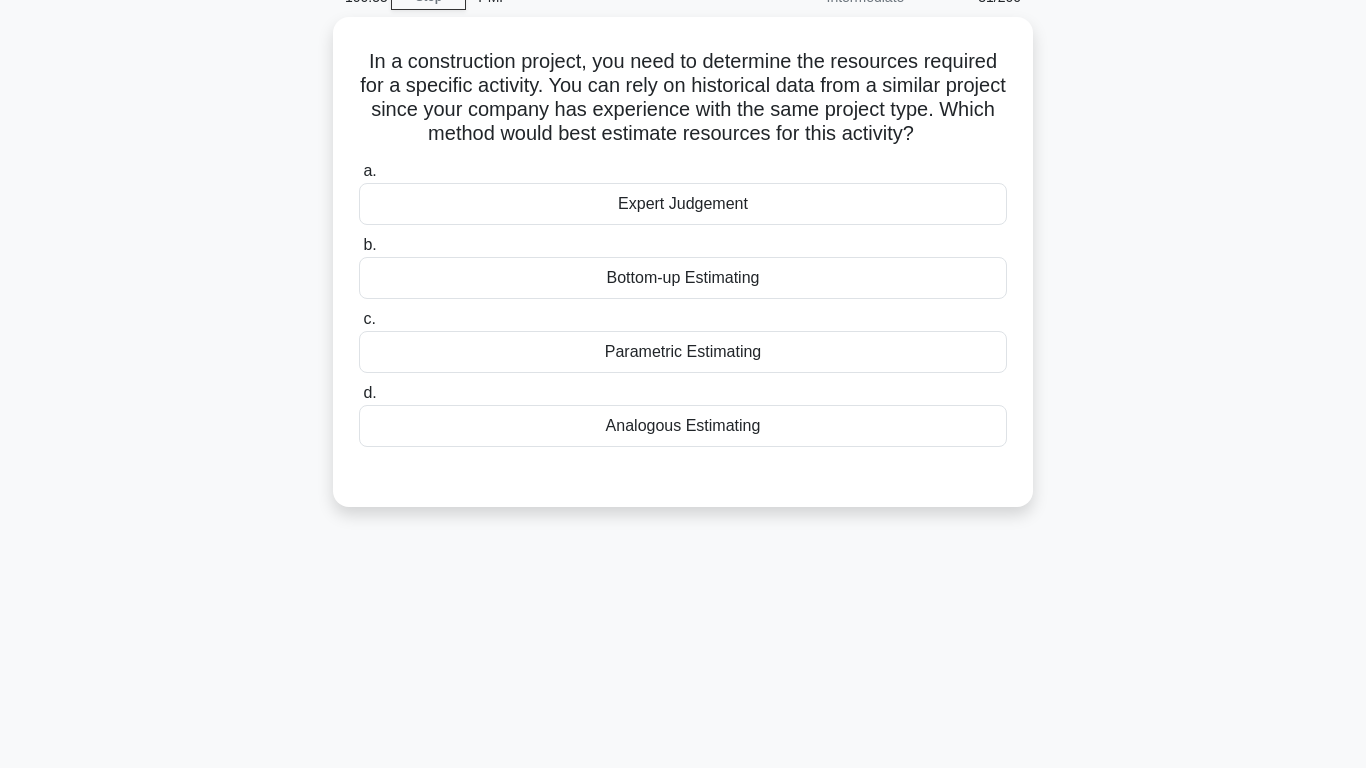 scroll, scrollTop: 0, scrollLeft: 0, axis: both 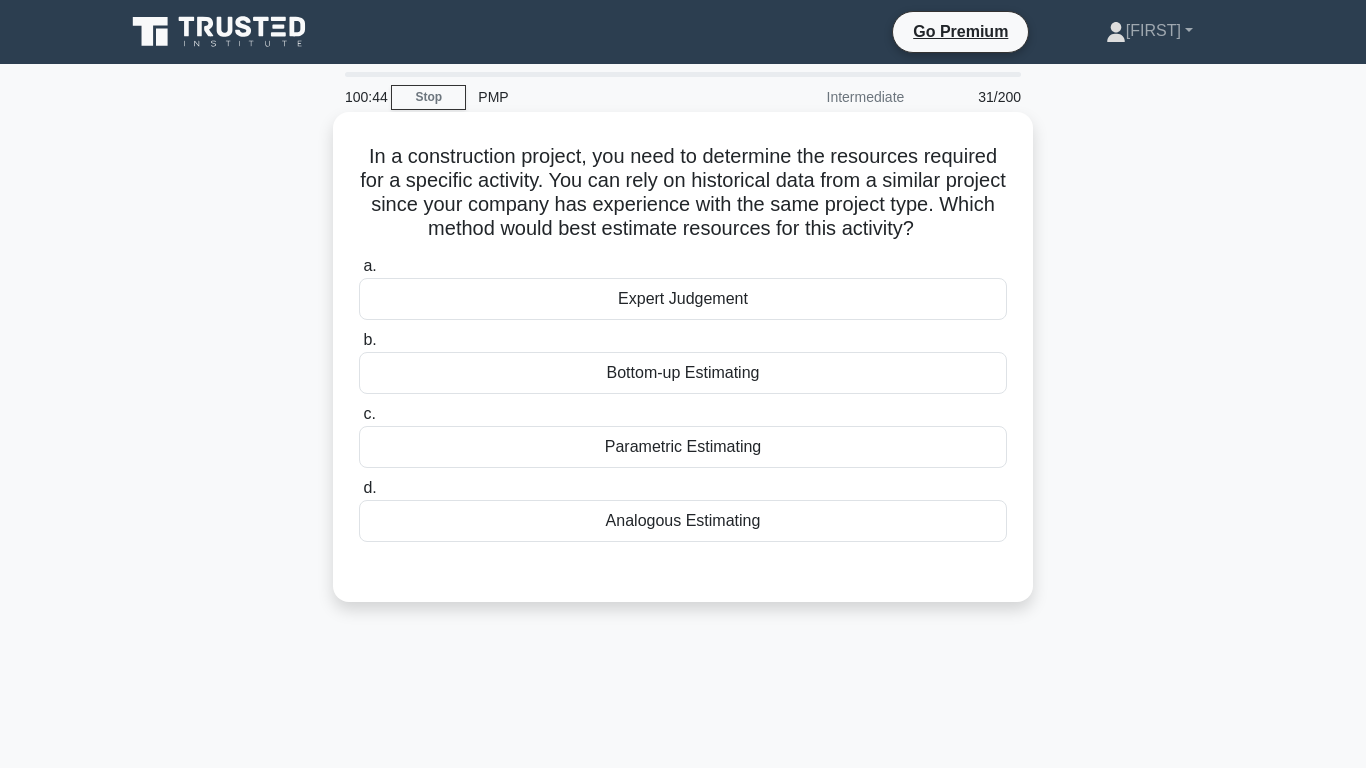 click on "Analogous Estimating" at bounding box center [683, 521] 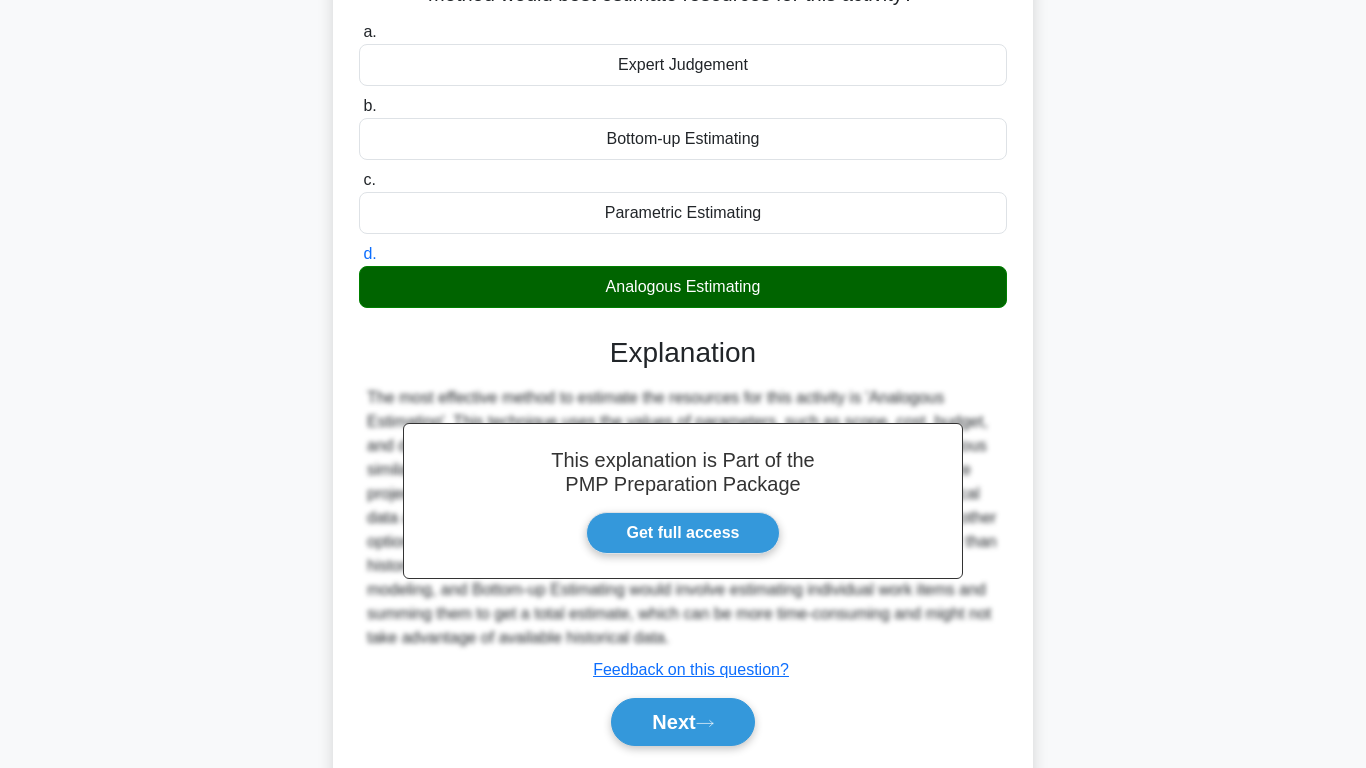 scroll, scrollTop: 312, scrollLeft: 0, axis: vertical 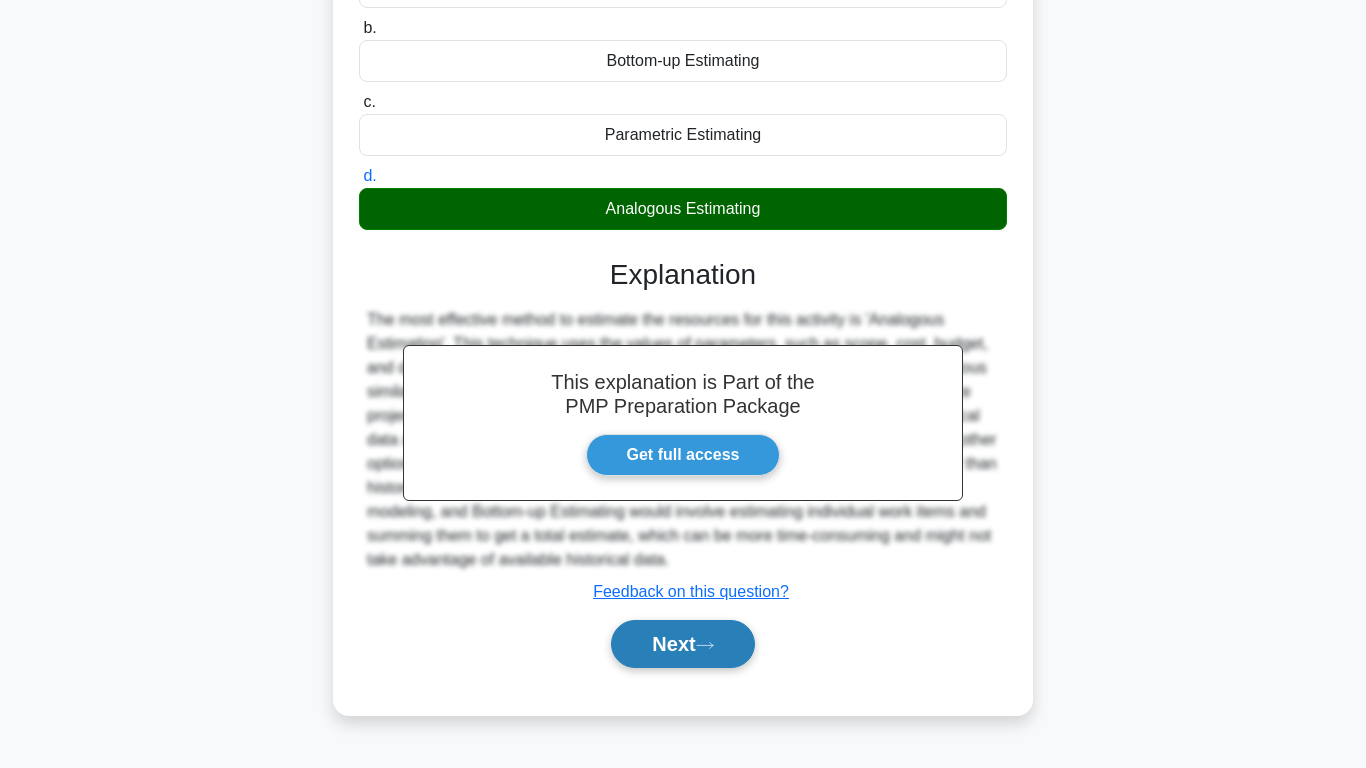 click on "Next" at bounding box center (682, 644) 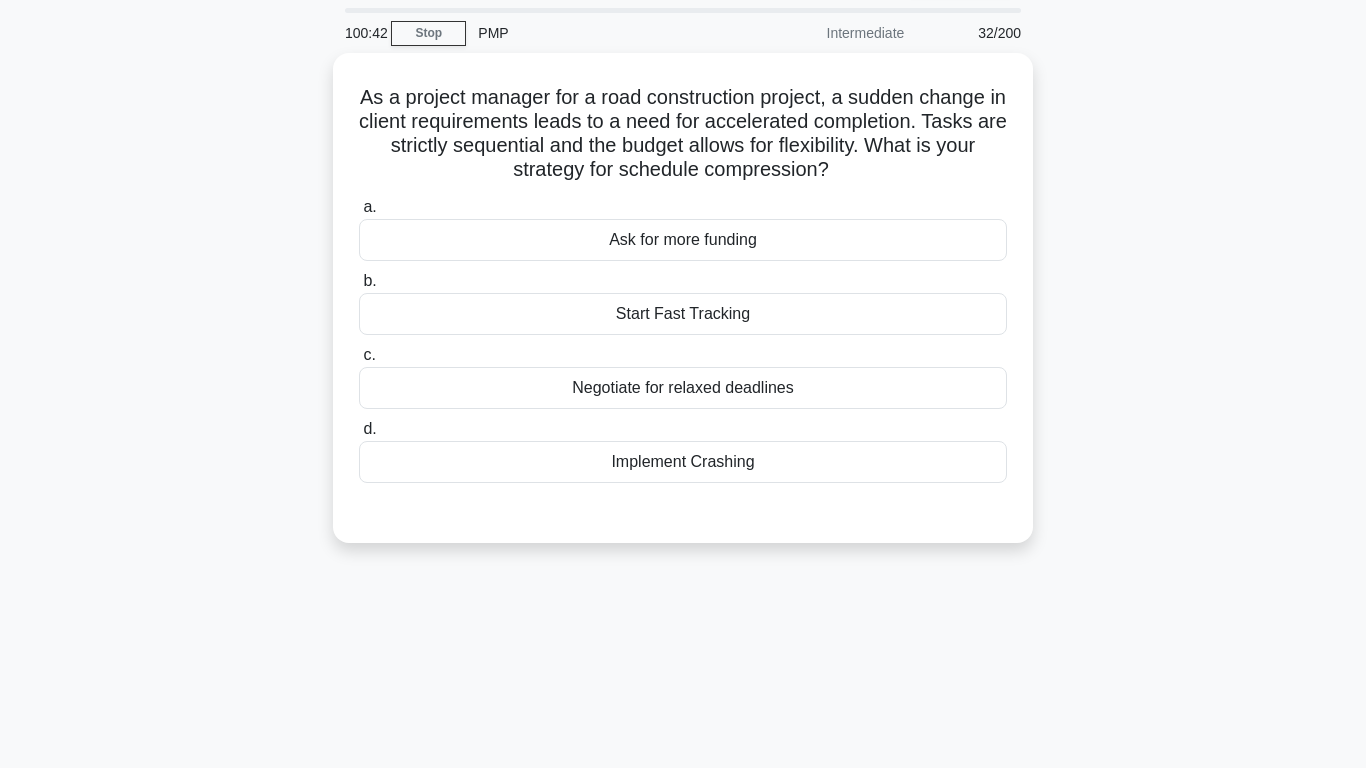 scroll, scrollTop: 0, scrollLeft: 0, axis: both 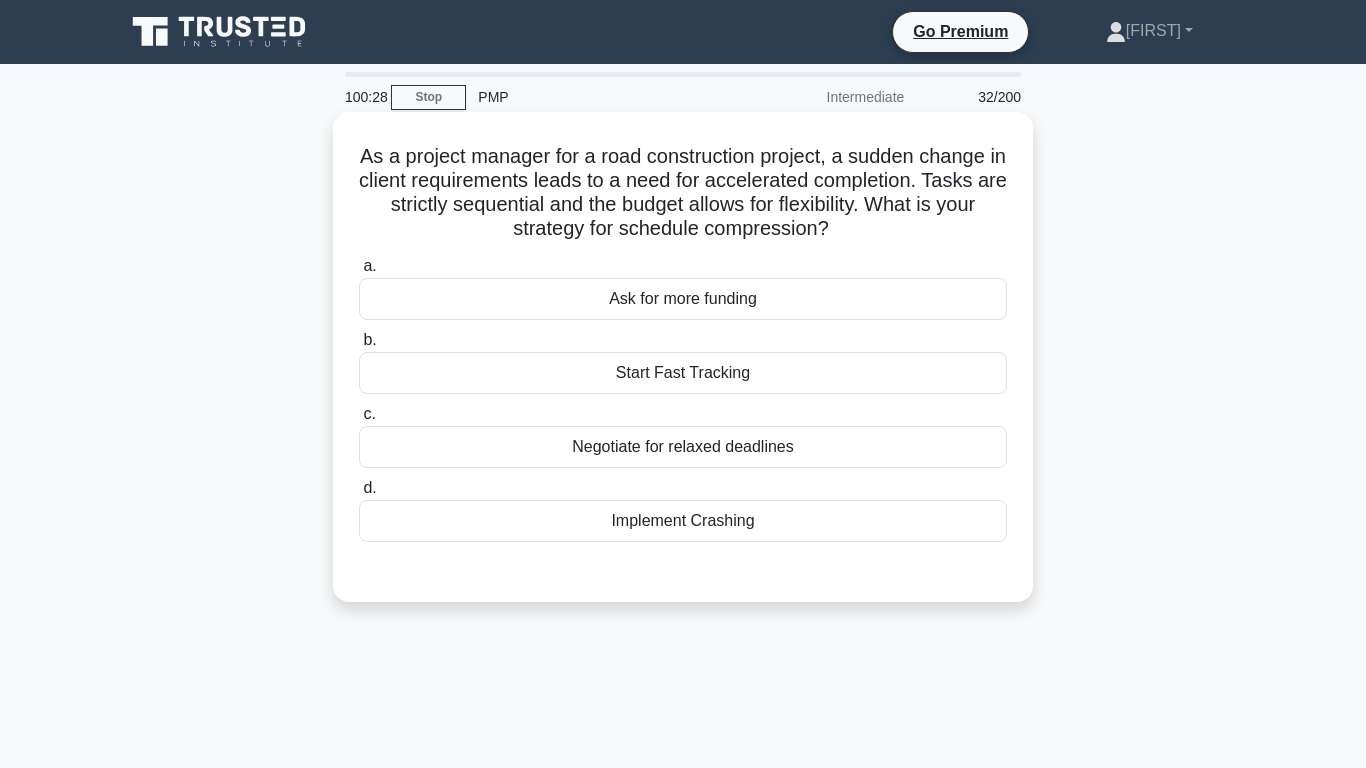 click on "Implement Crashing" at bounding box center [683, 521] 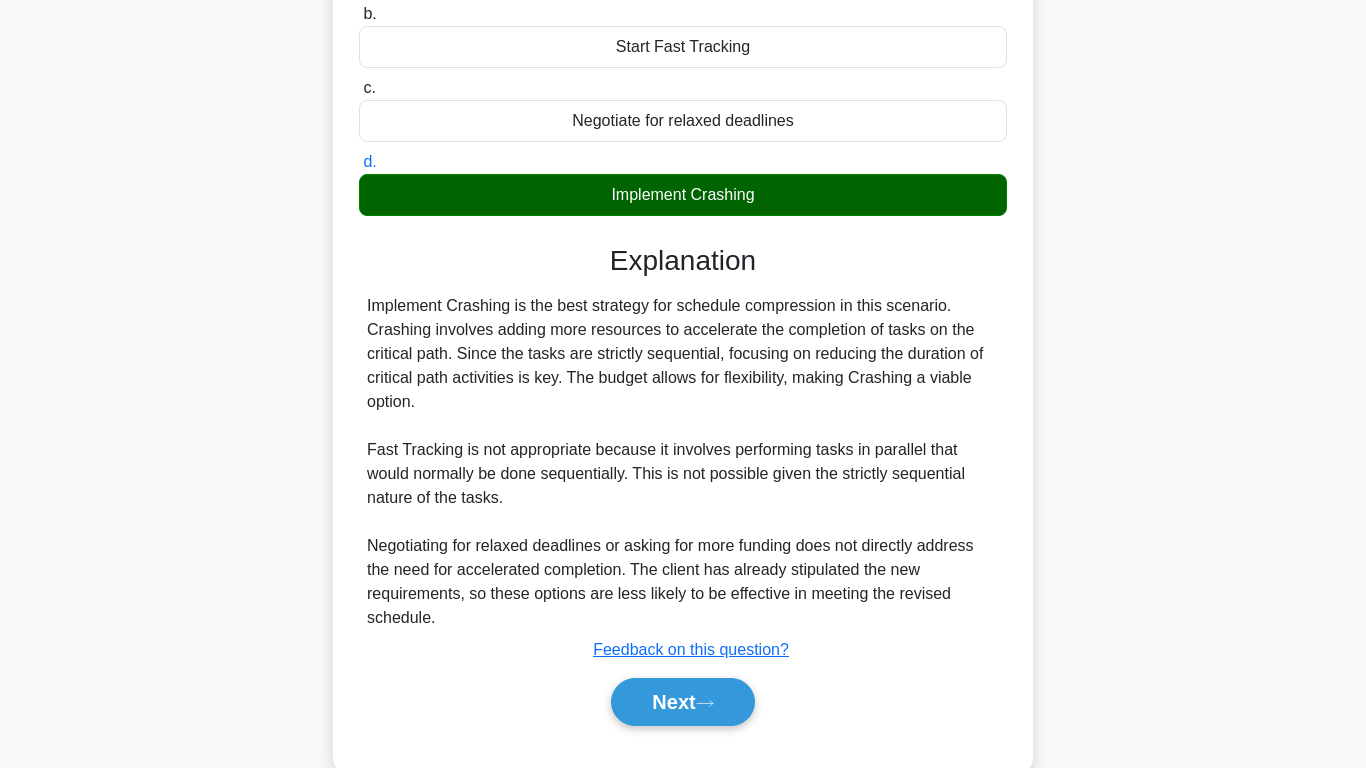 scroll, scrollTop: 370, scrollLeft: 0, axis: vertical 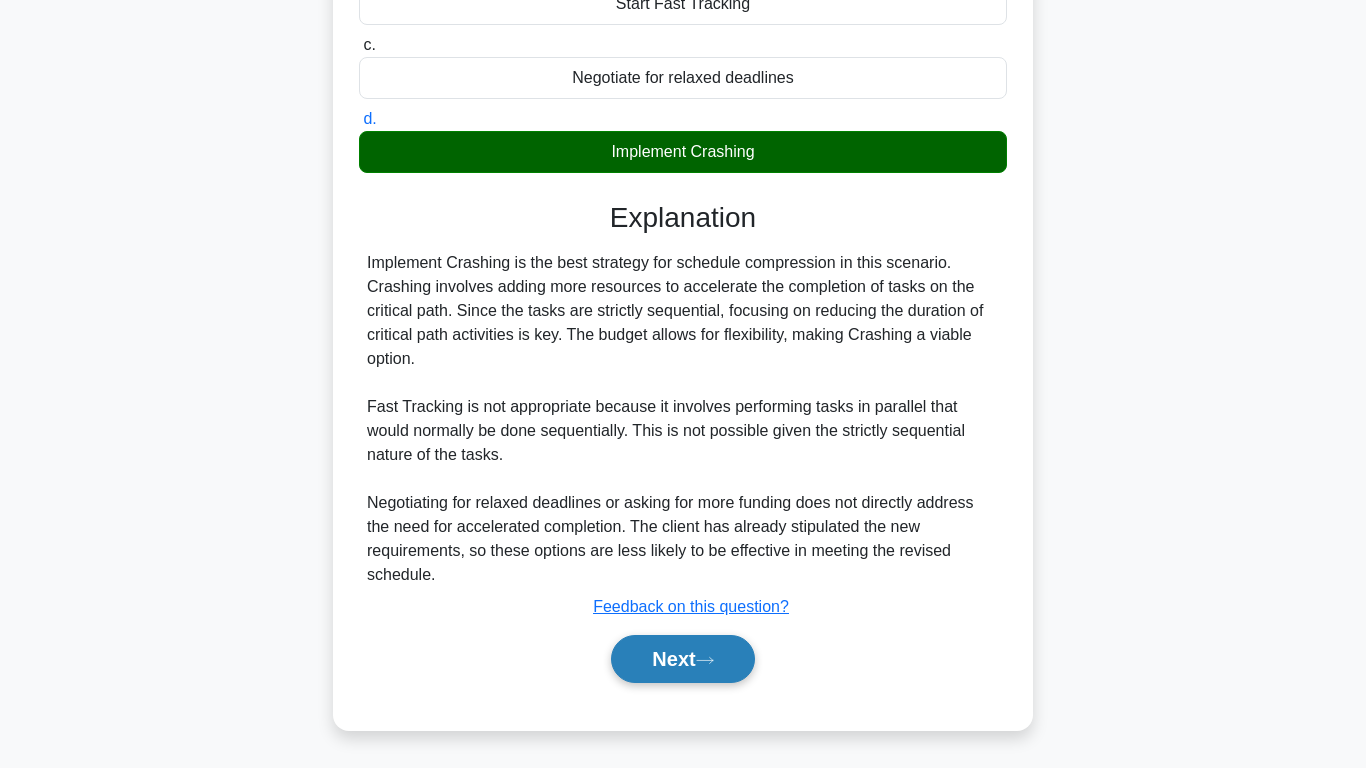 click on "Next" at bounding box center (682, 659) 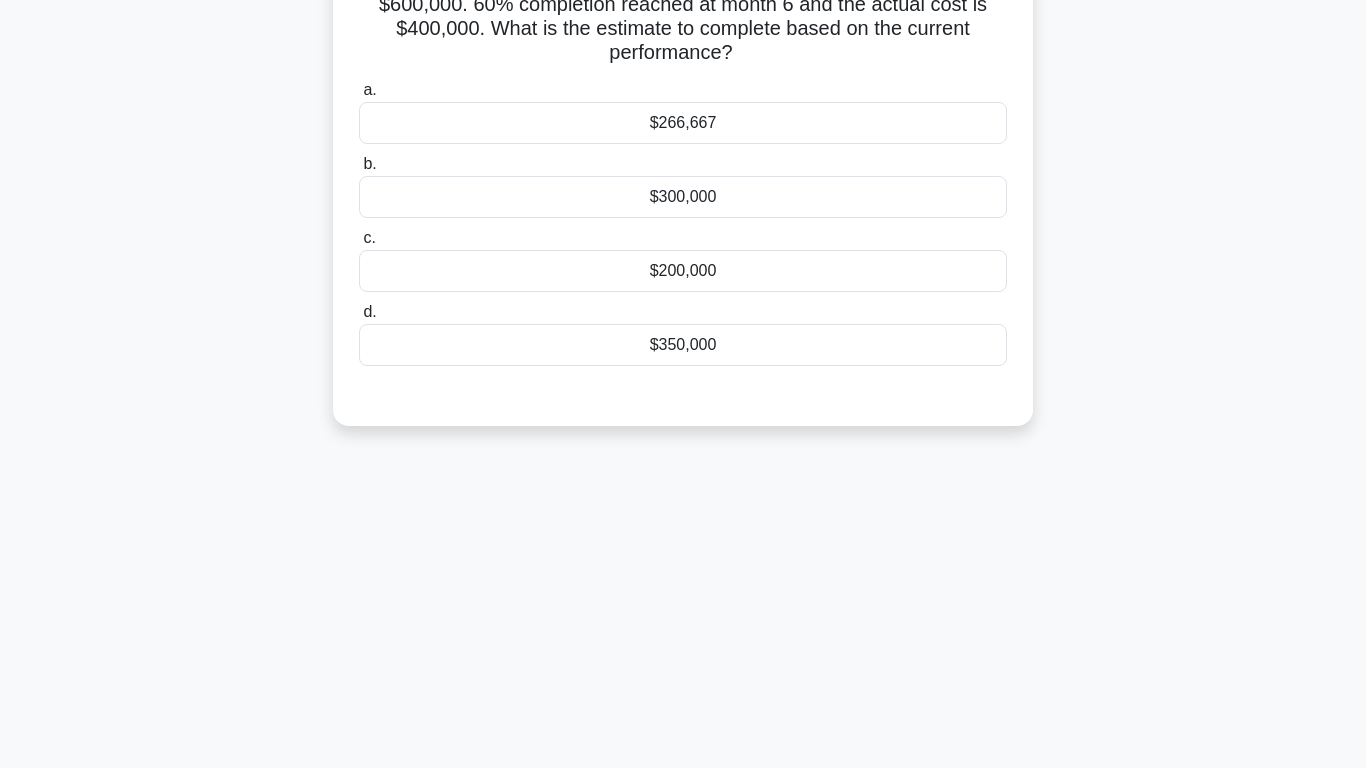scroll, scrollTop: 0, scrollLeft: 0, axis: both 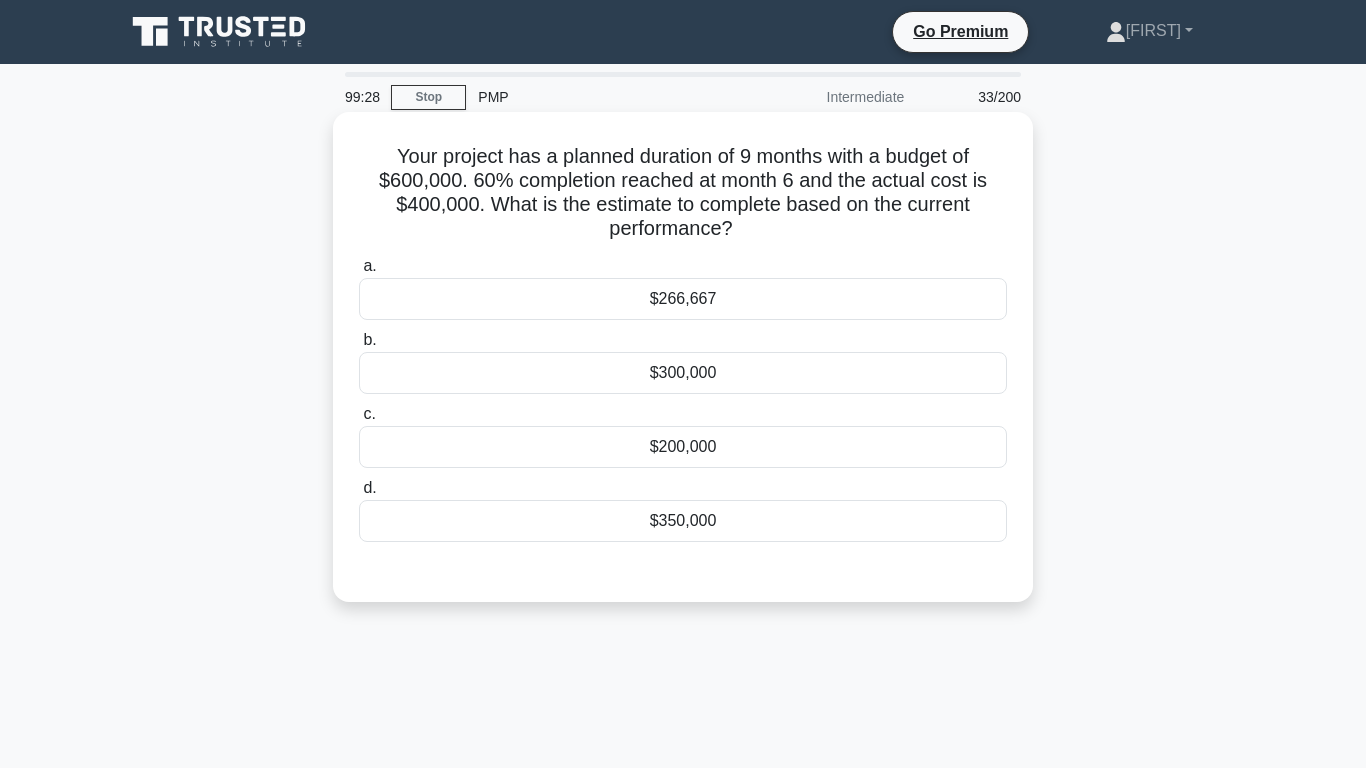 click on "$266,667" at bounding box center (683, 299) 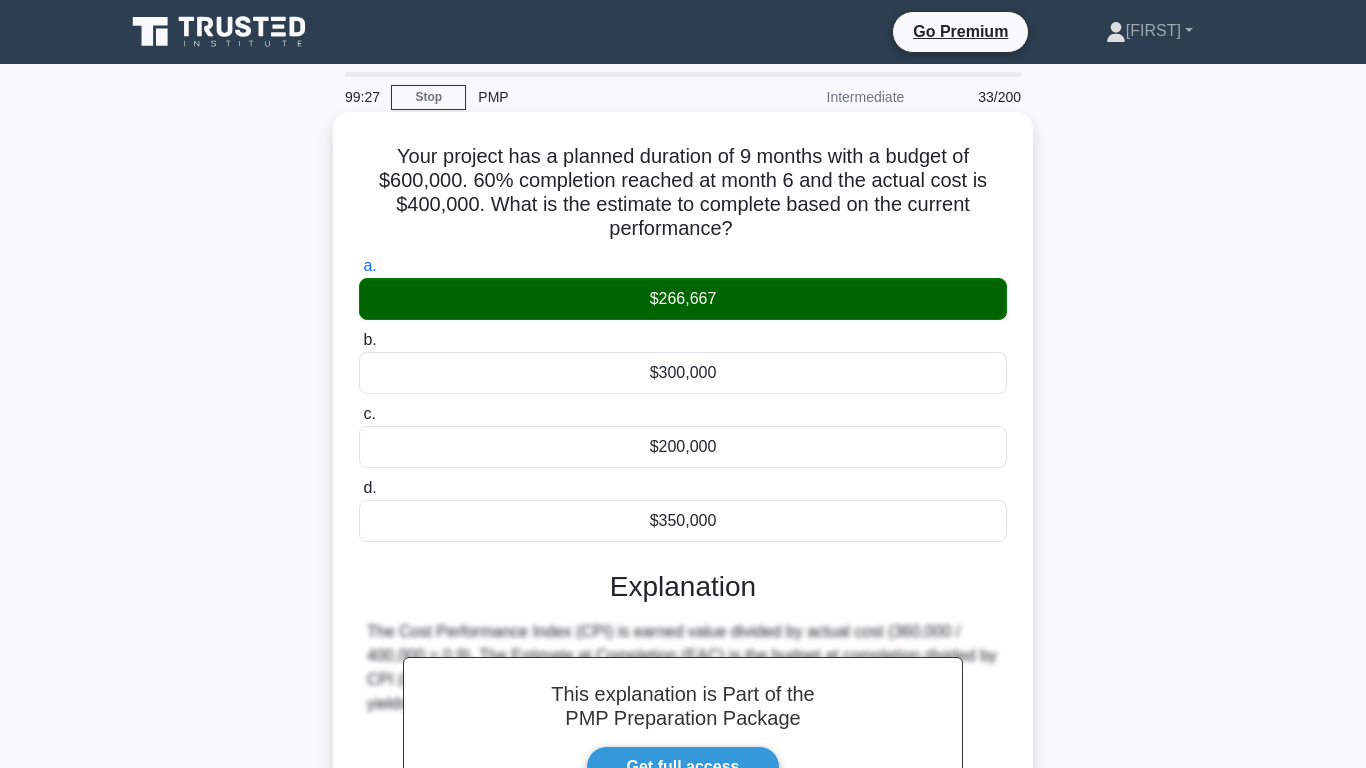 scroll, scrollTop: 312, scrollLeft: 0, axis: vertical 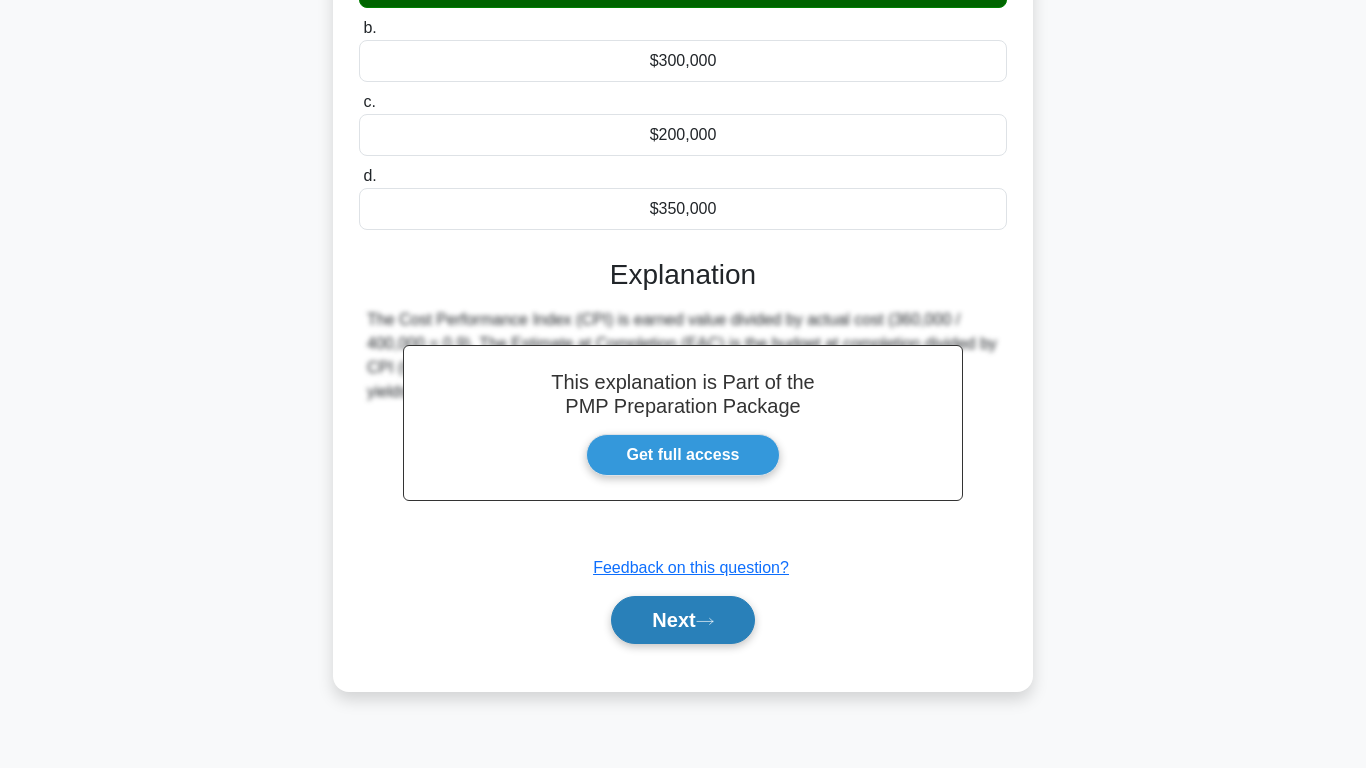 click on "Next" at bounding box center (682, 620) 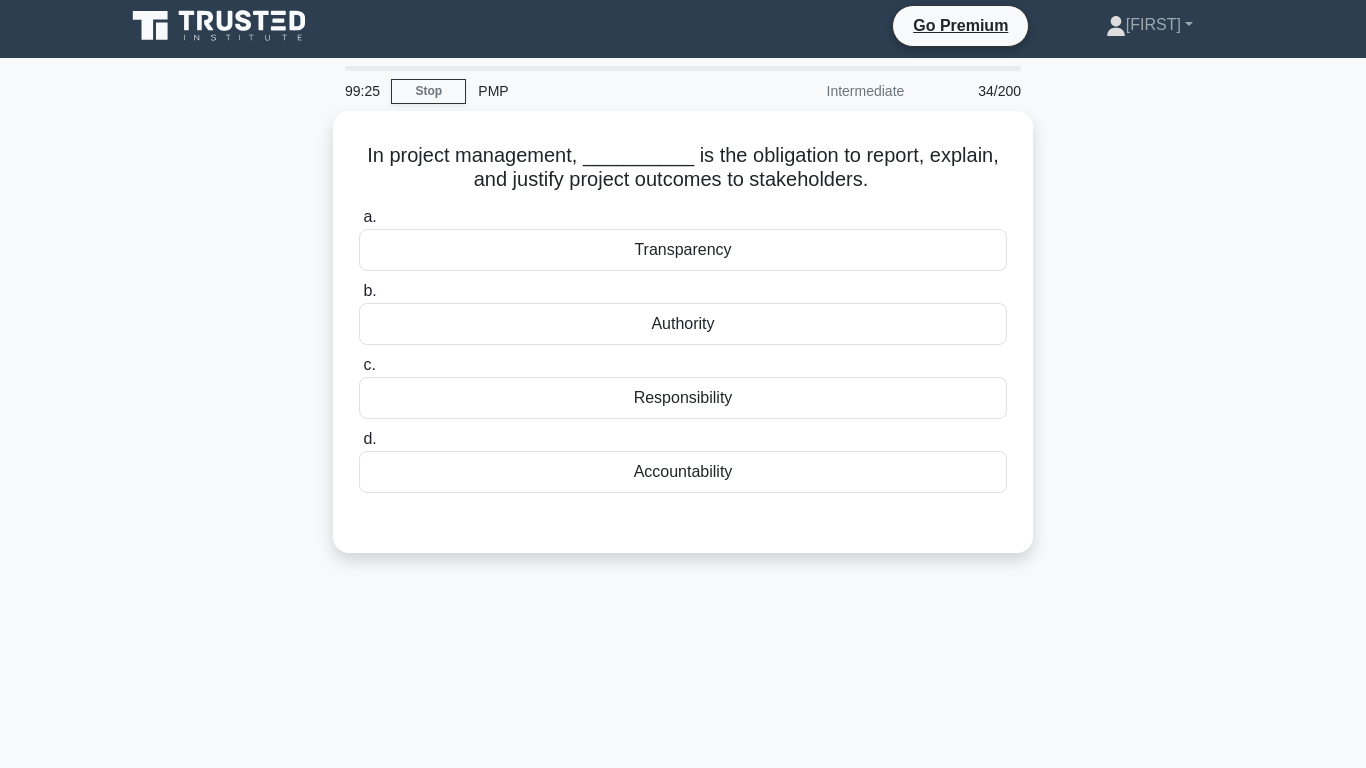 scroll, scrollTop: 0, scrollLeft: 0, axis: both 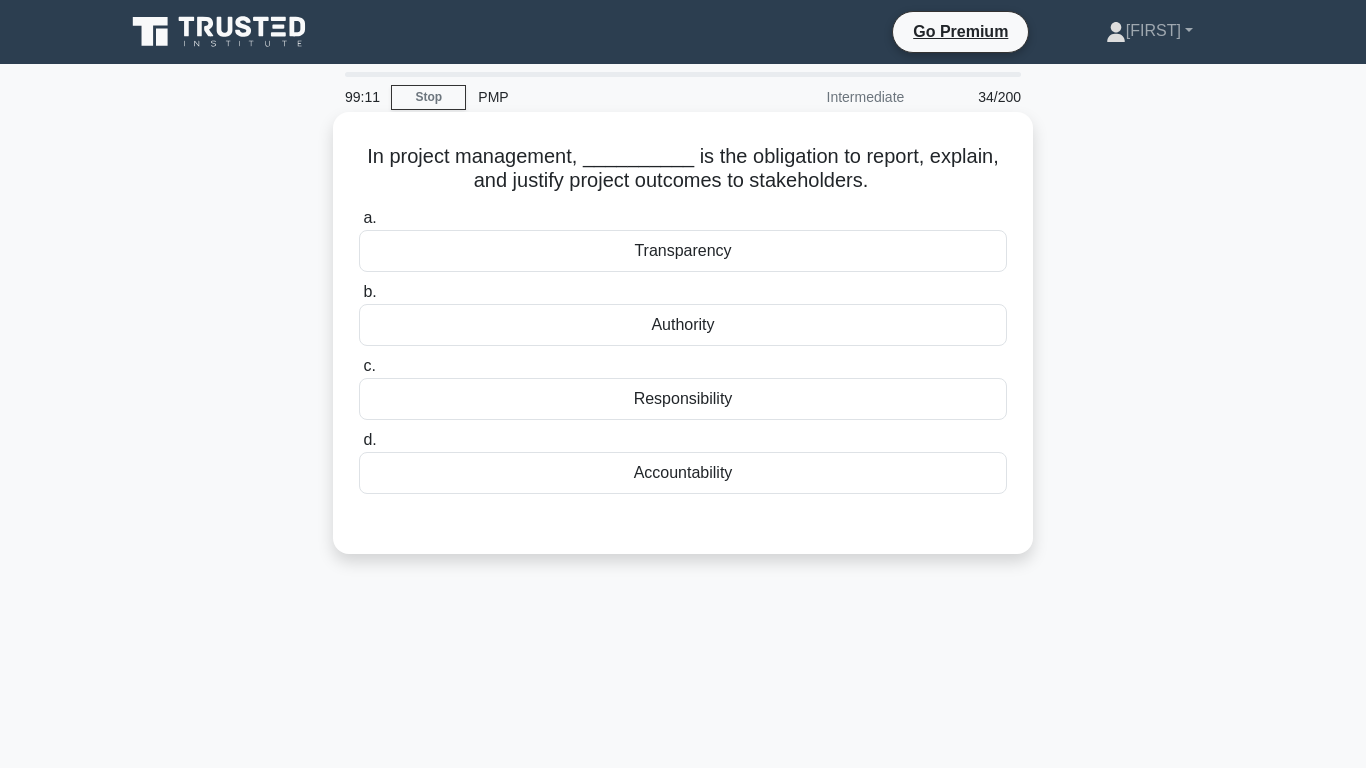 click on "Transparency" at bounding box center (683, 251) 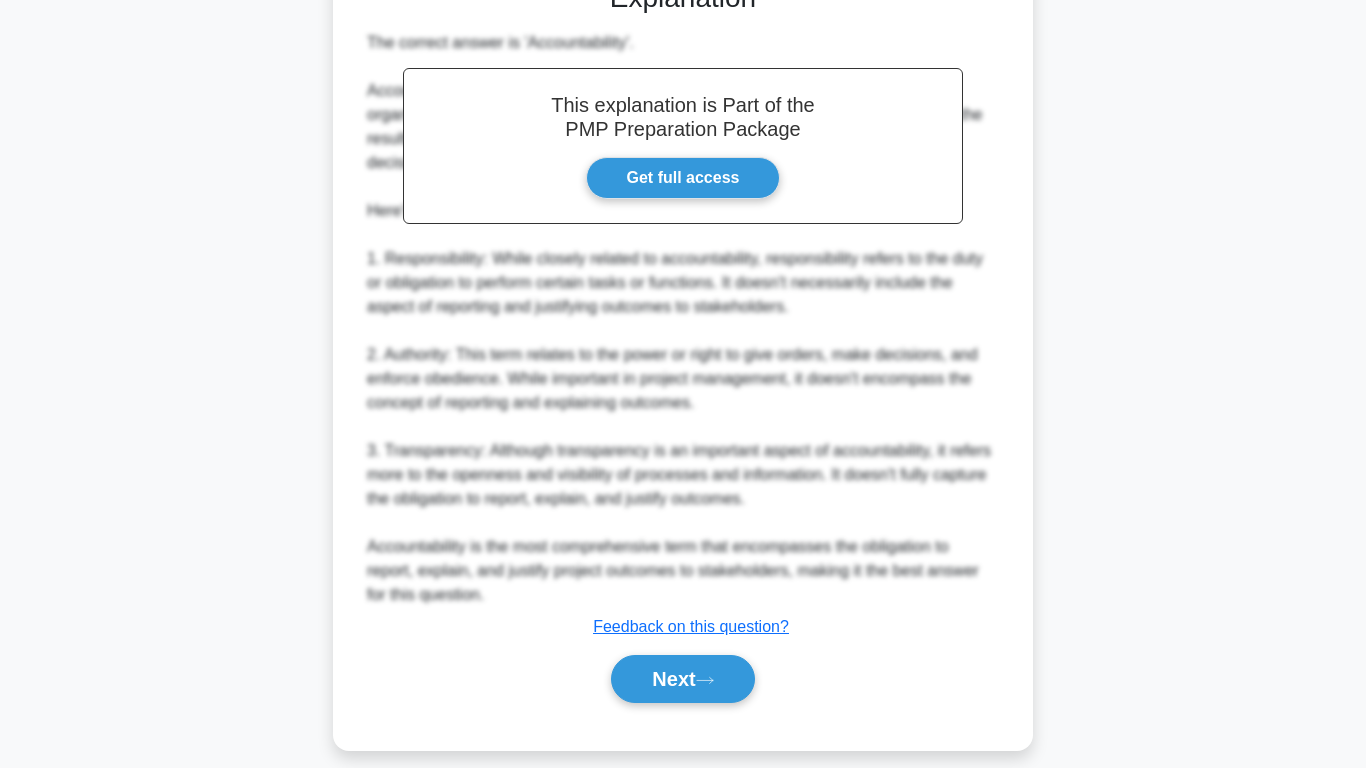 scroll, scrollTop: 564, scrollLeft: 0, axis: vertical 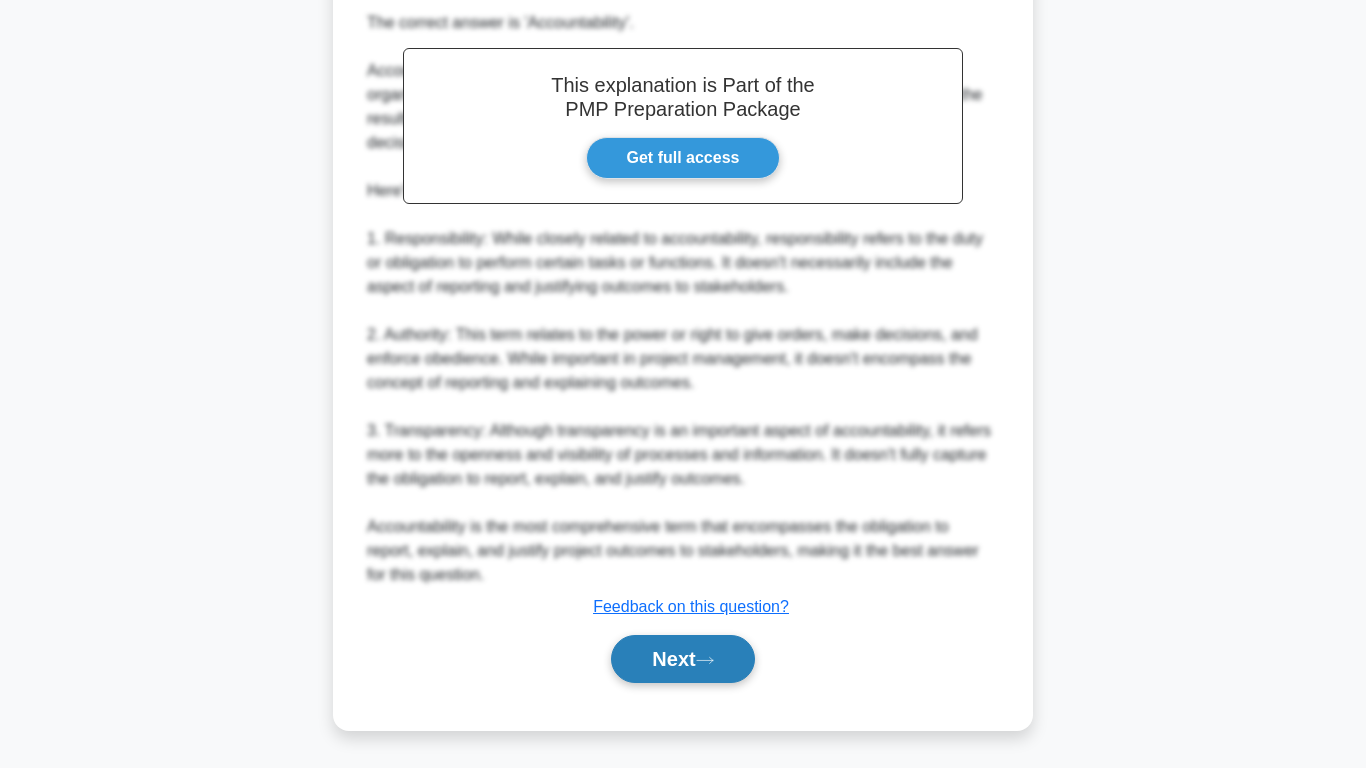 click on "Next" at bounding box center [682, 659] 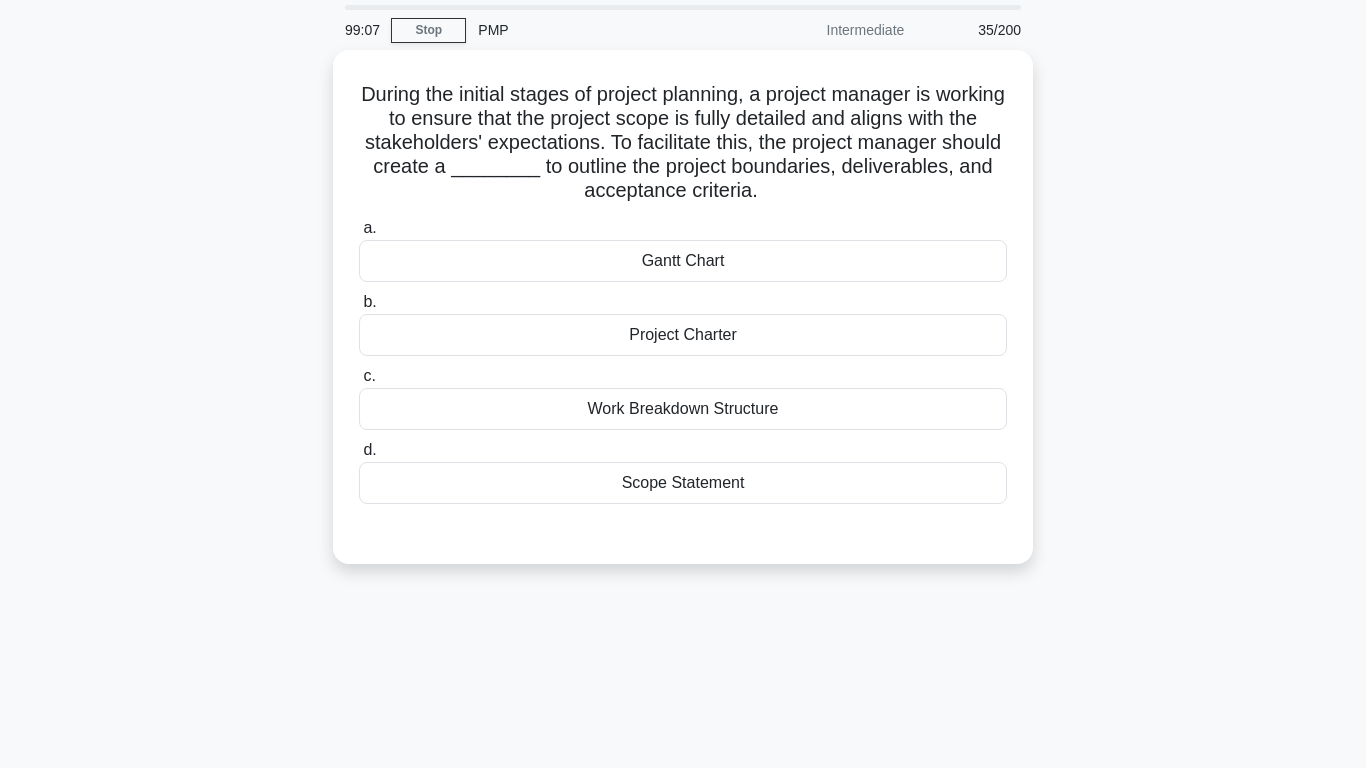 scroll, scrollTop: 0, scrollLeft: 0, axis: both 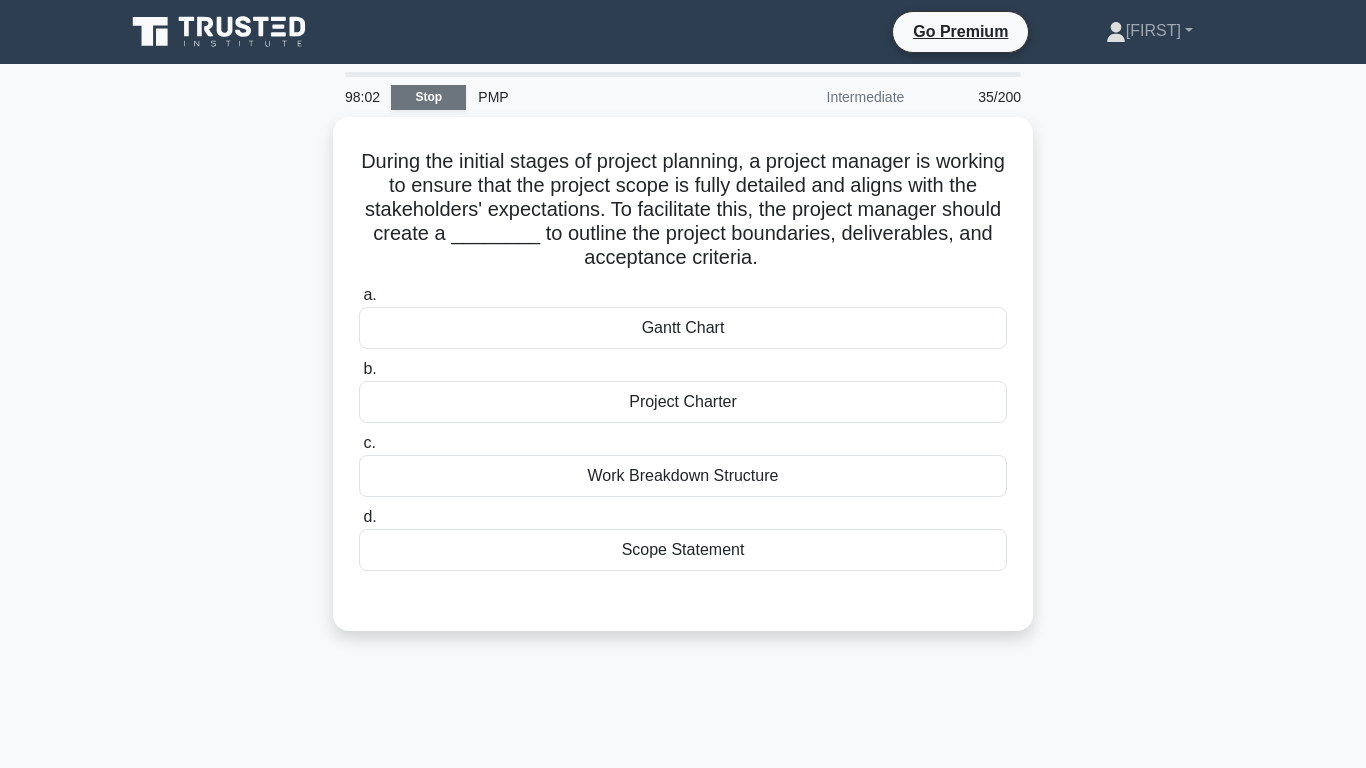 click on "Stop" at bounding box center [428, 97] 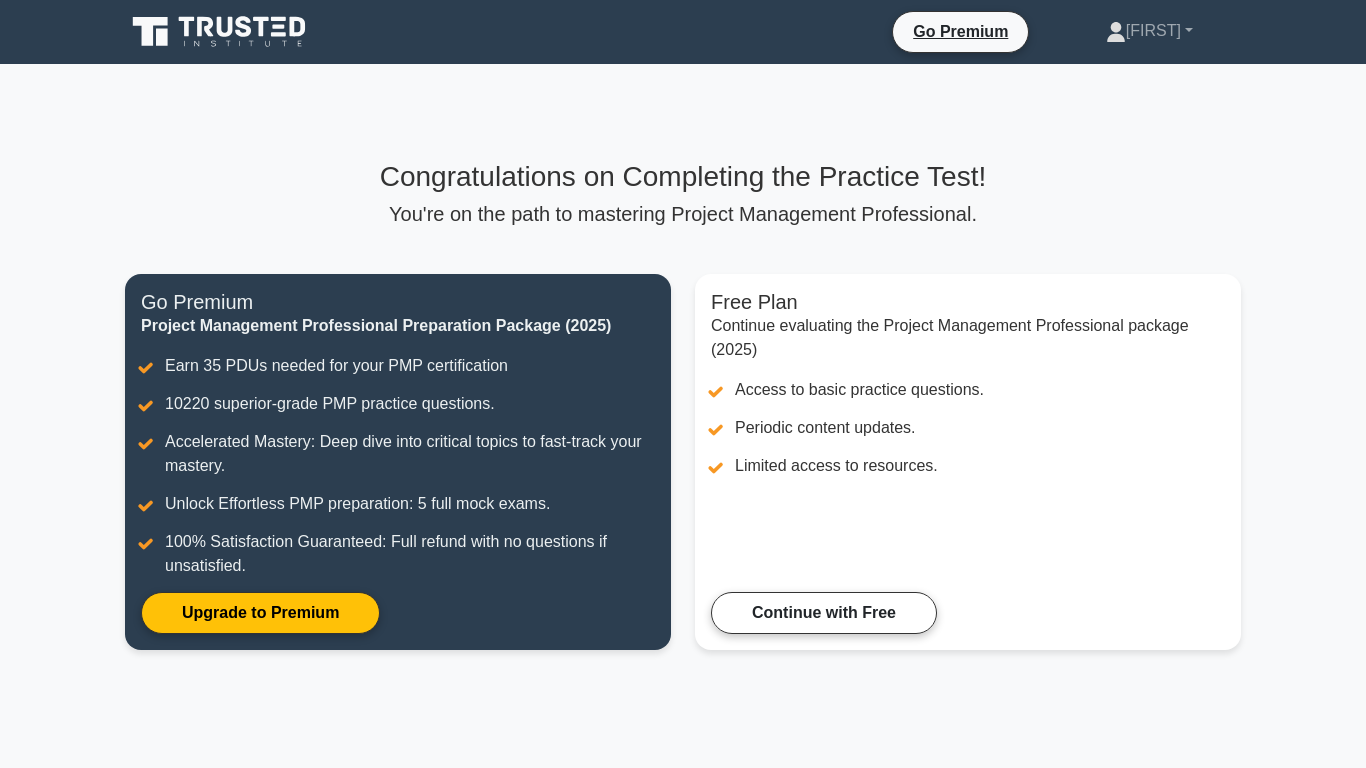 scroll, scrollTop: 0, scrollLeft: 0, axis: both 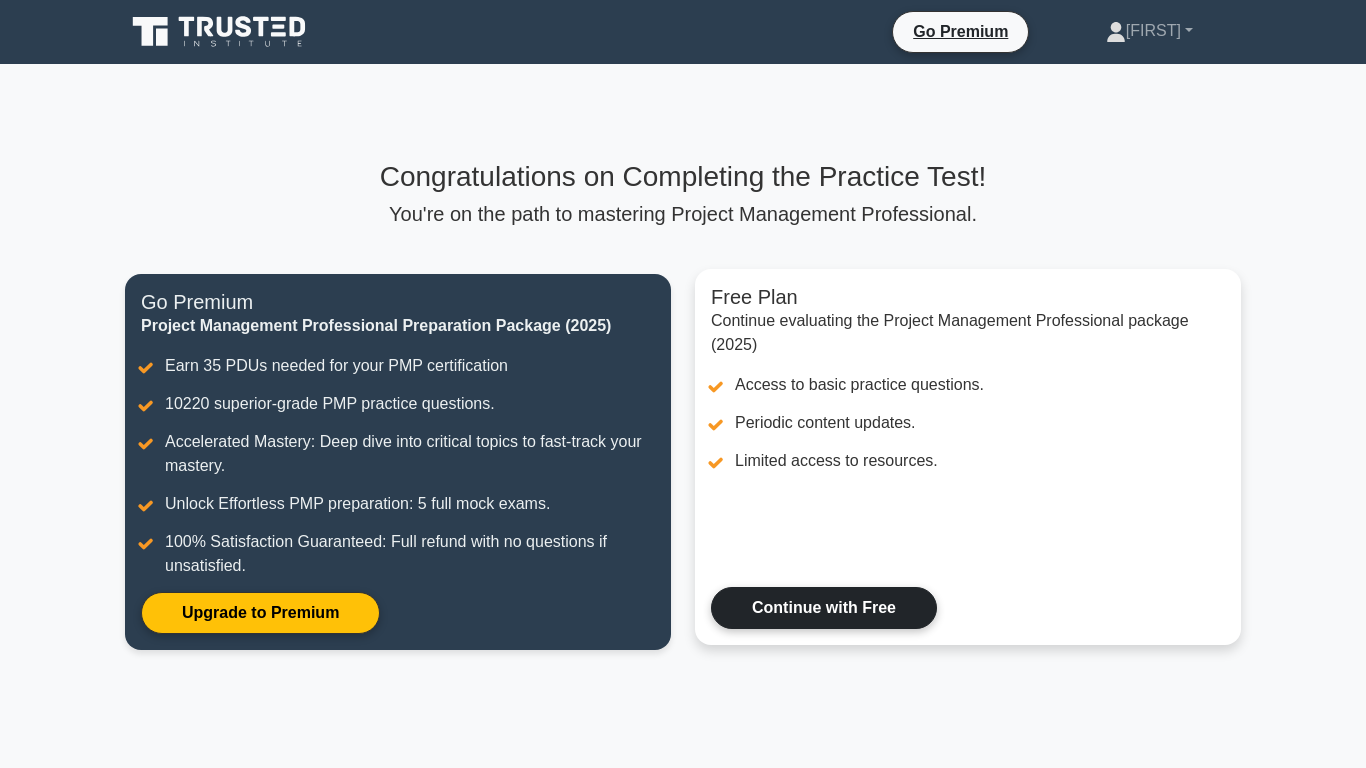 click on "Continue with Free" at bounding box center [824, 608] 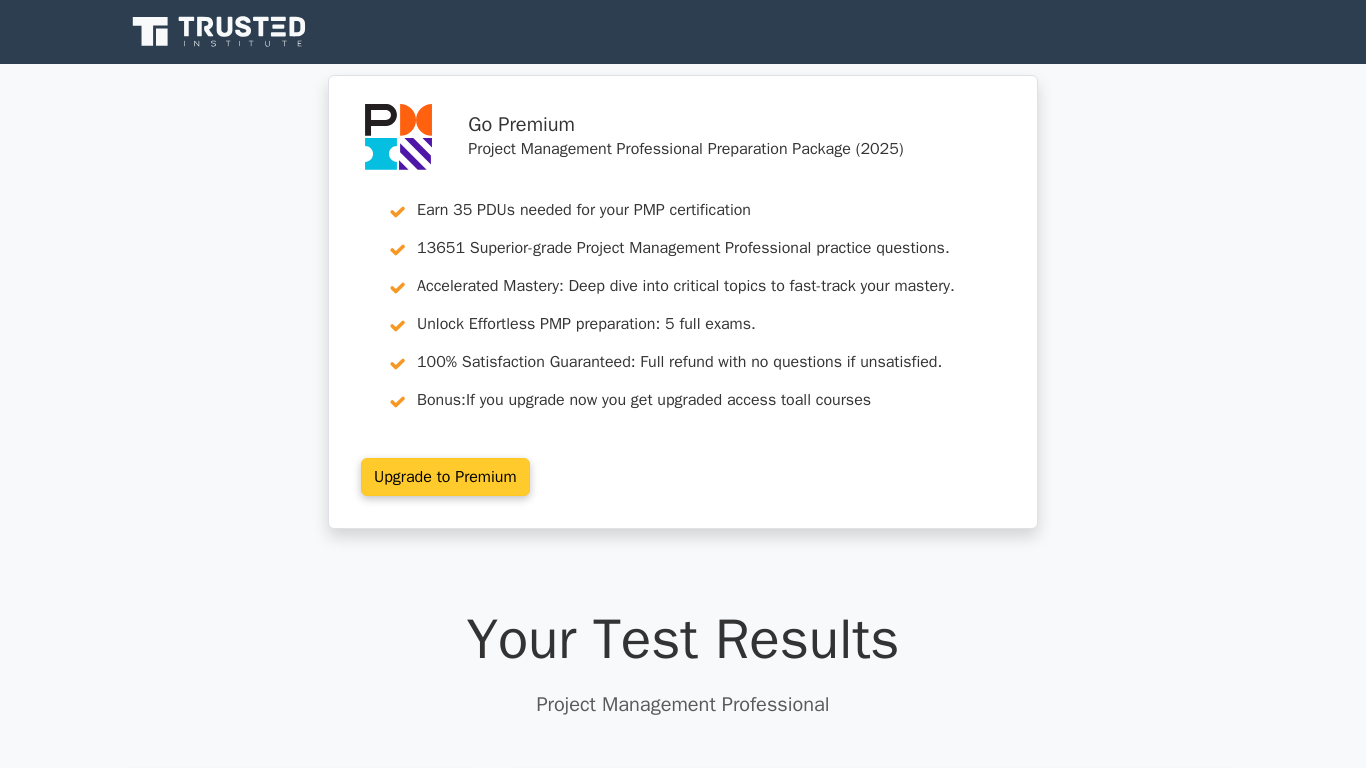 scroll, scrollTop: 0, scrollLeft: 0, axis: both 